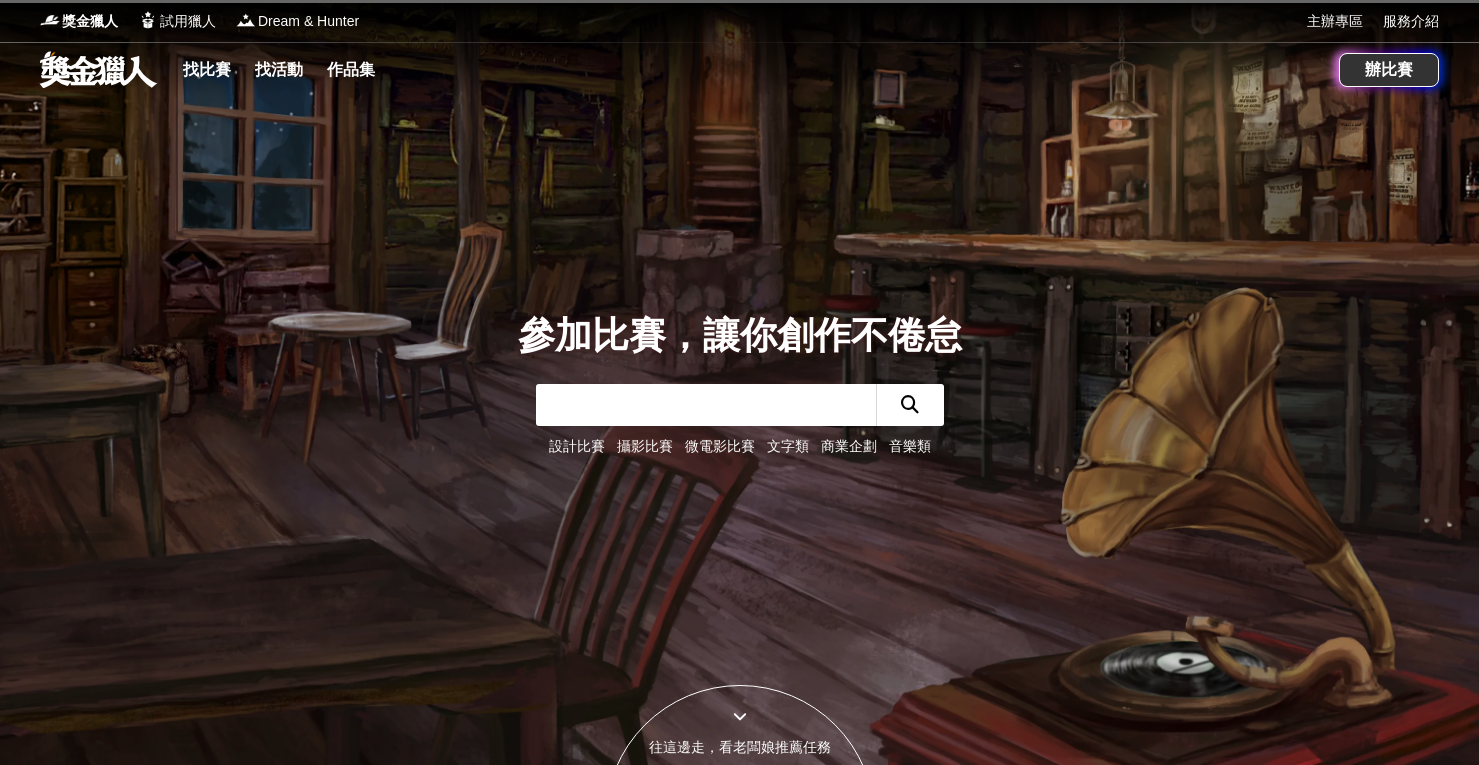 scroll, scrollTop: 0, scrollLeft: 0, axis: both 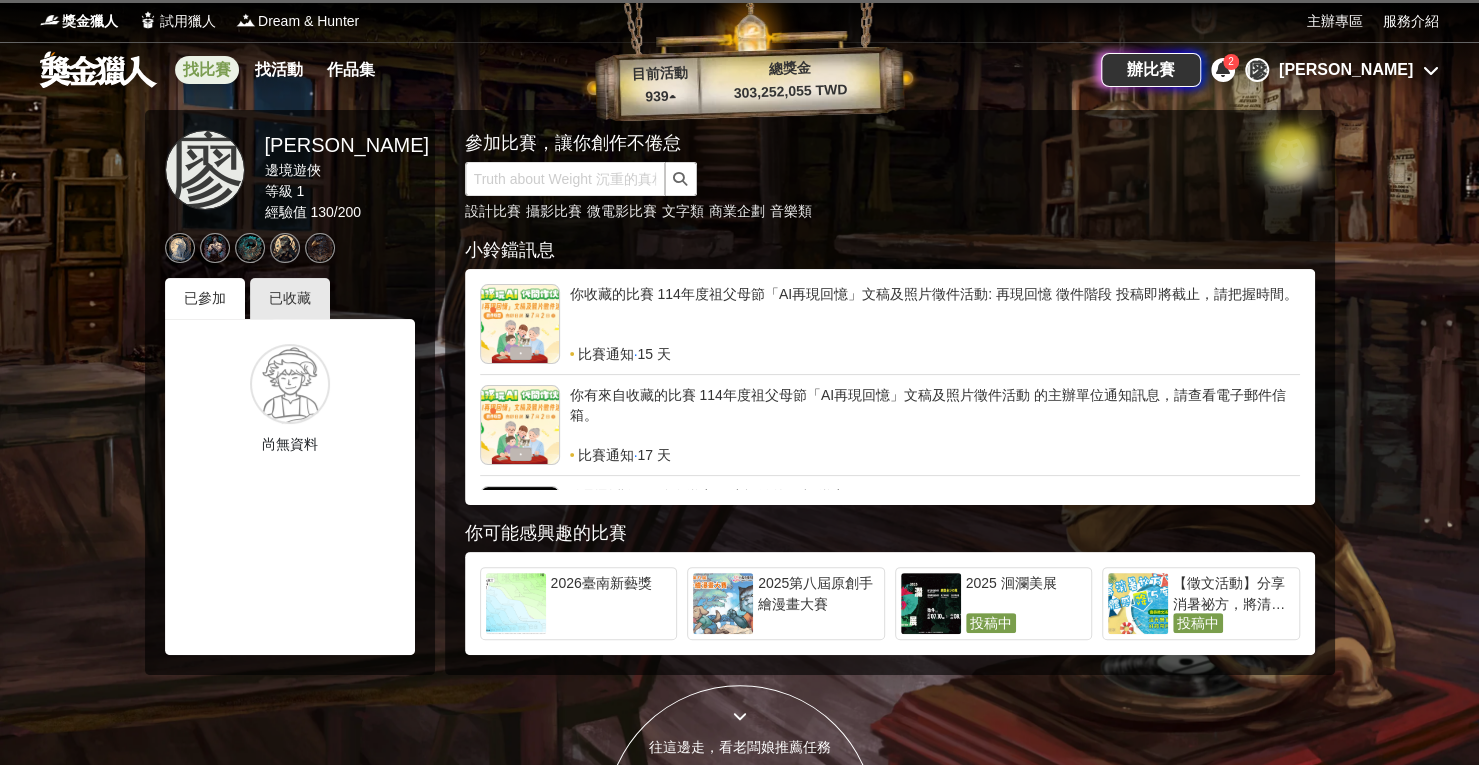 click on "找比賽" at bounding box center (207, 70) 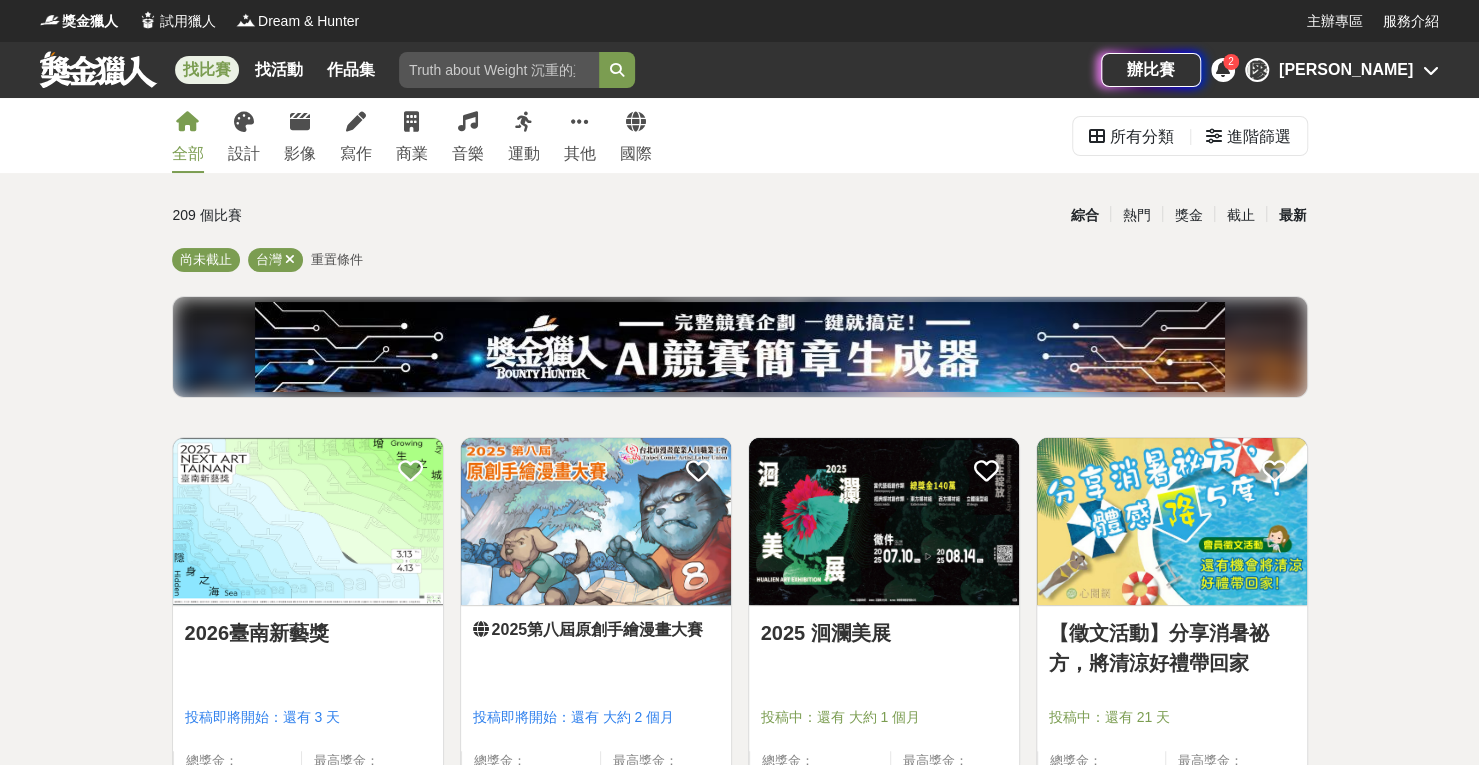 click on "最新" at bounding box center [1292, 215] 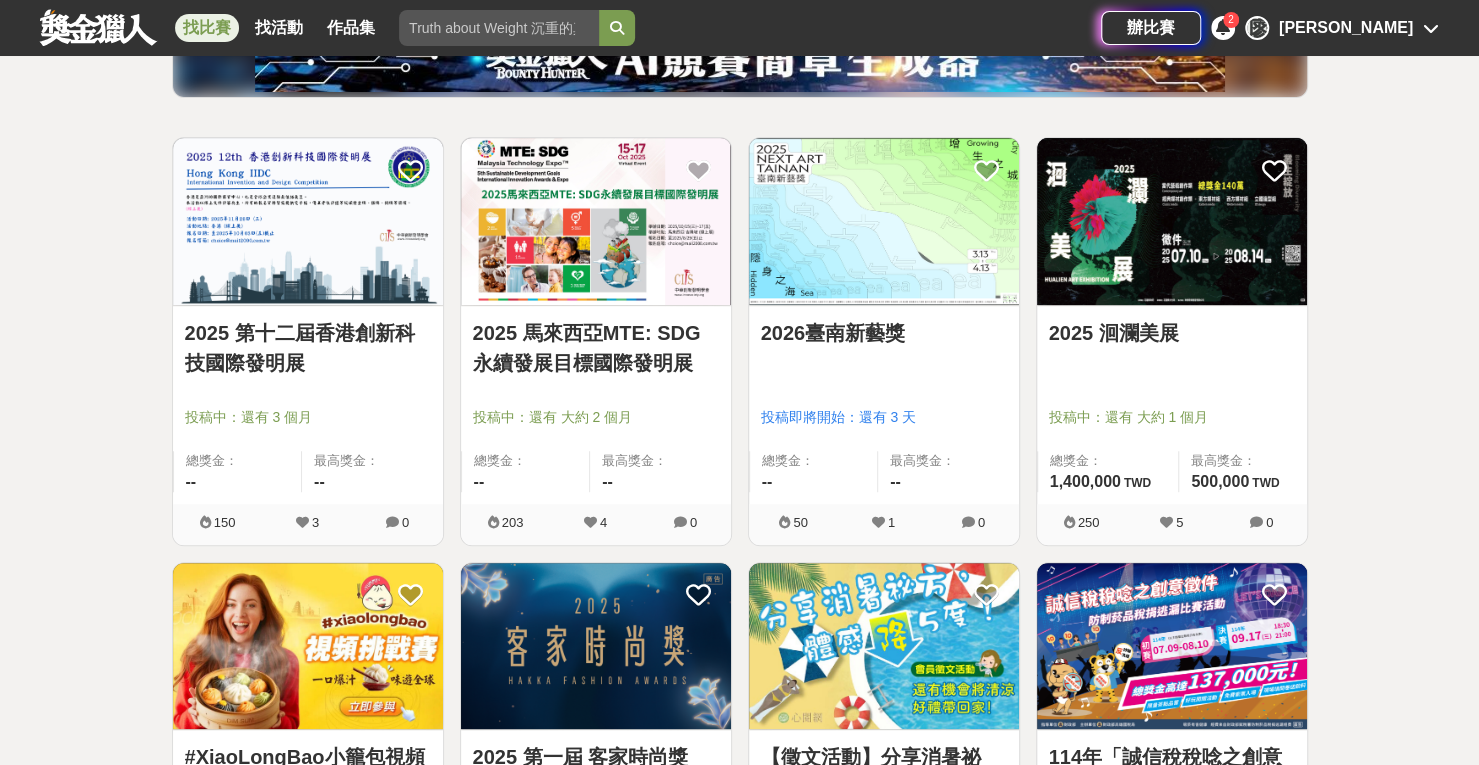 scroll, scrollTop: 500, scrollLeft: 0, axis: vertical 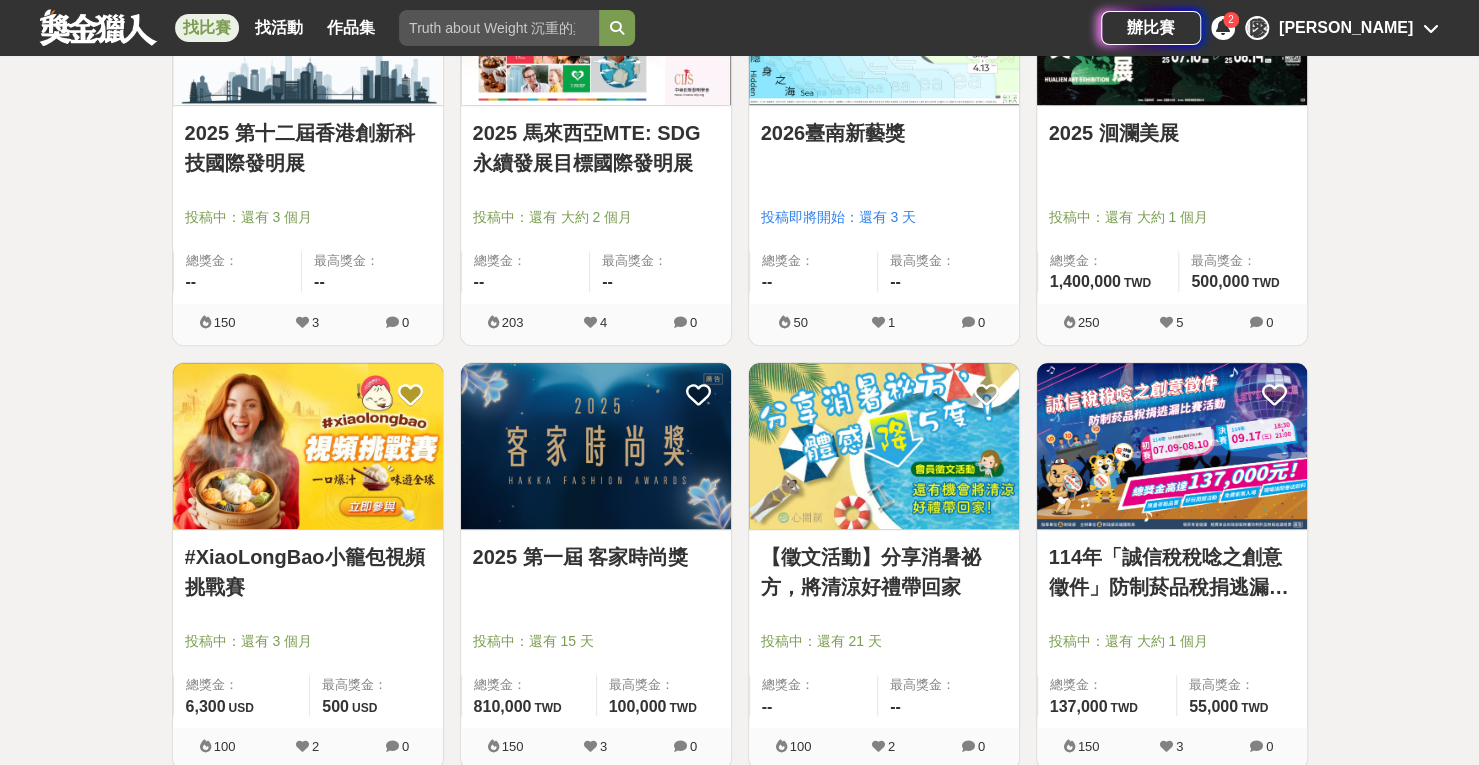 click on "【徵文活動】分享消暑祕方，將清涼好禮帶回家" at bounding box center [884, 572] 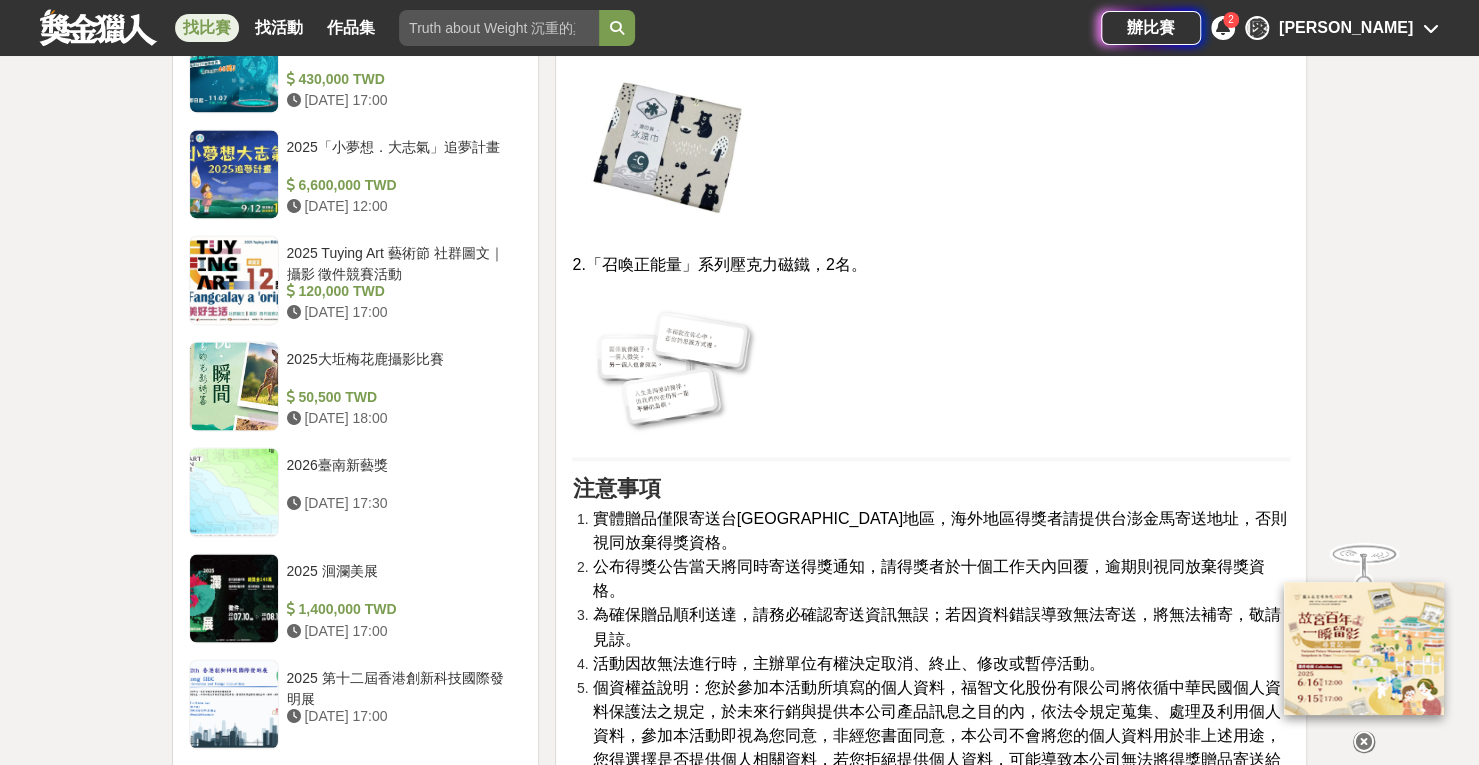 scroll, scrollTop: 1600, scrollLeft: 0, axis: vertical 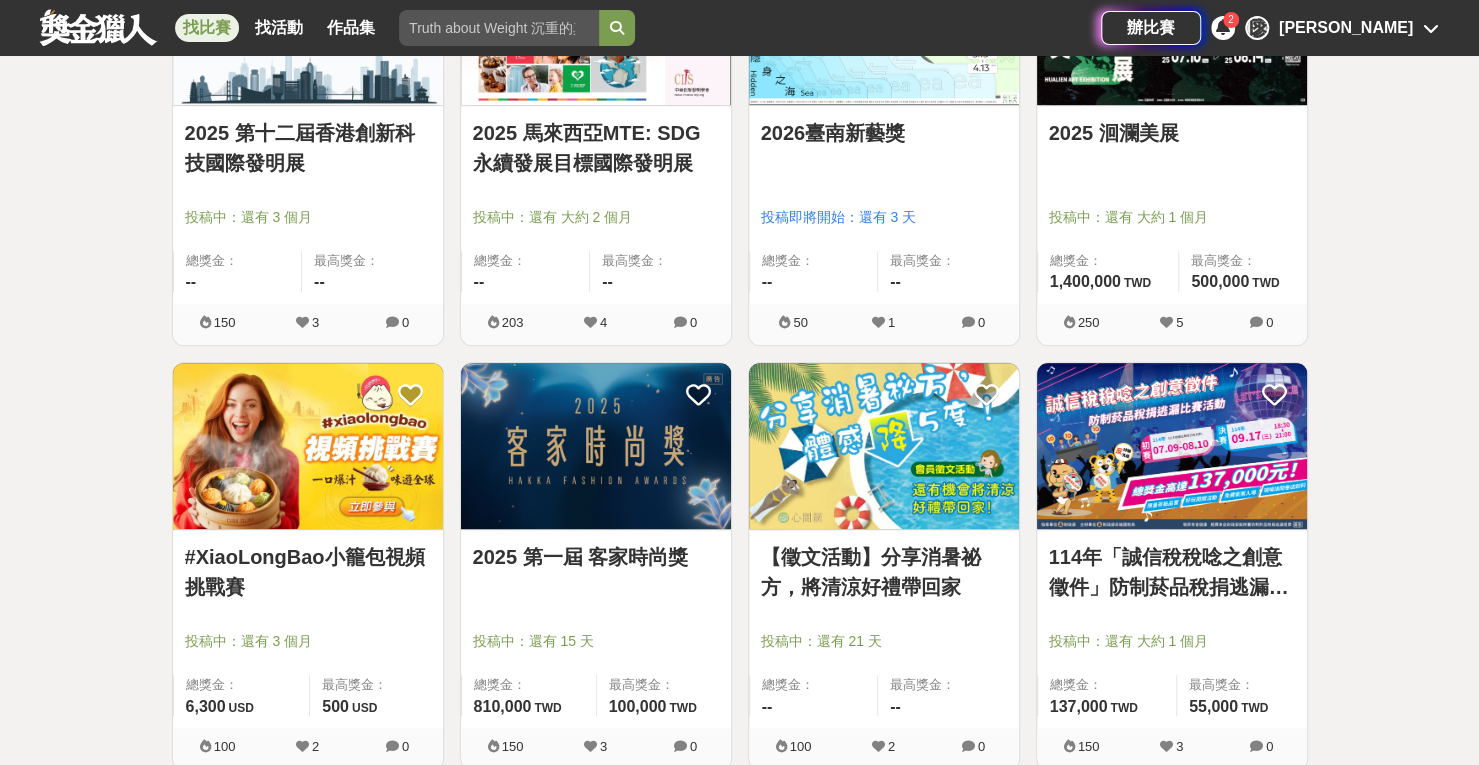 click on "114年「誠信稅稅唸之創意徵件」防制菸品稅捐逃漏比賽活動" at bounding box center (1172, 572) 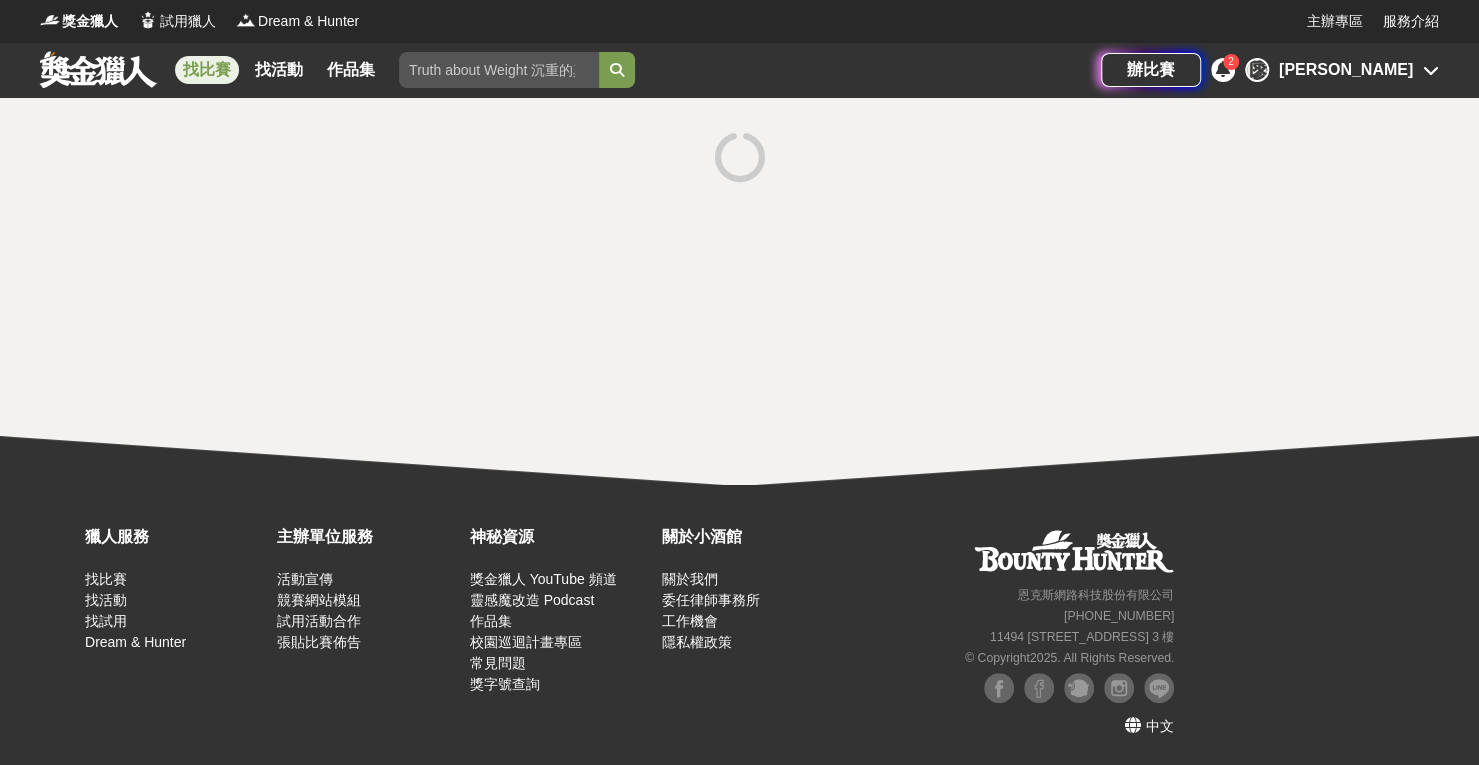 scroll, scrollTop: 0, scrollLeft: 0, axis: both 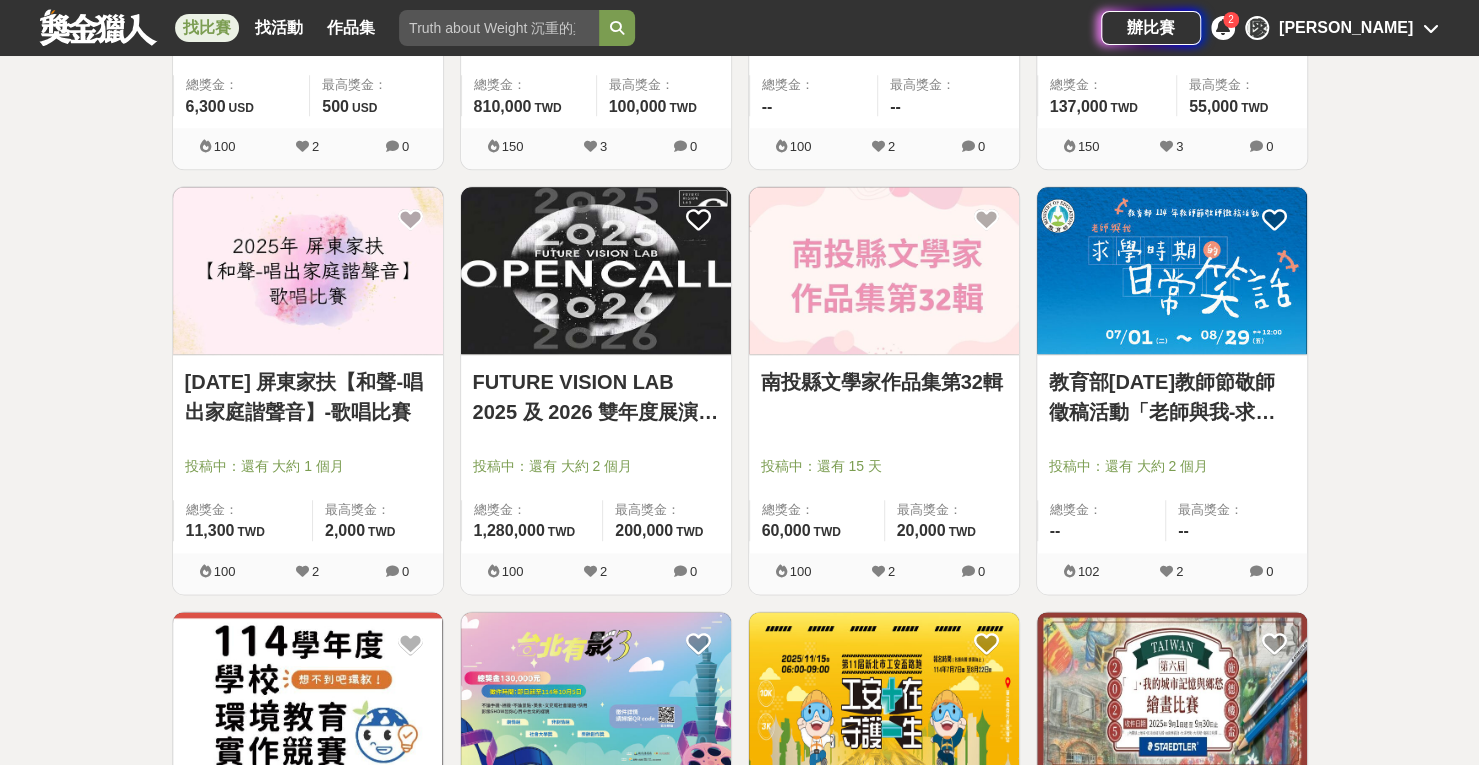 click on "教育部[DATE]教師節敬師徵稿活動「老師與我-求學時期的日常笑話」" at bounding box center (1172, 397) 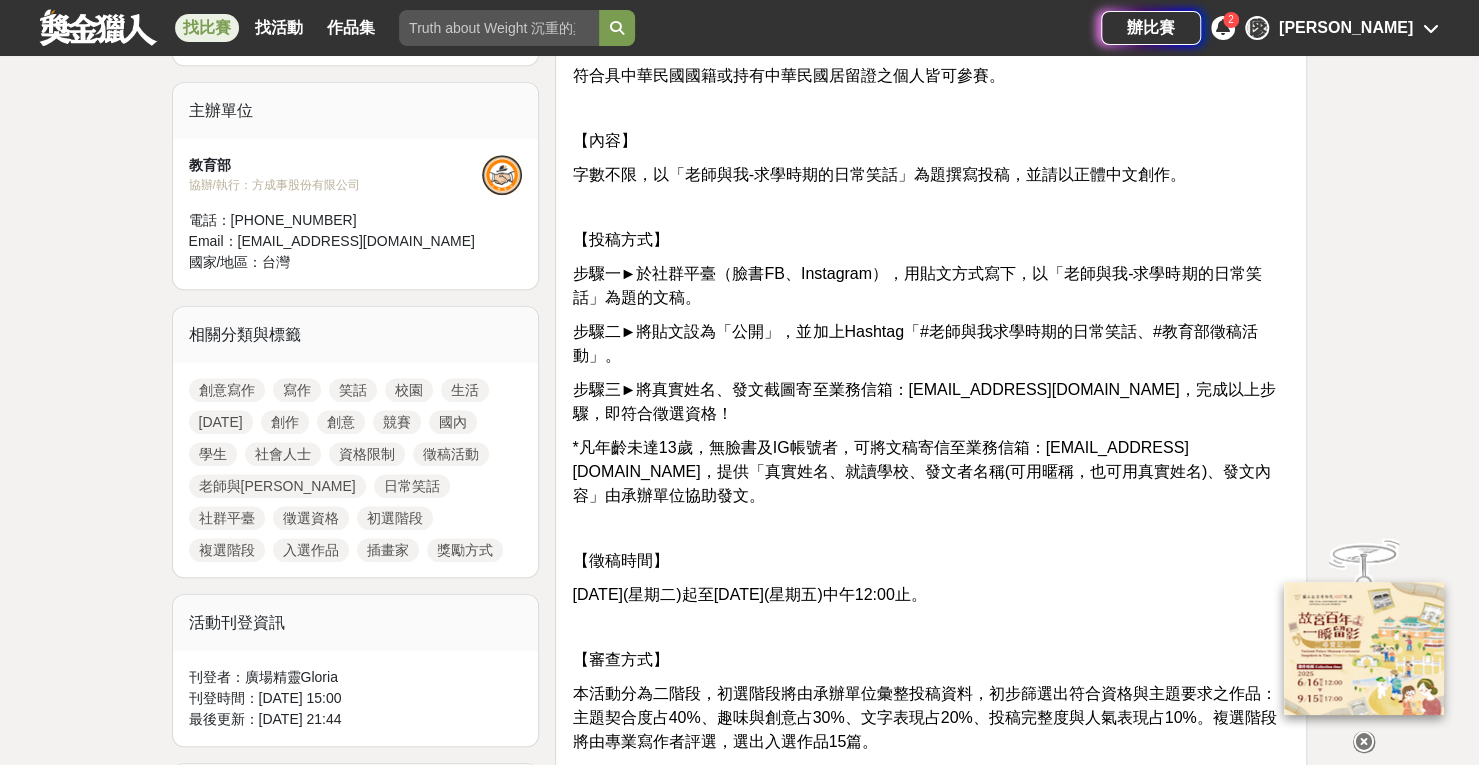 scroll, scrollTop: 600, scrollLeft: 0, axis: vertical 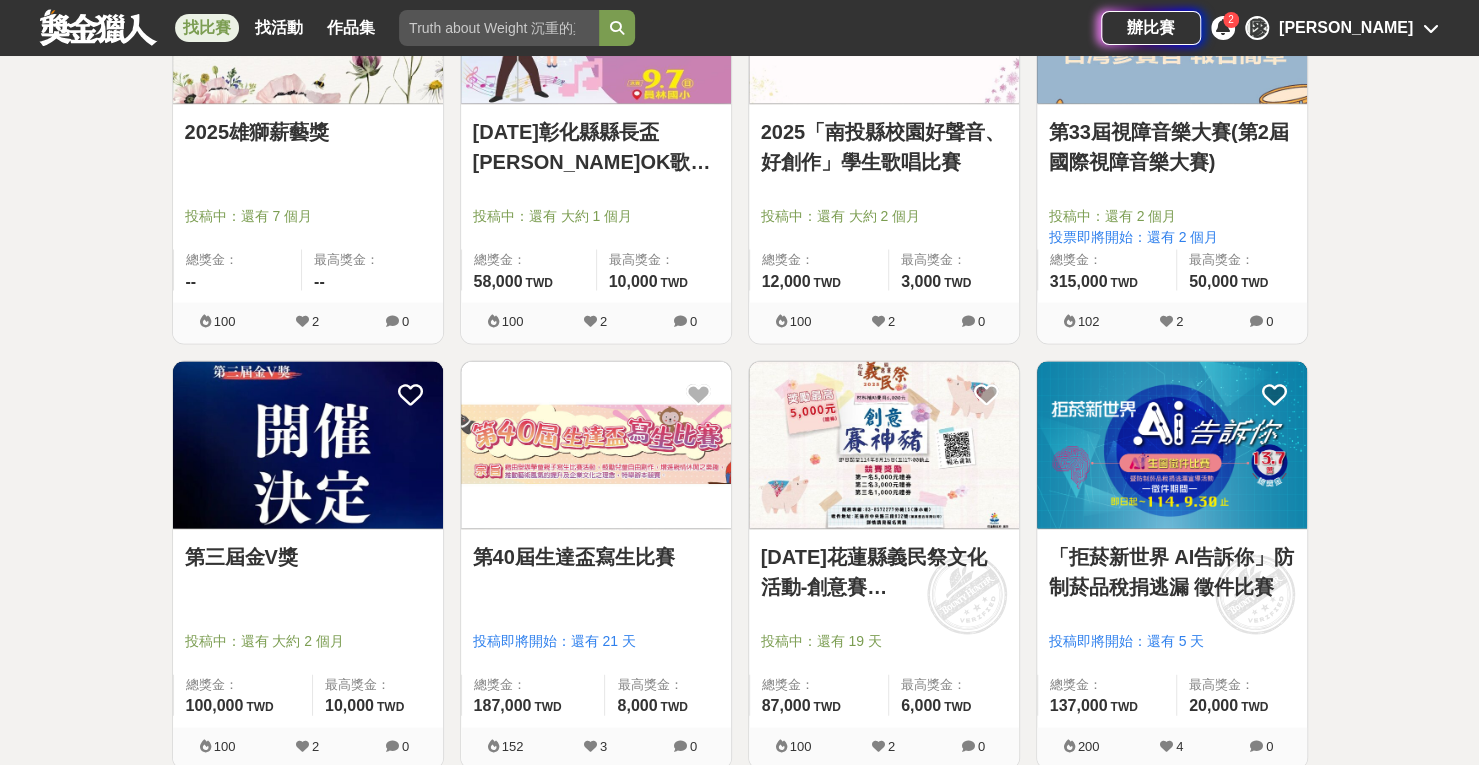 click at bounding box center (596, 444) 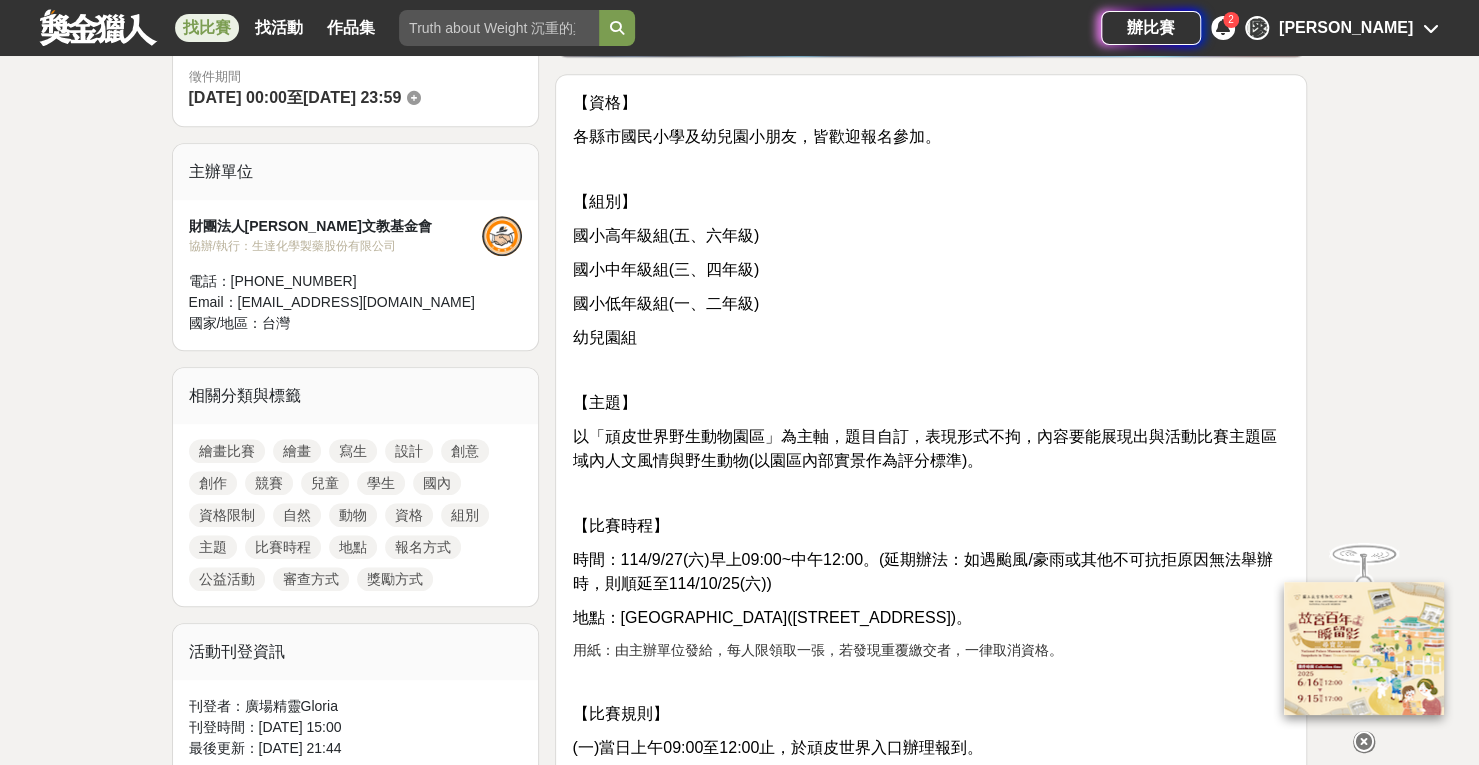 scroll, scrollTop: 600, scrollLeft: 0, axis: vertical 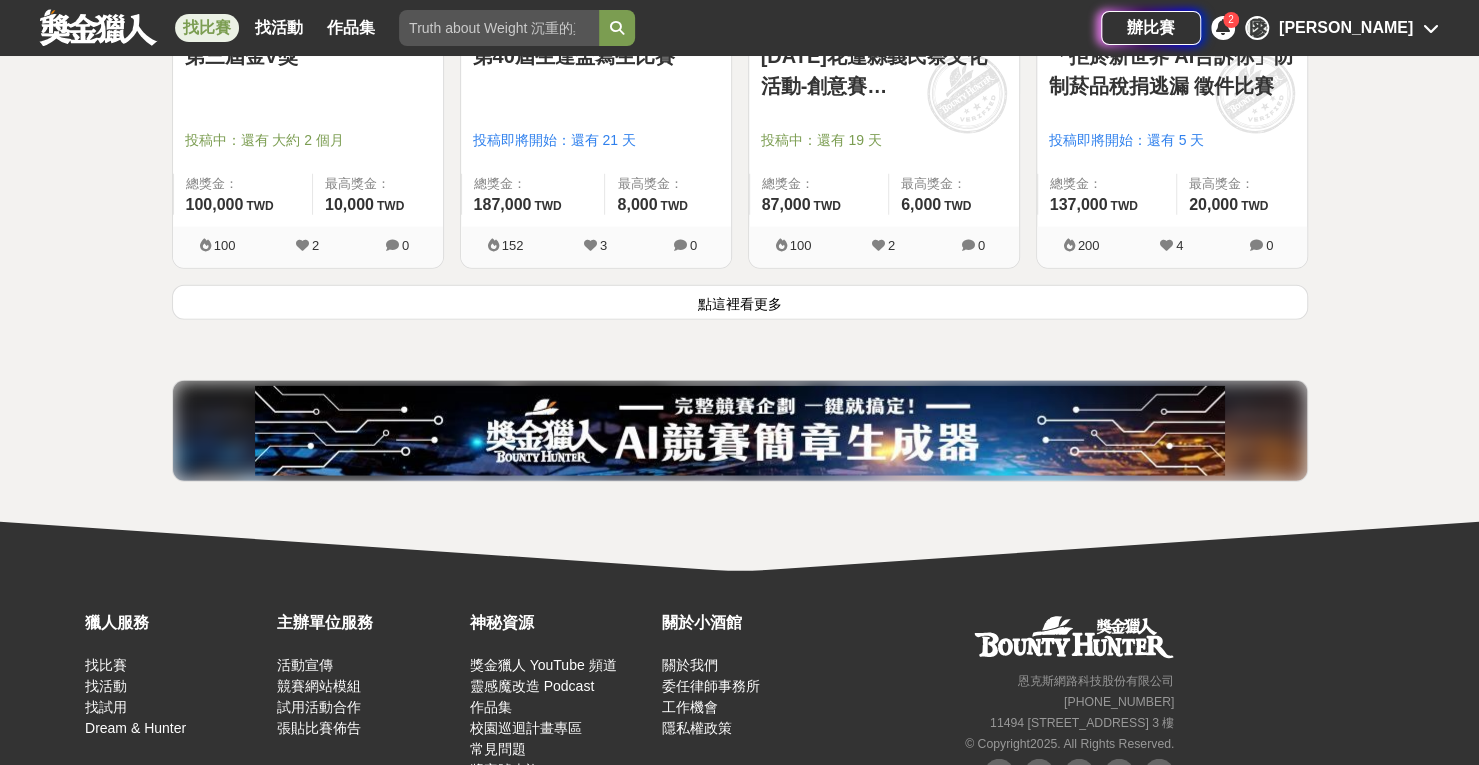 click on "點這裡看更多" at bounding box center (740, 302) 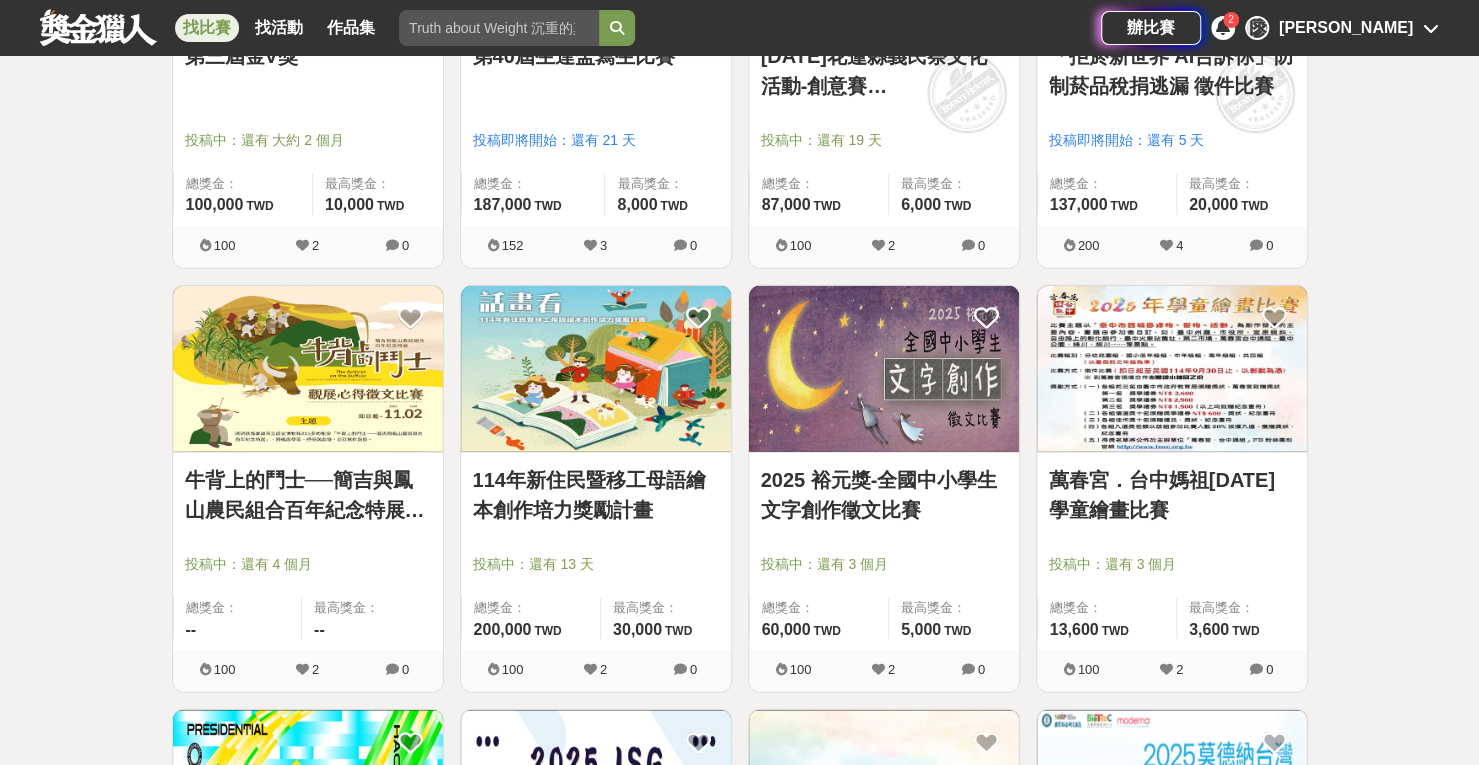 click on "2025 裕元獎-全國中小學生文字創作徵文比賽" at bounding box center [884, 495] 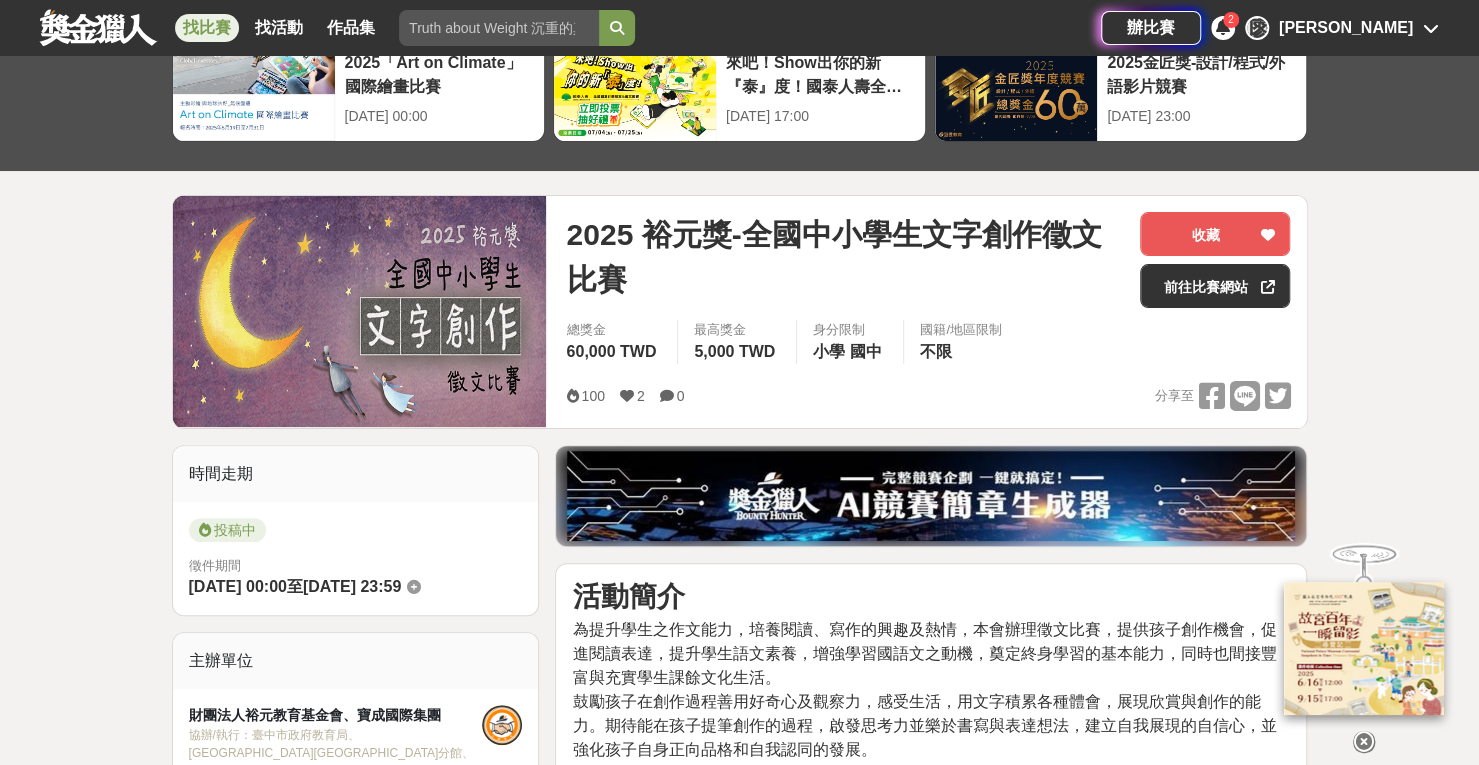 scroll, scrollTop: 100, scrollLeft: 0, axis: vertical 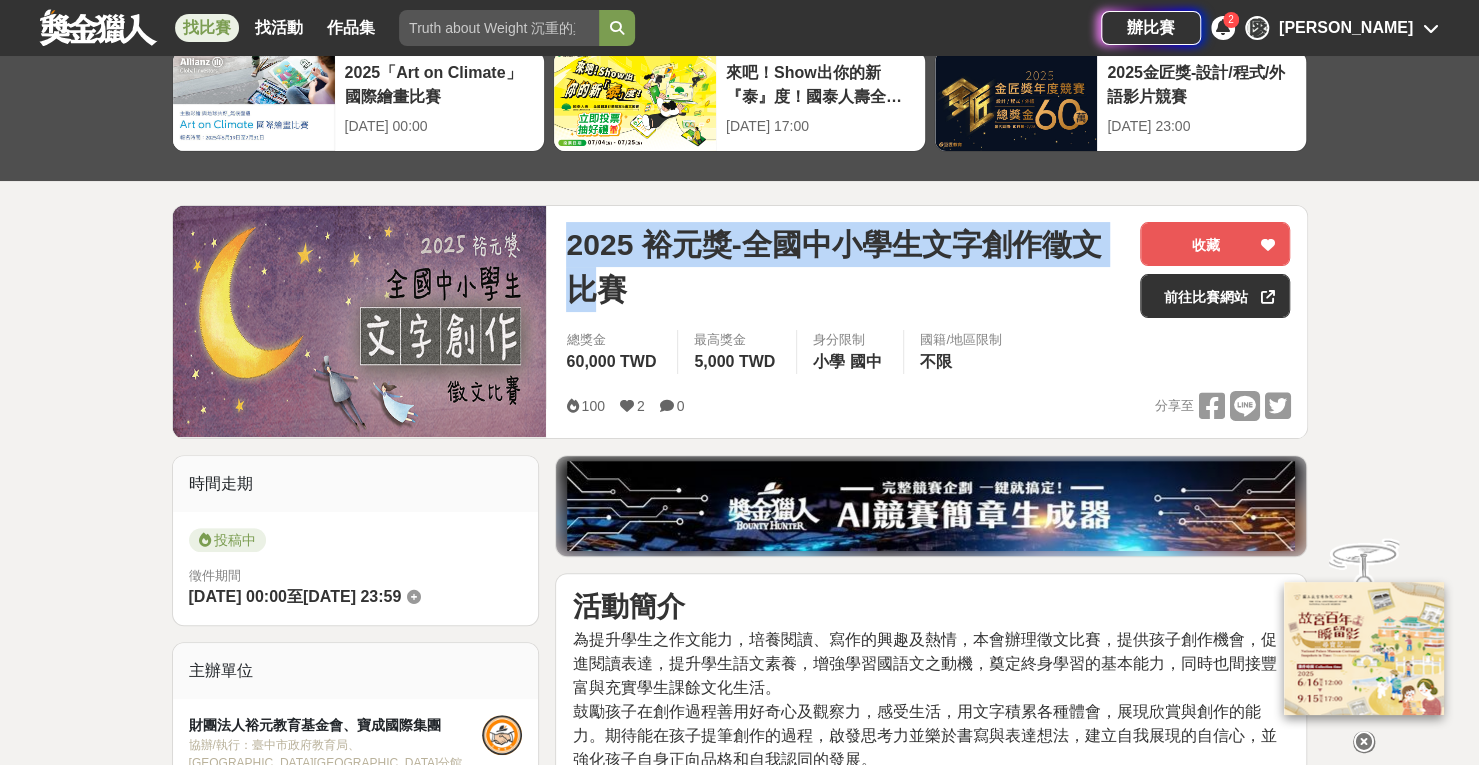 drag, startPoint x: 566, startPoint y: 241, endPoint x: 1170, endPoint y: 271, distance: 604.74457 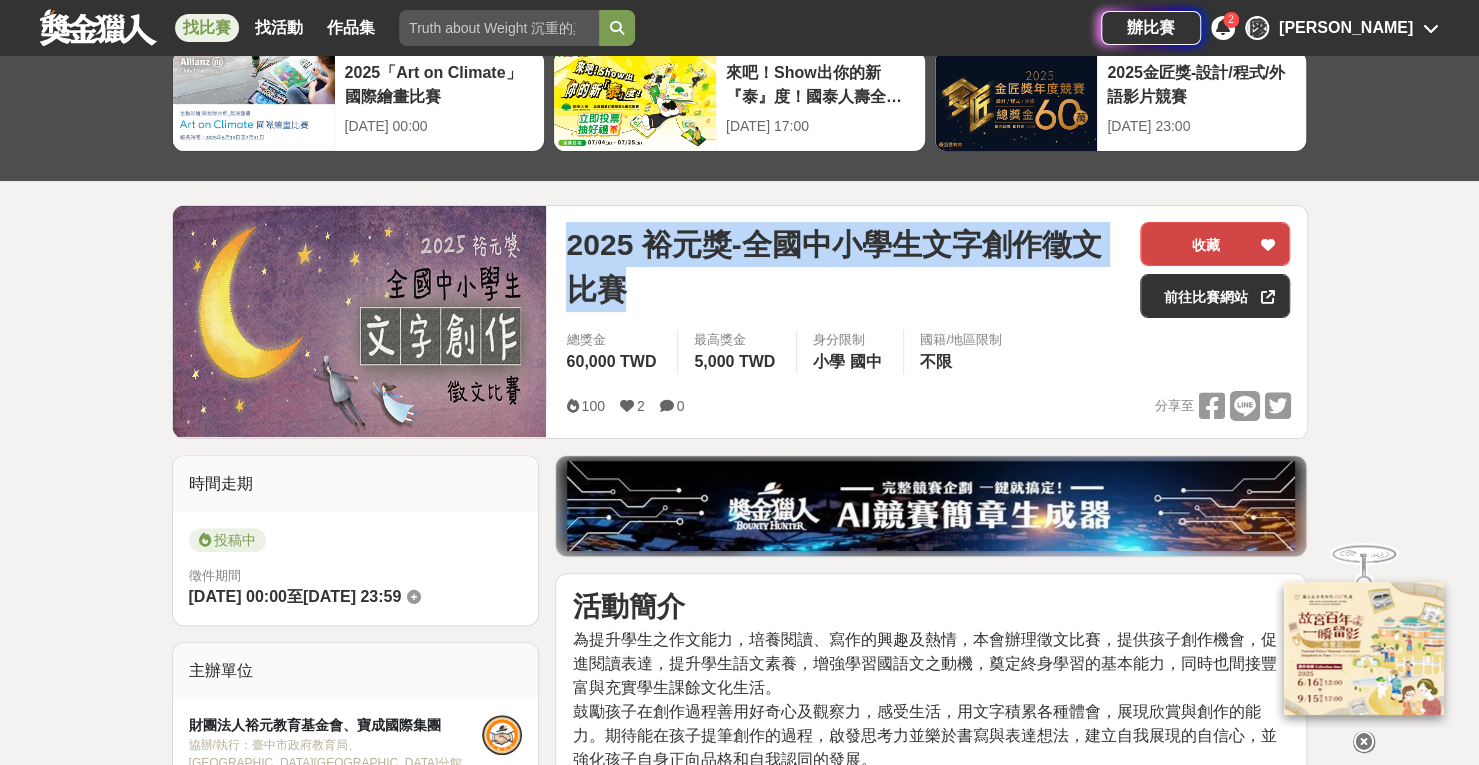 click at bounding box center (1267, 245) 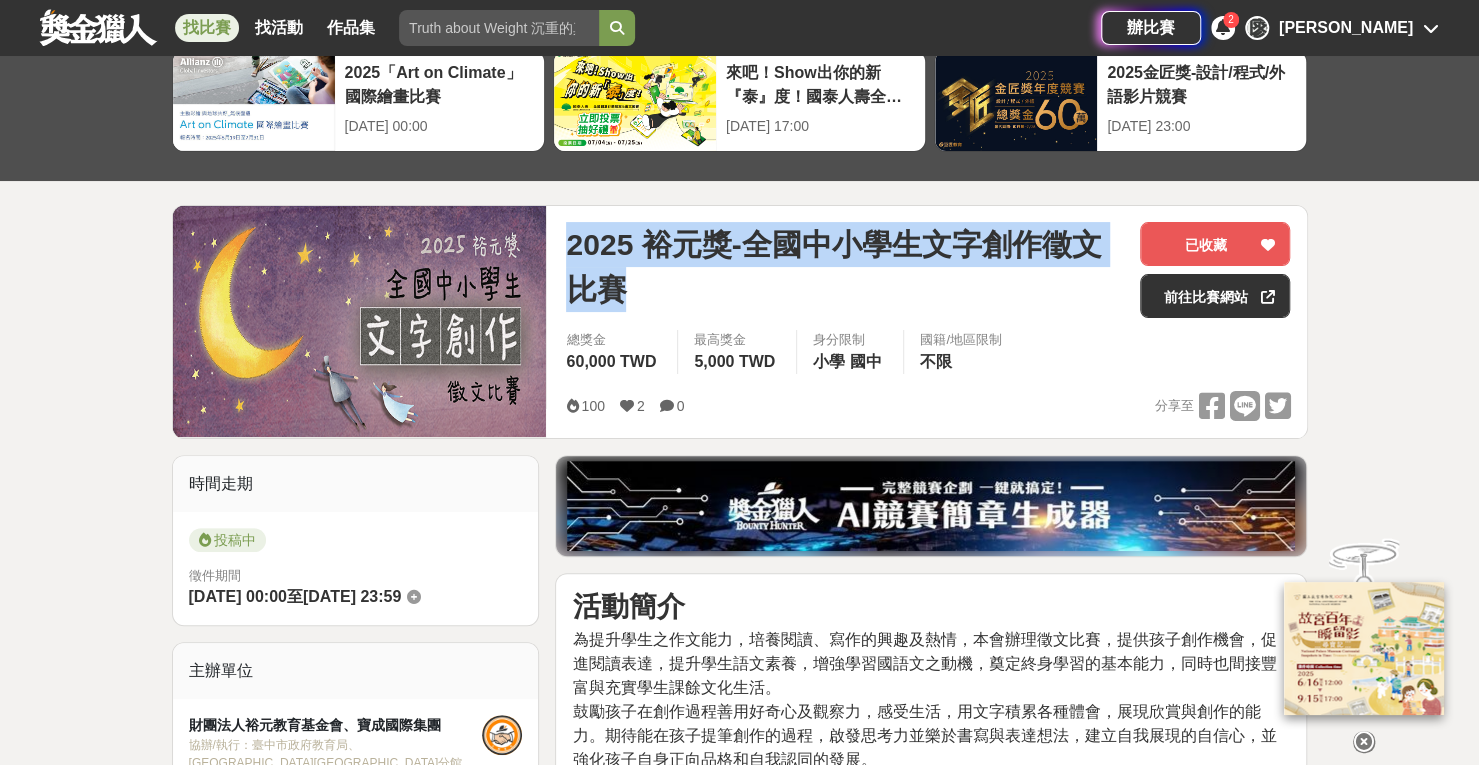 copy on "2025 裕元獎-全國中小學生文字創作徵文比賽" 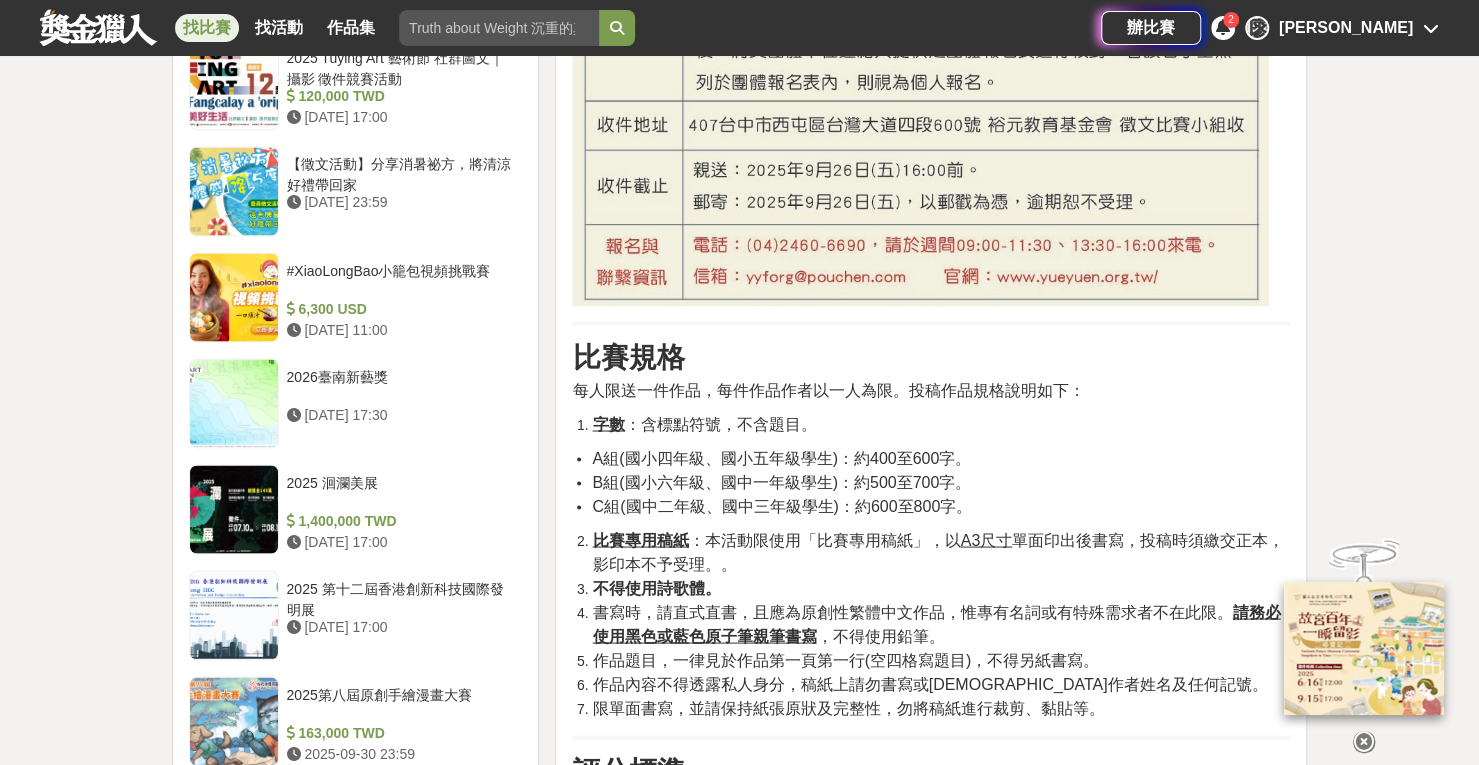 scroll, scrollTop: 2000, scrollLeft: 0, axis: vertical 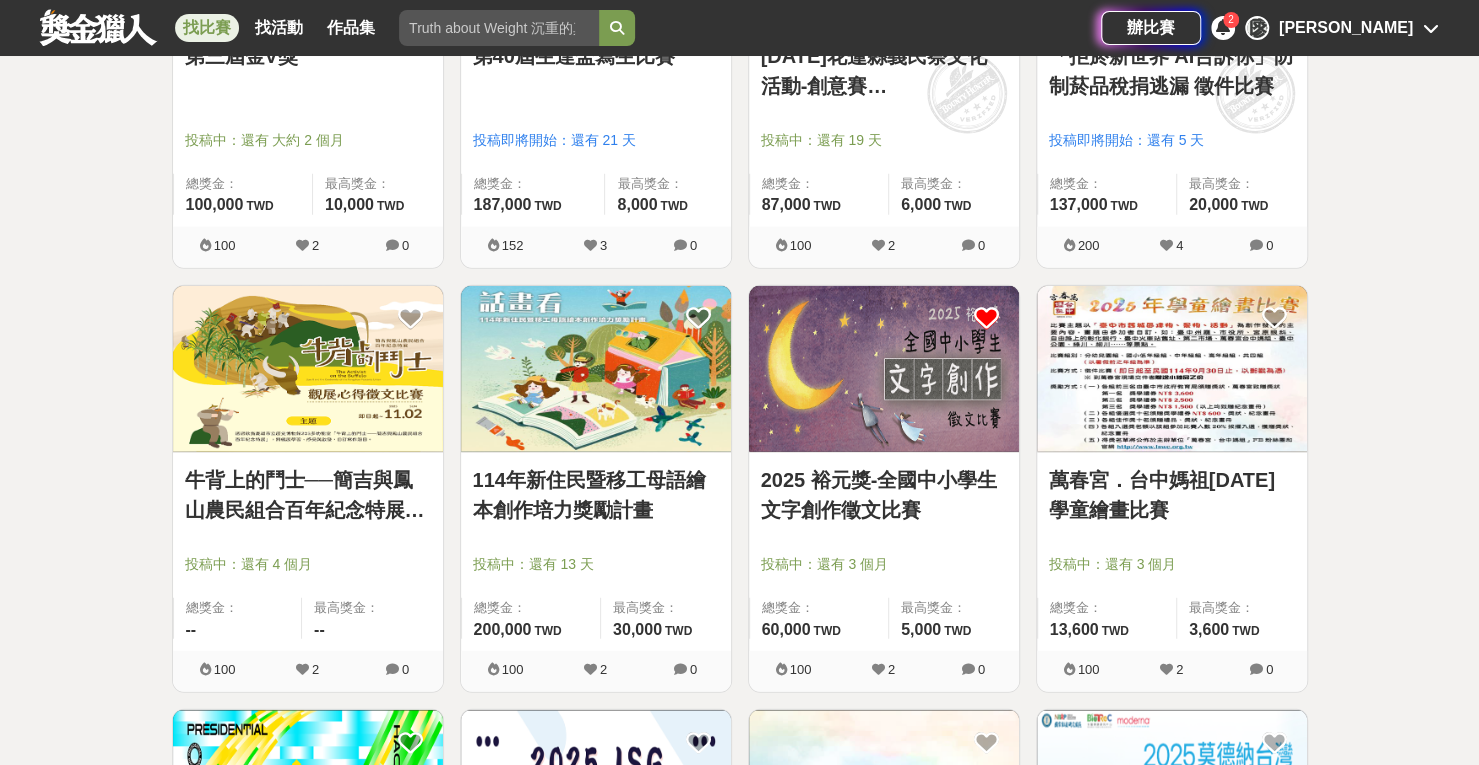 click on "萬春宮．台中媽祖[DATE]學童繪畫比賽" at bounding box center [1172, 495] 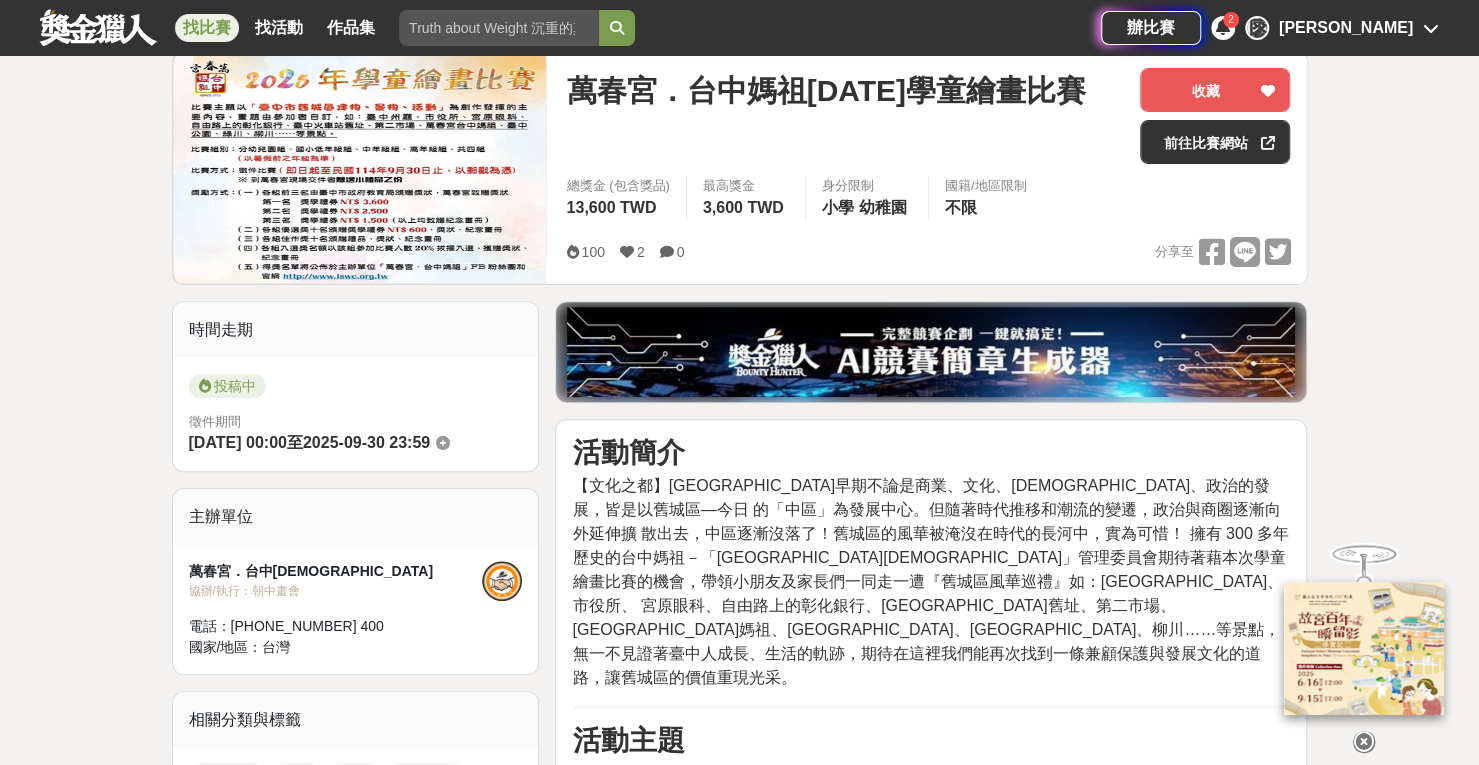 scroll, scrollTop: 200, scrollLeft: 0, axis: vertical 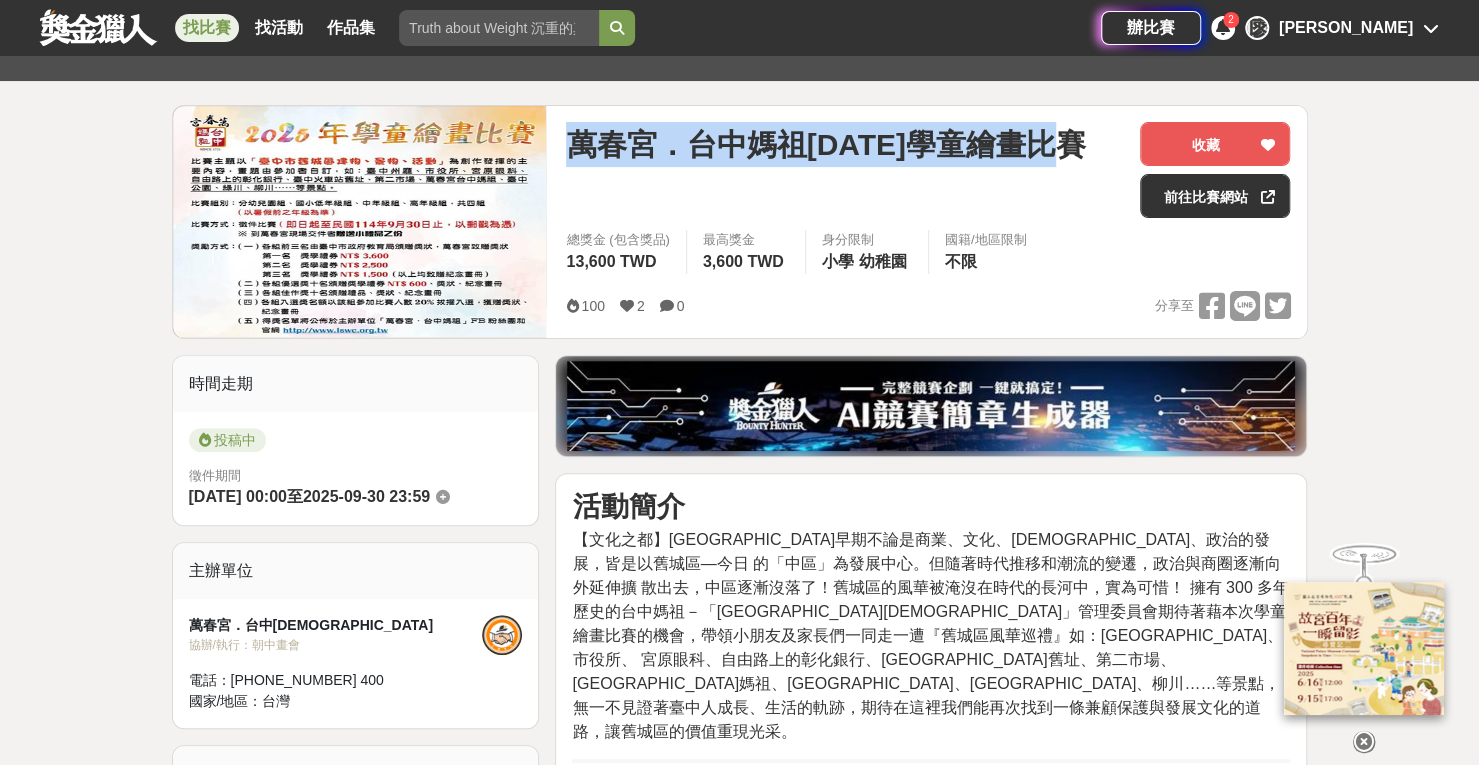 drag, startPoint x: 576, startPoint y: 143, endPoint x: 1091, endPoint y: 142, distance: 515.001 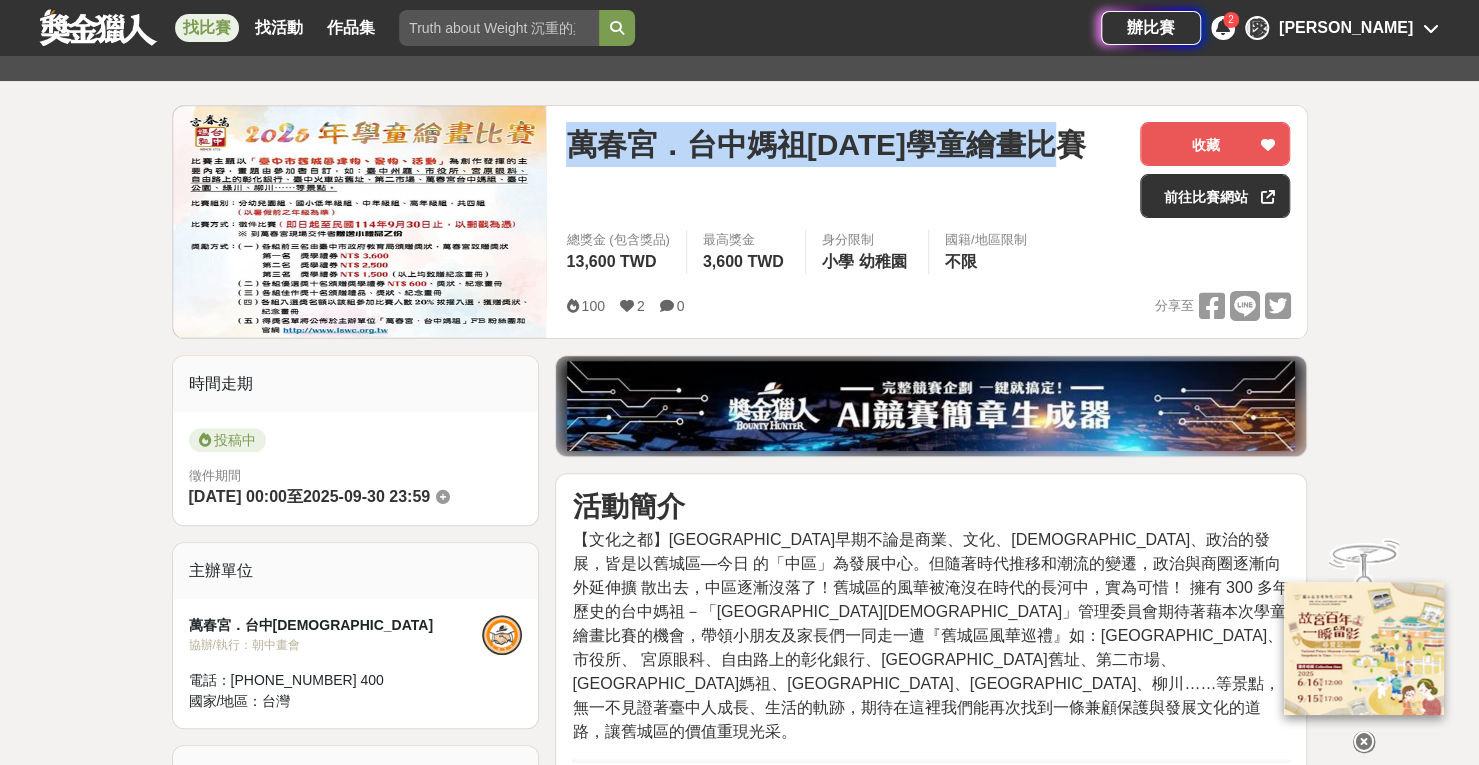 copy on "萬春宮．台中媽祖[DATE]學童繪畫比賽" 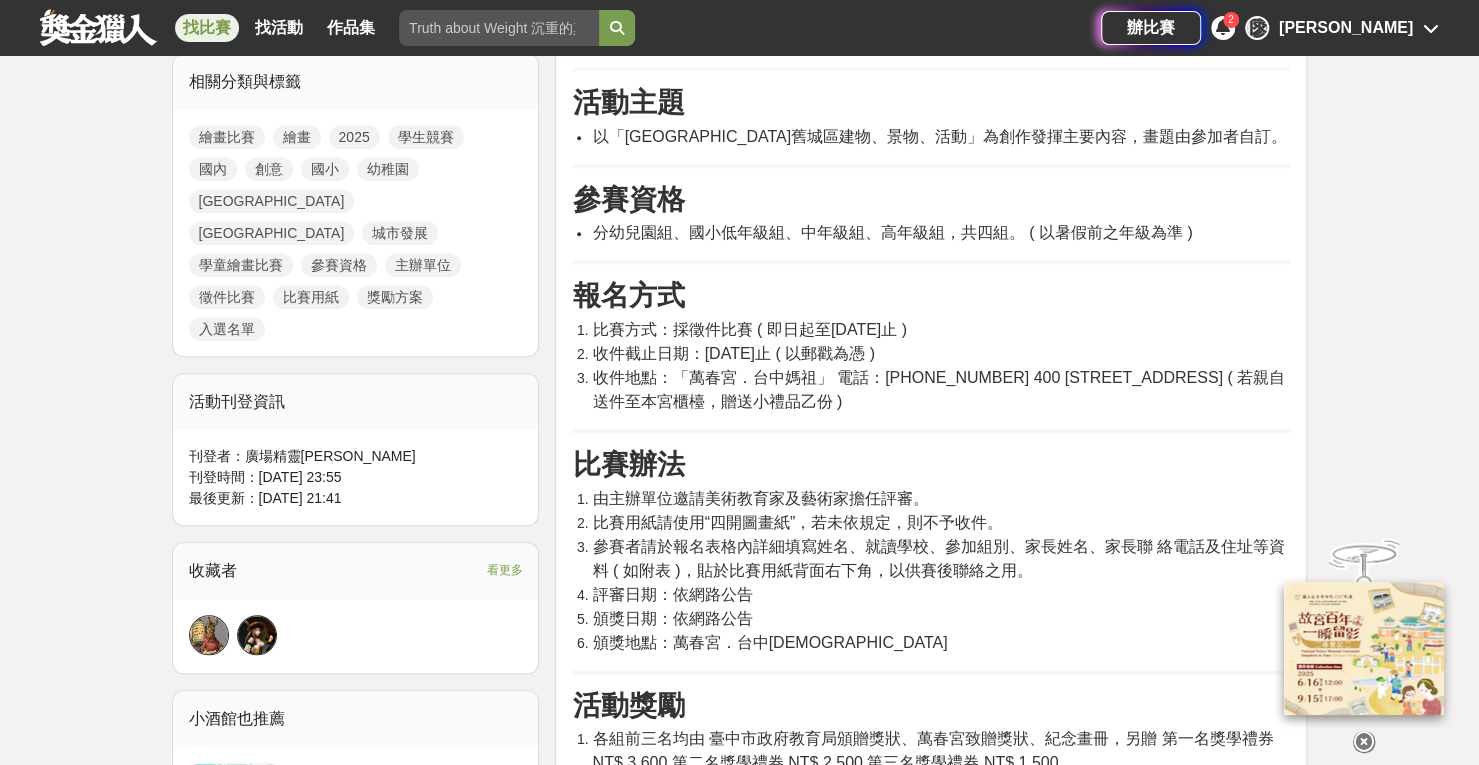 scroll, scrollTop: 900, scrollLeft: 0, axis: vertical 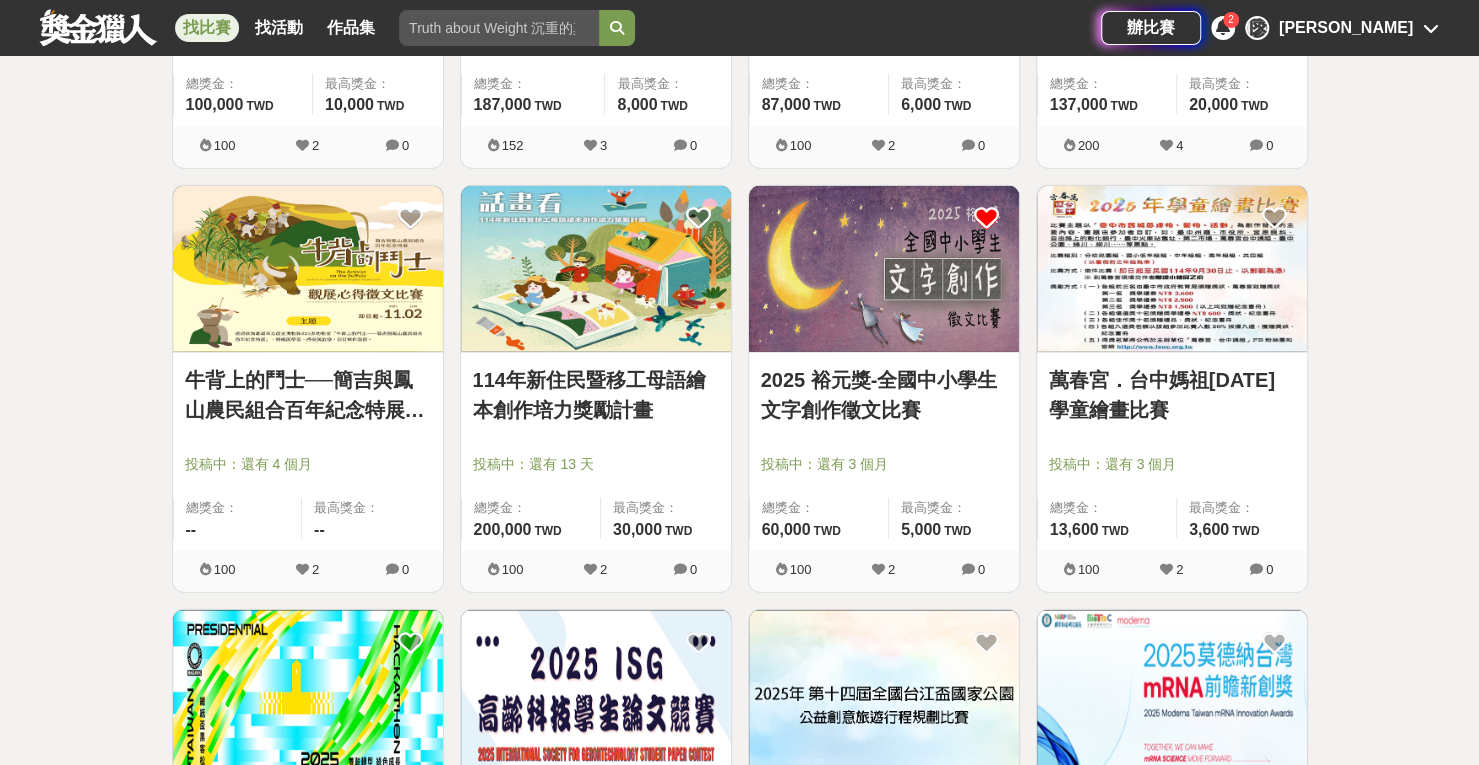 click at bounding box center (1172, 269) 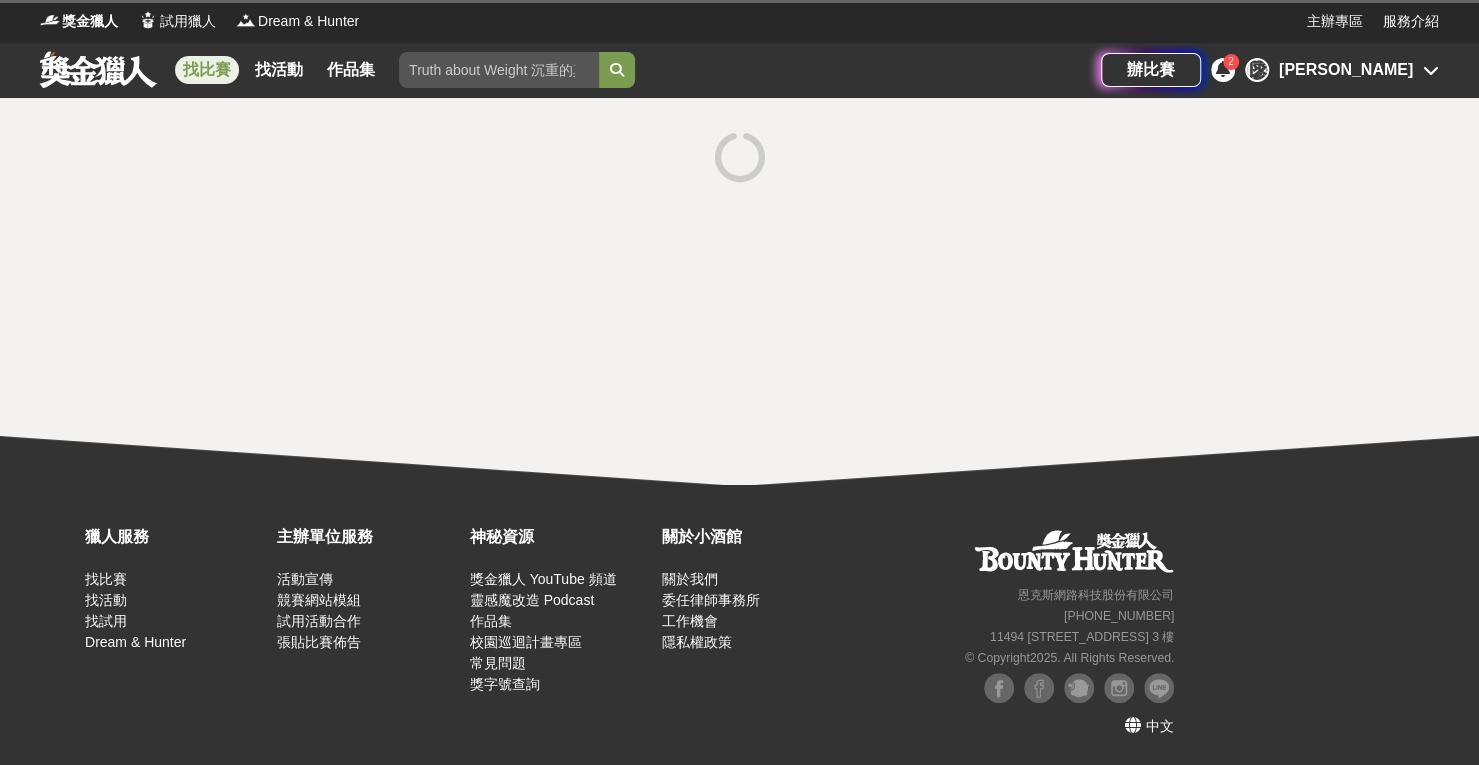 scroll, scrollTop: 0, scrollLeft: 0, axis: both 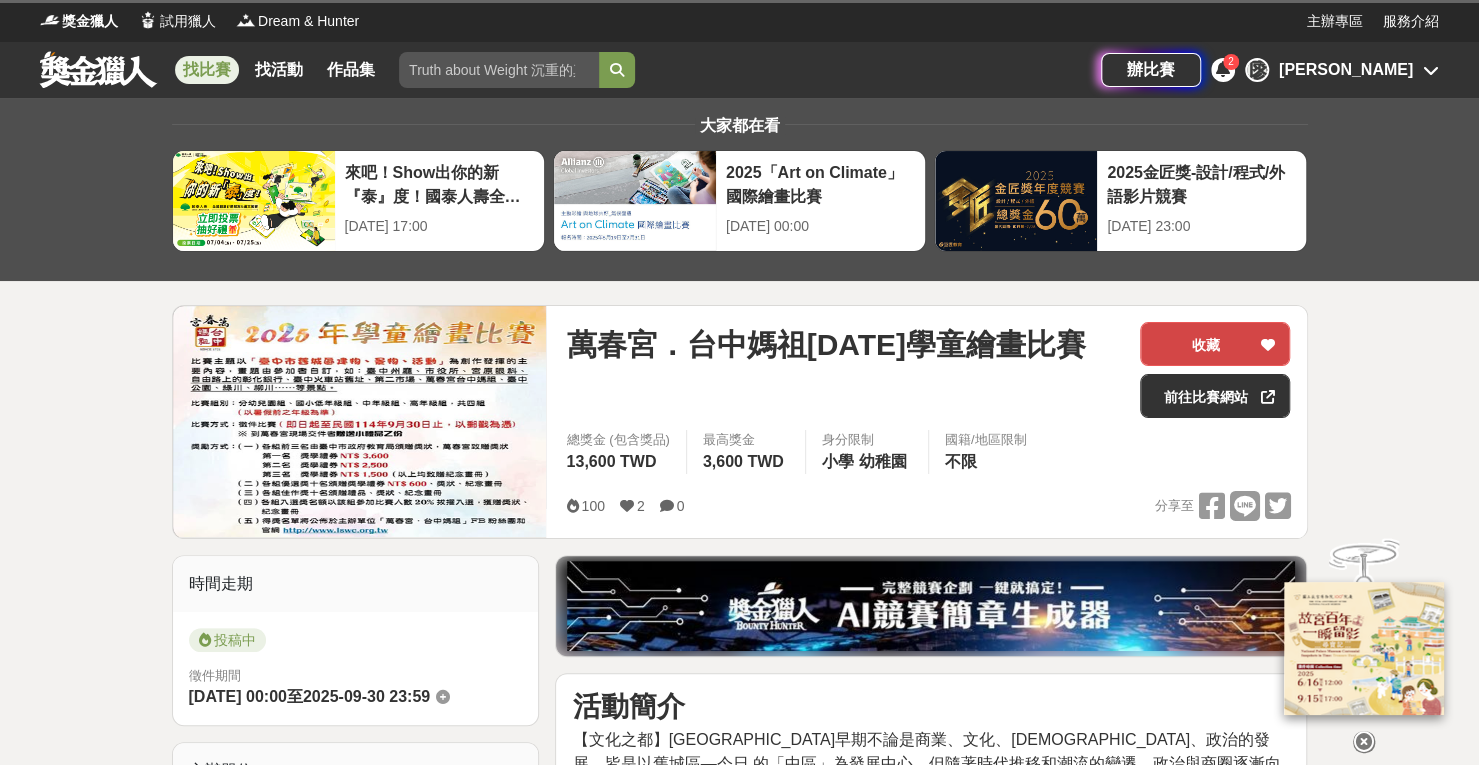 click on "收藏" at bounding box center (1215, 344) 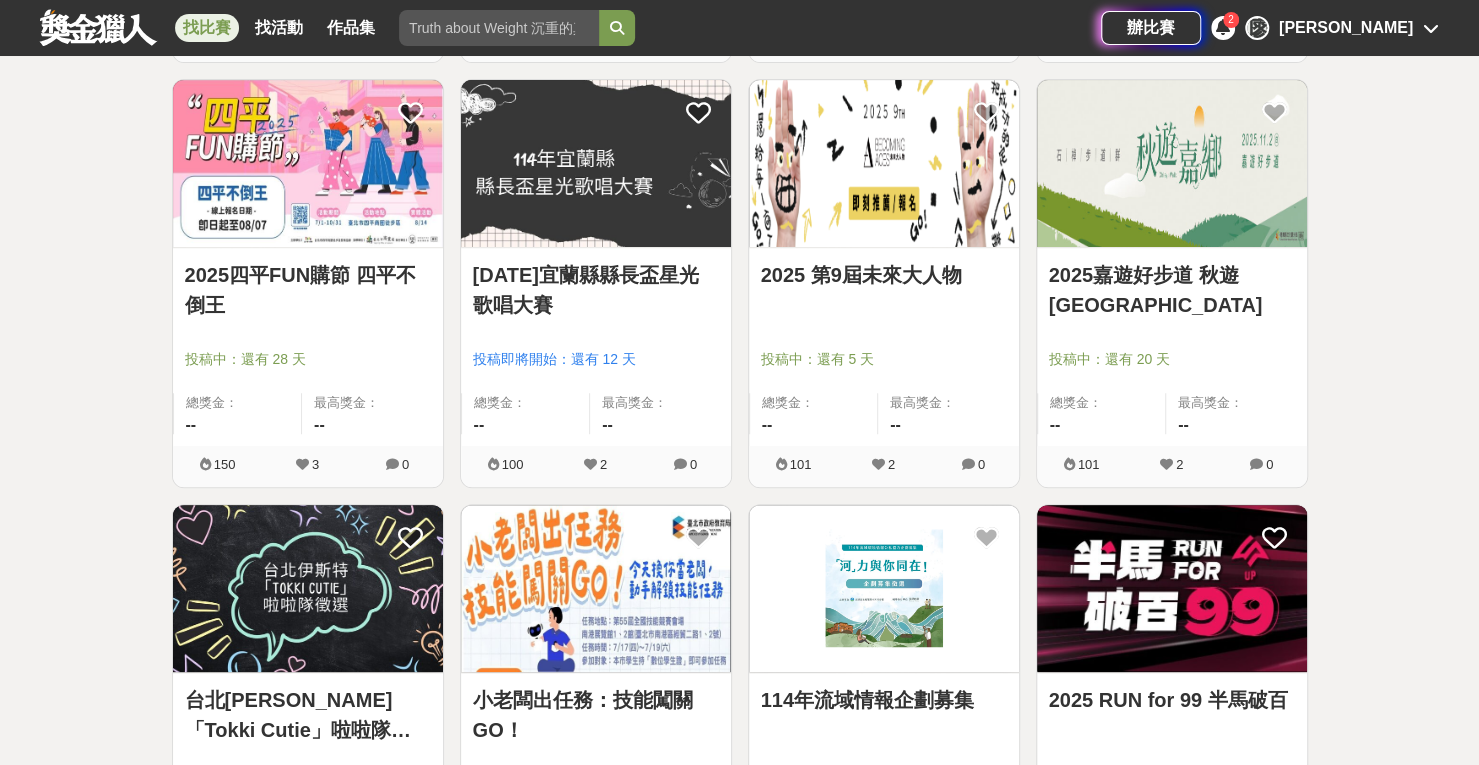 scroll, scrollTop: 4800, scrollLeft: 0, axis: vertical 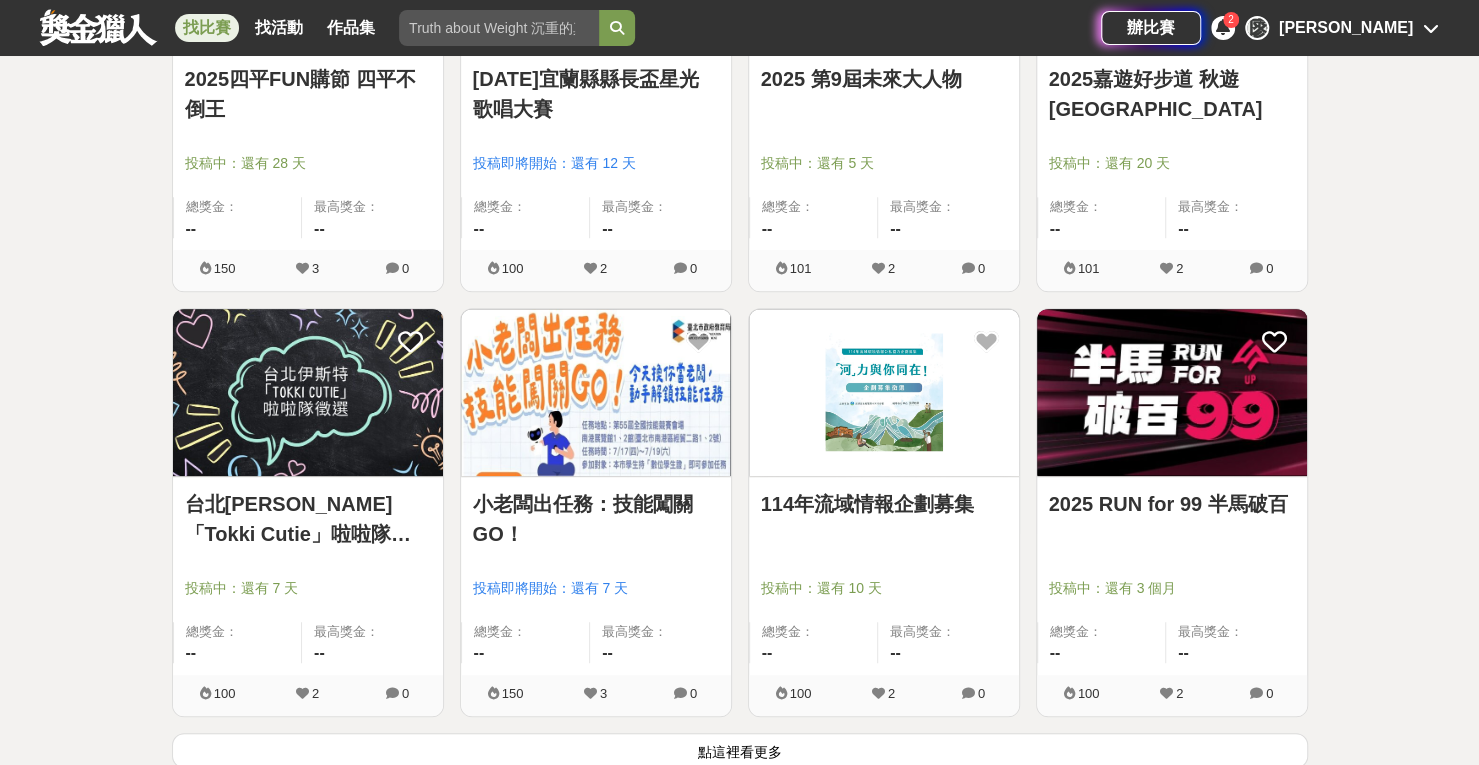 click at bounding box center (596, 392) 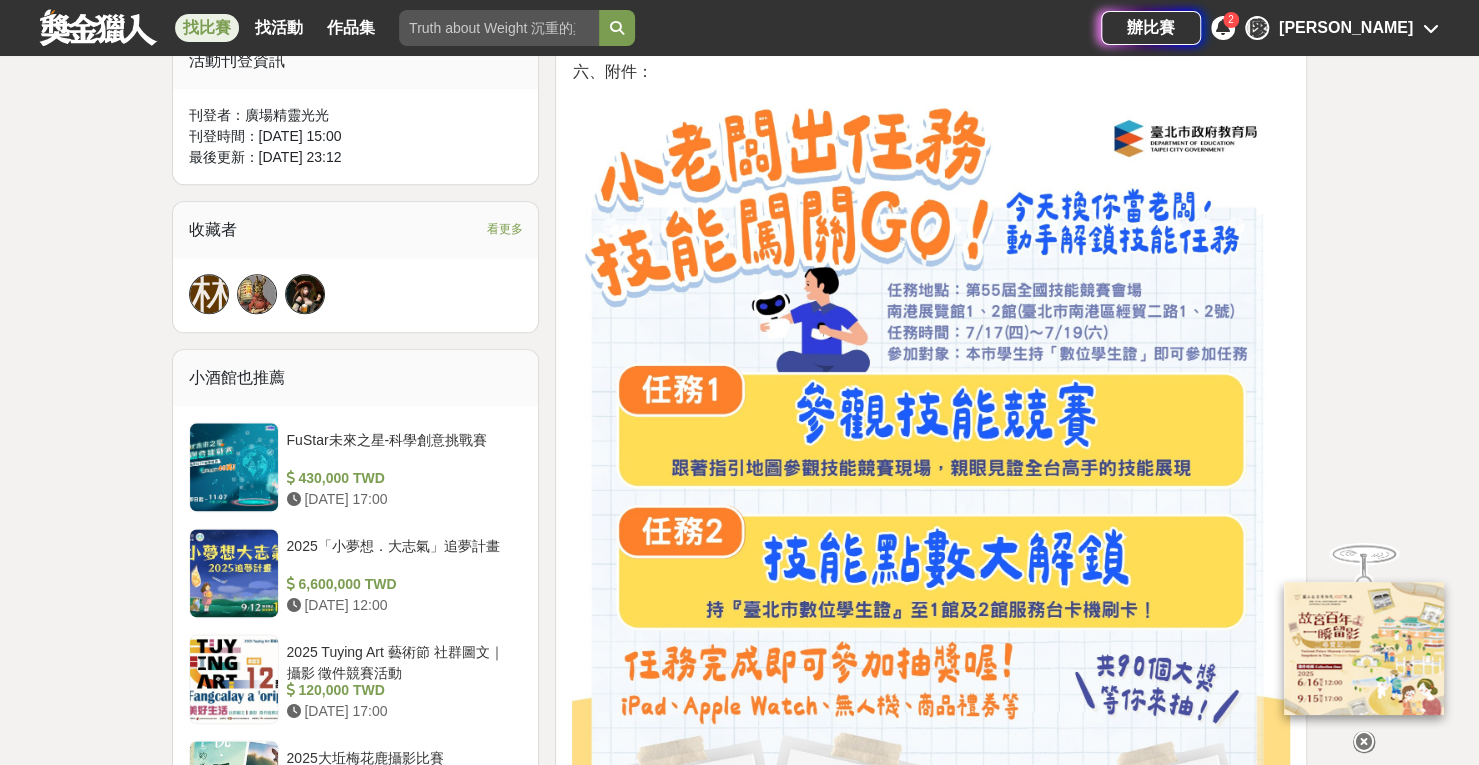 scroll, scrollTop: 1200, scrollLeft: 0, axis: vertical 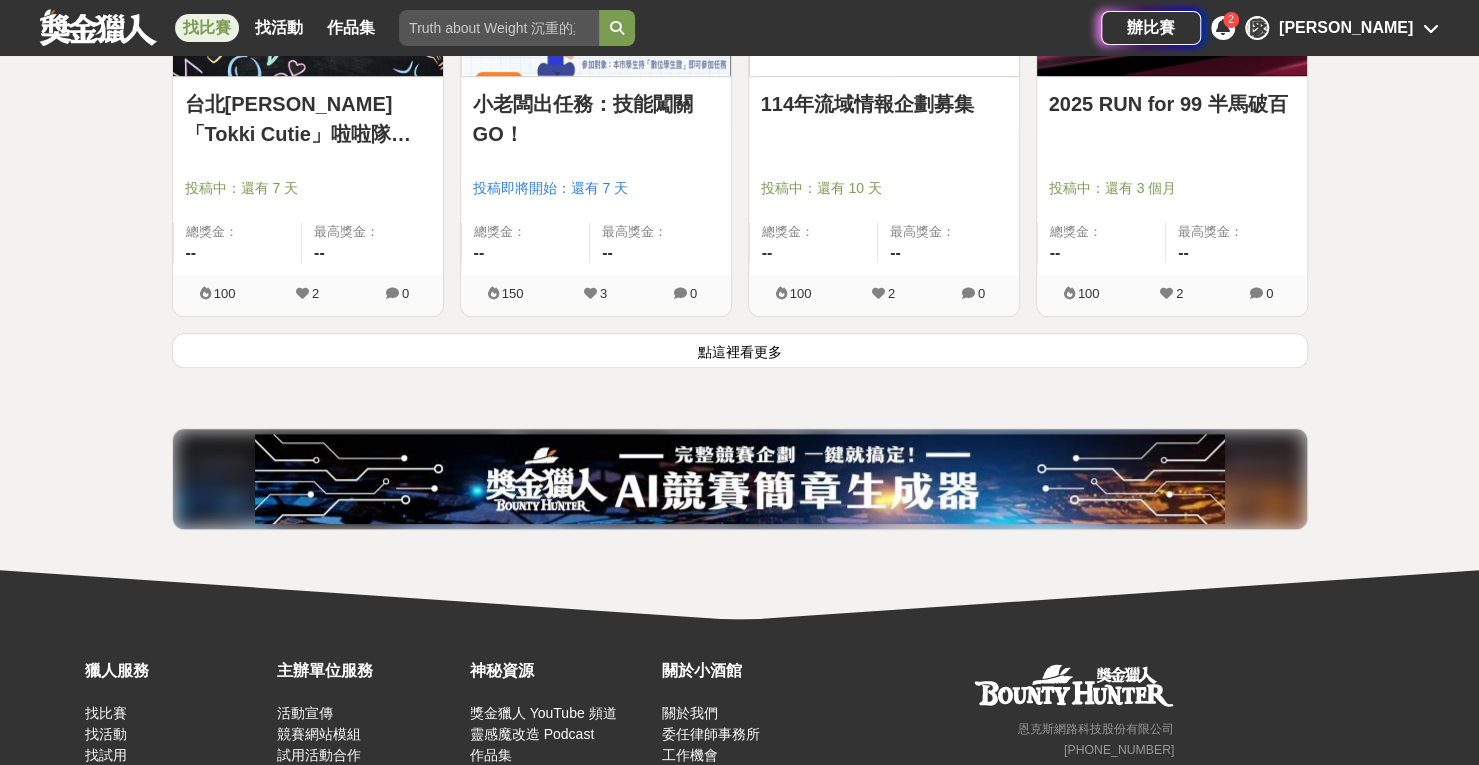 click on "點這裡看更多" at bounding box center (740, 350) 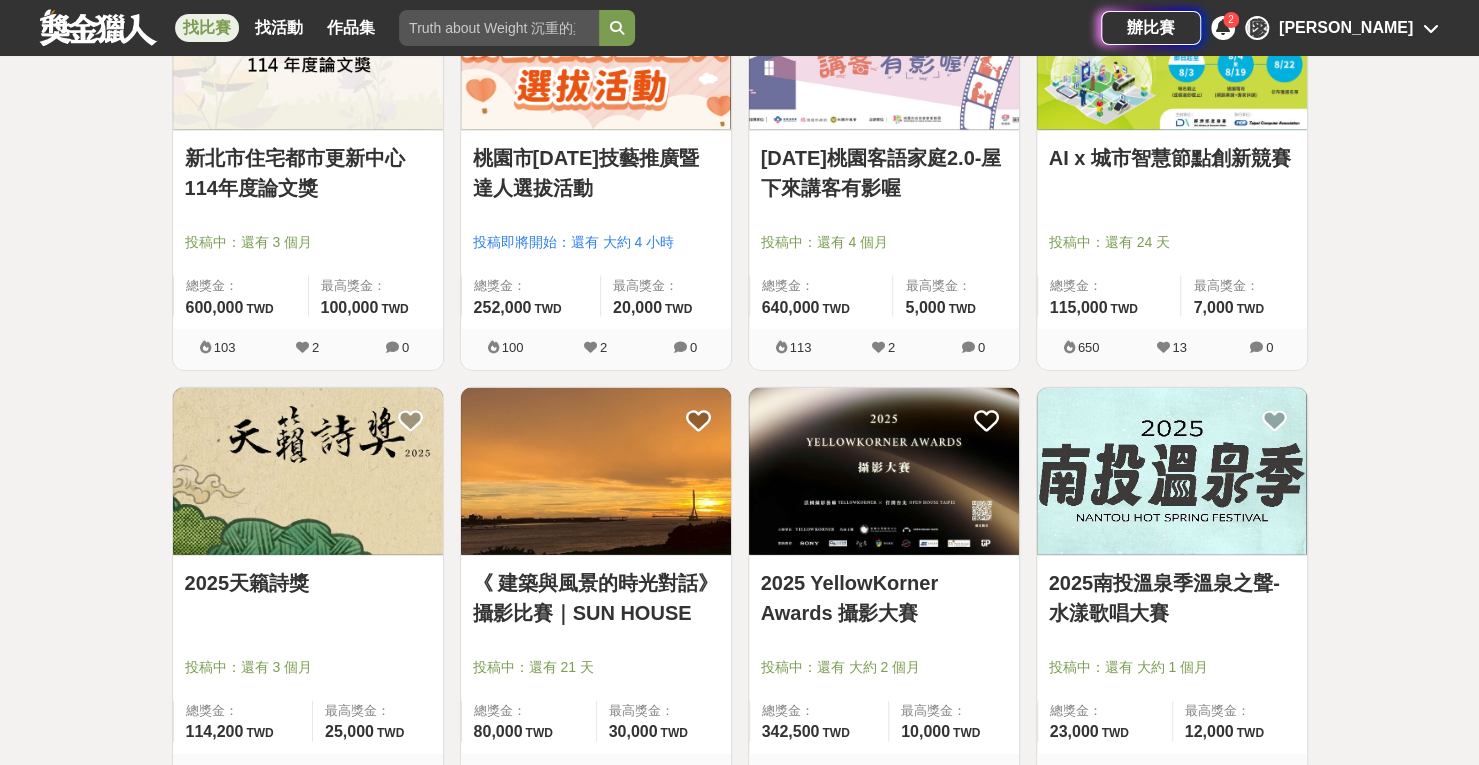 scroll, scrollTop: 7200, scrollLeft: 0, axis: vertical 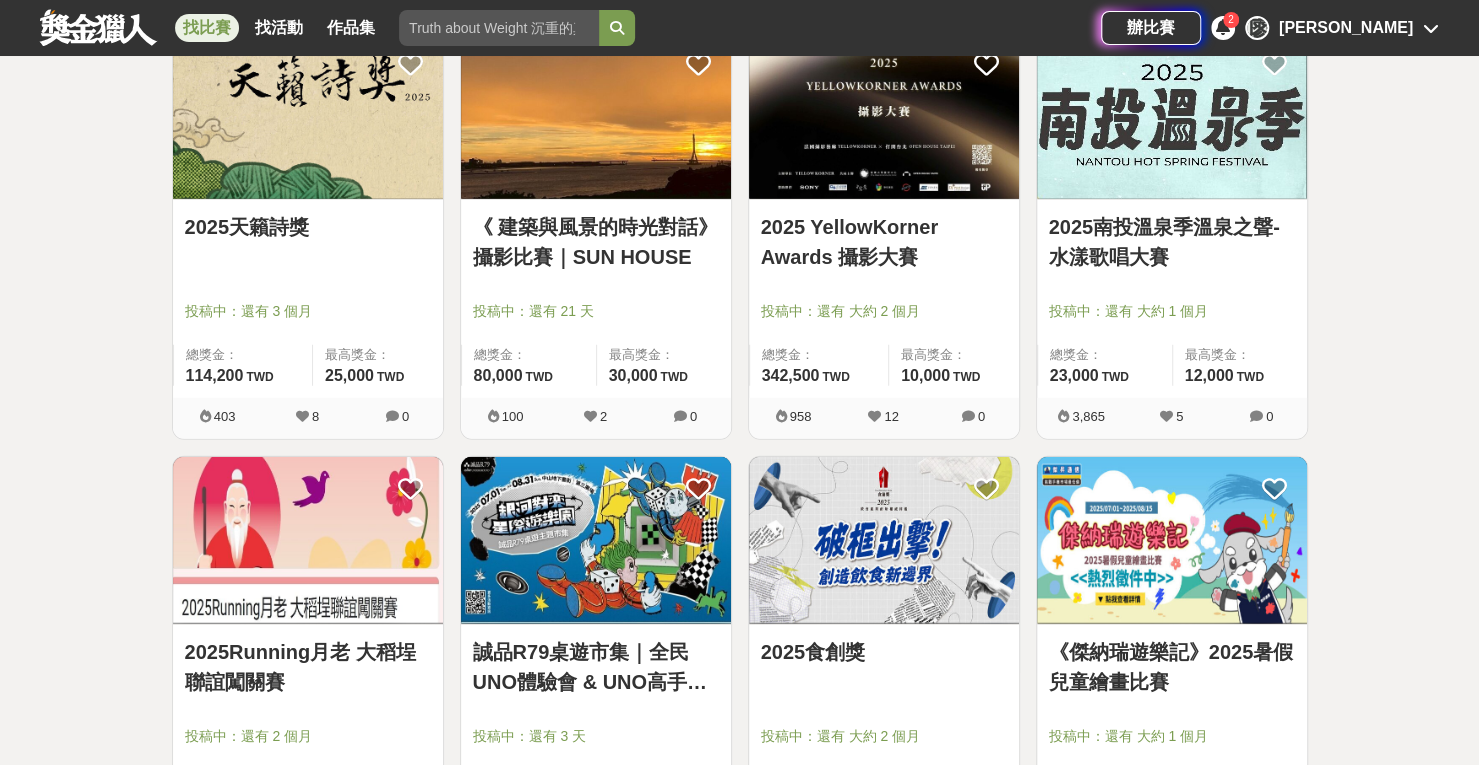 click at bounding box center [1172, 540] 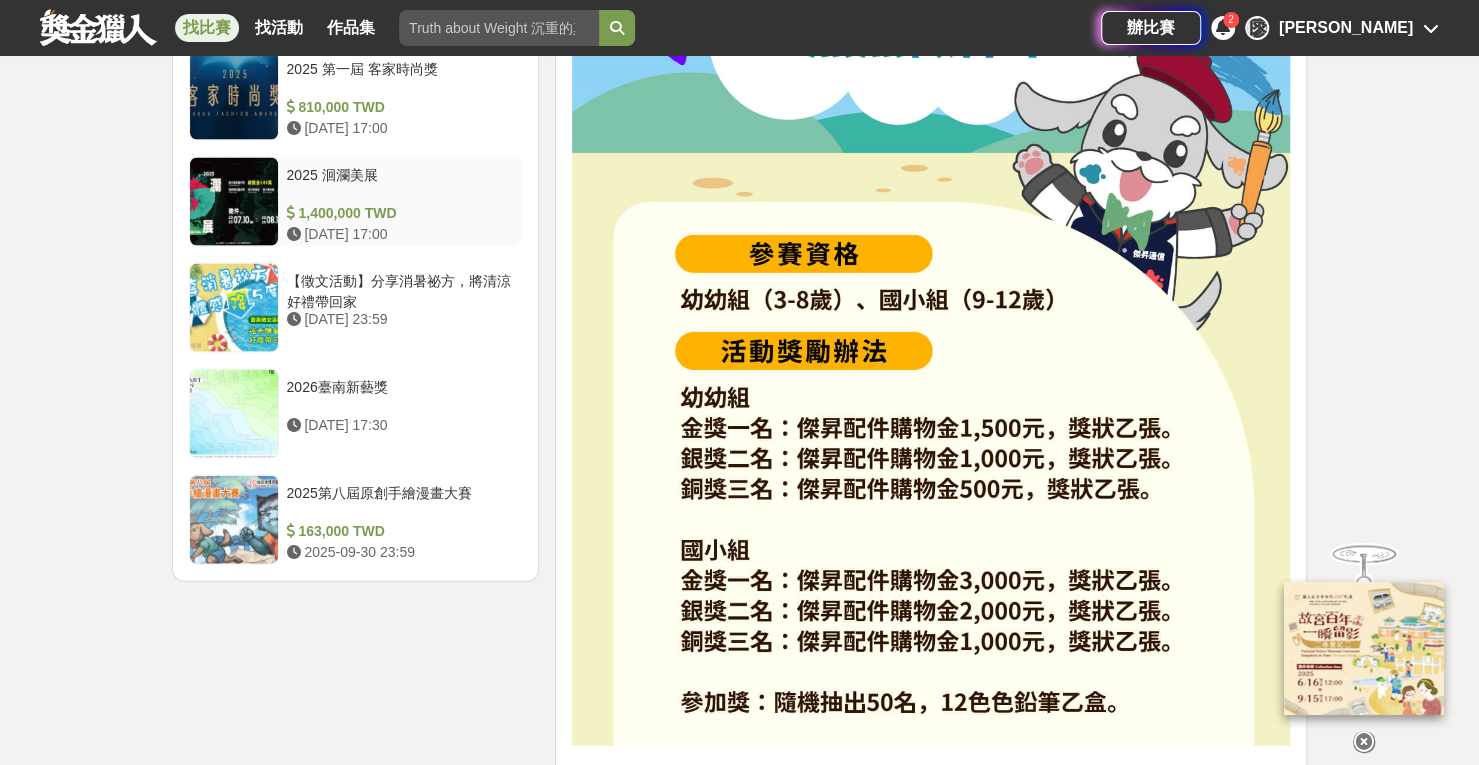 scroll, scrollTop: 2400, scrollLeft: 0, axis: vertical 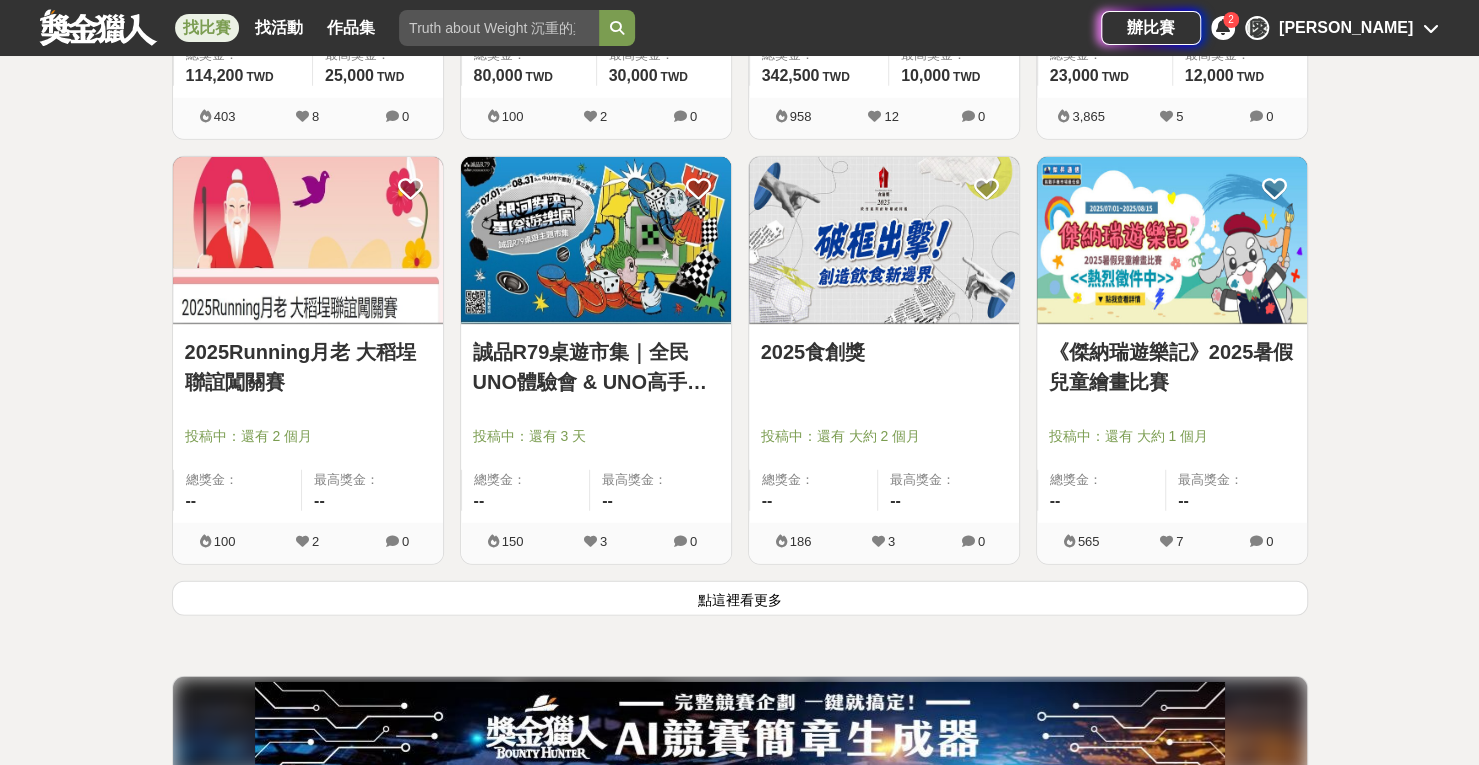 click on "點這裡看更多" at bounding box center (740, 598) 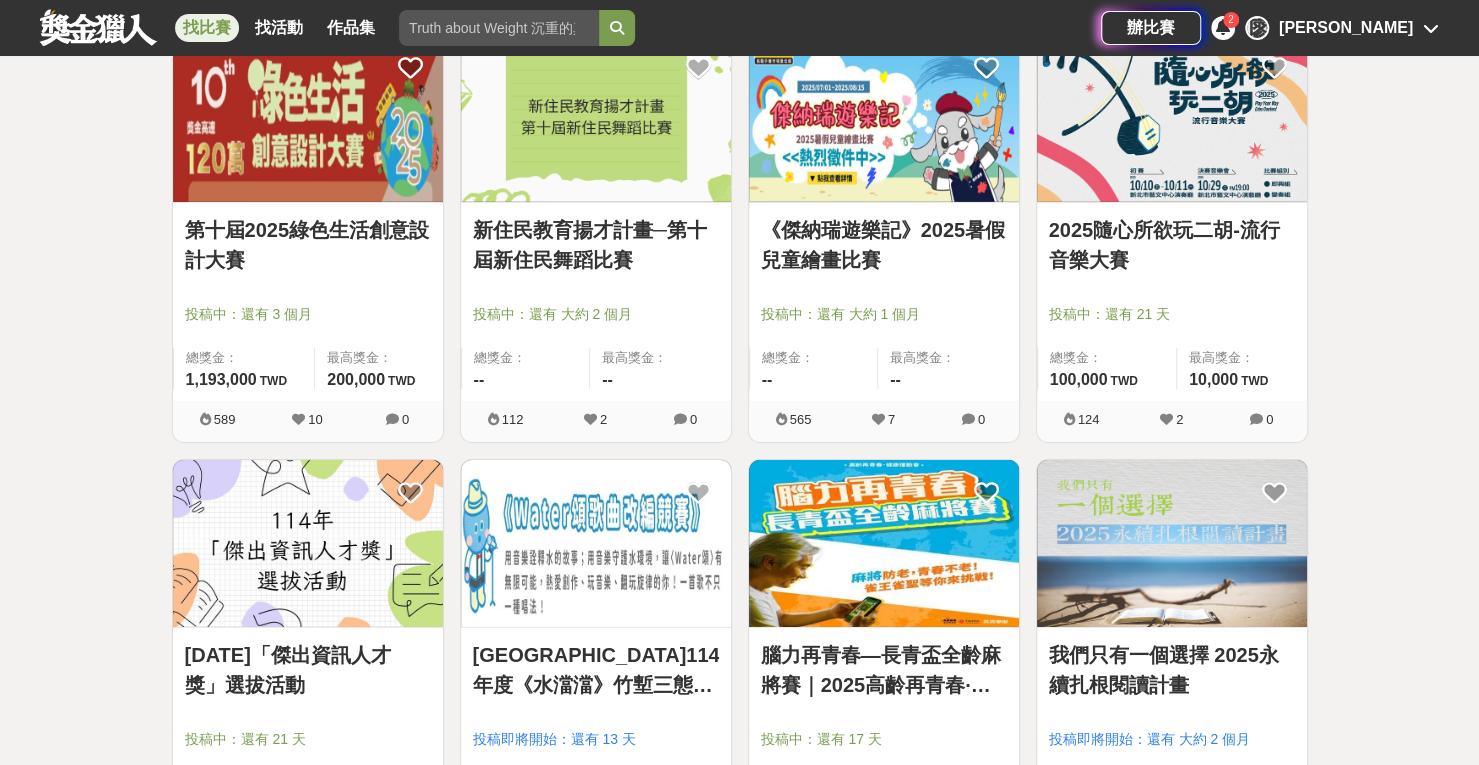 scroll, scrollTop: 8200, scrollLeft: 0, axis: vertical 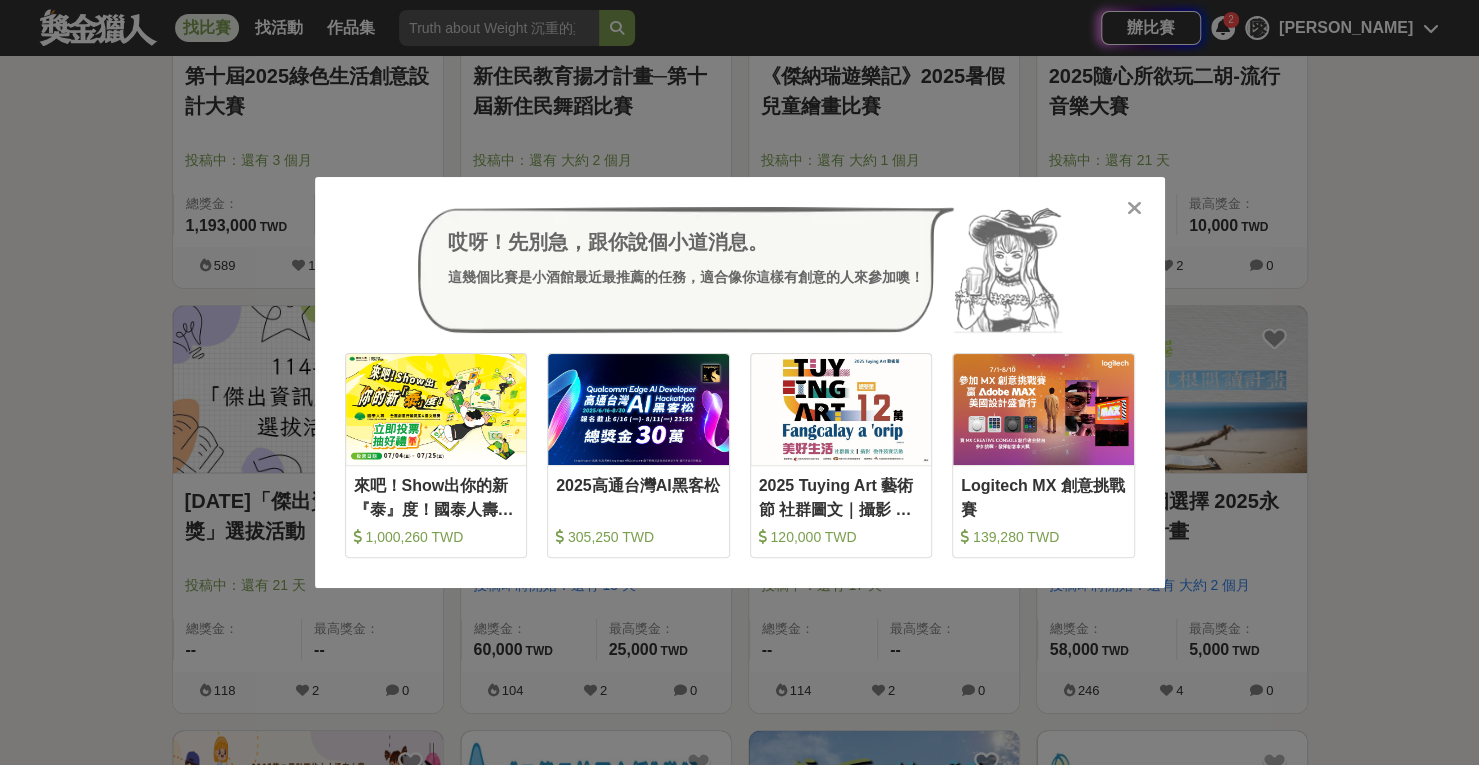 click on "哎呀！先別急，跟你說個小道消息。 這幾個比賽是小酒館最近最推薦的任務，適合像你這樣有創意的人來參加噢！   收藏 來吧！Show出你的新『泰』度！國泰人壽全國創意行銷提案&圖文競賽   1,000,260 TWD   收藏 2025高通台灣AI黑客松   305,250 TWD   收藏 2025 Tuying Art 藝術節 社群圖文｜攝影 徵件競賽活動   120,000 TWD   收藏 Logitech MX 創意挑戰賽   139,280 TWD" at bounding box center [739, 382] 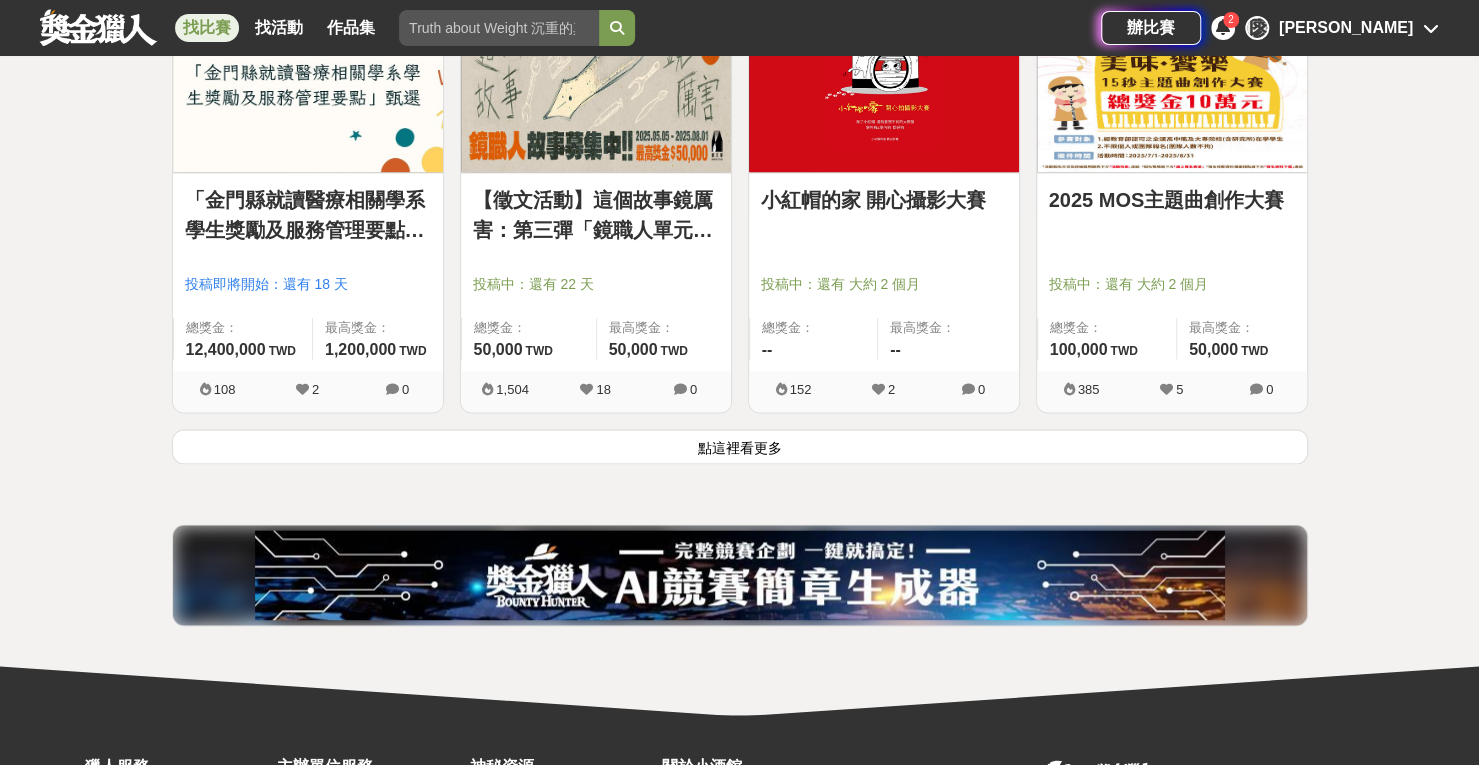 scroll, scrollTop: 10200, scrollLeft: 0, axis: vertical 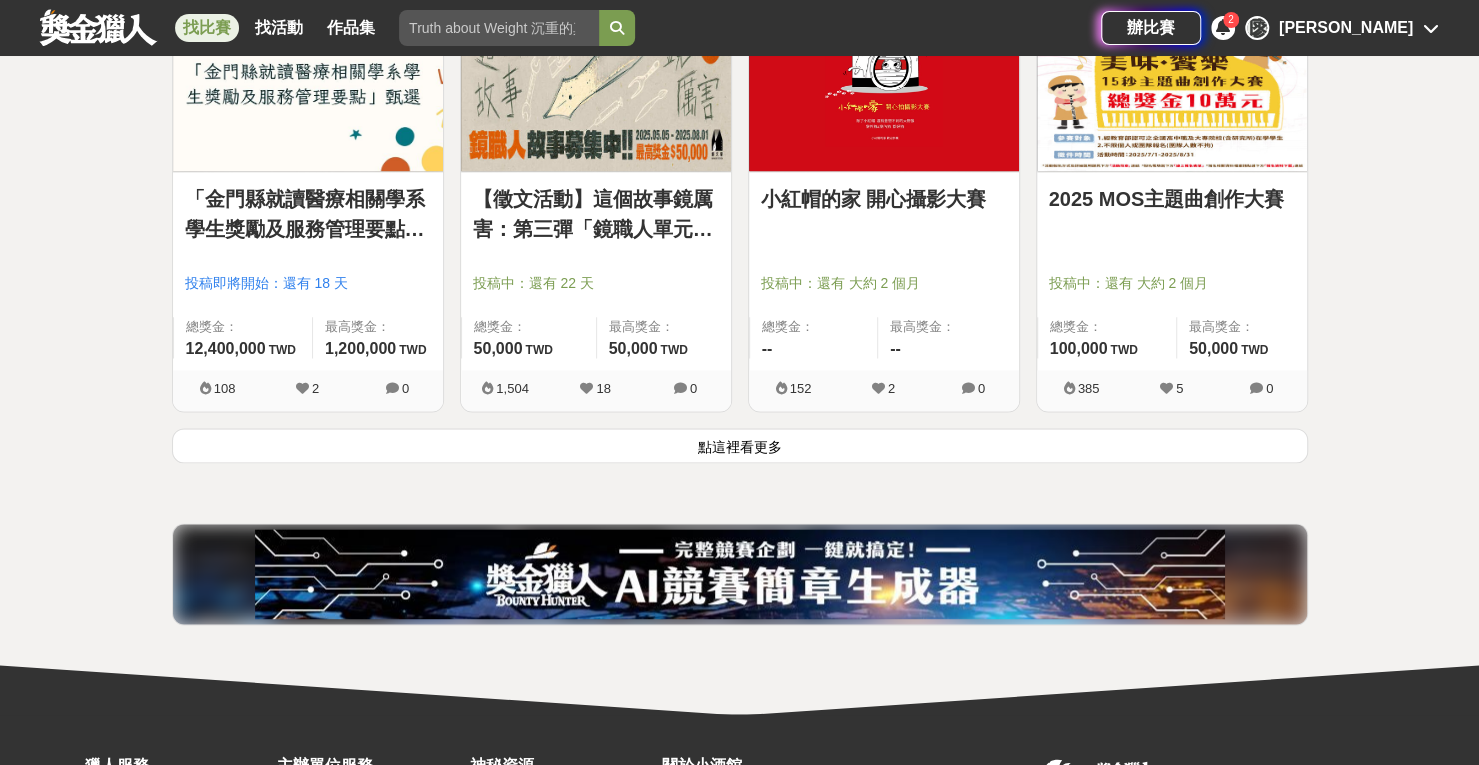 click on "點這裡看更多" at bounding box center (740, 445) 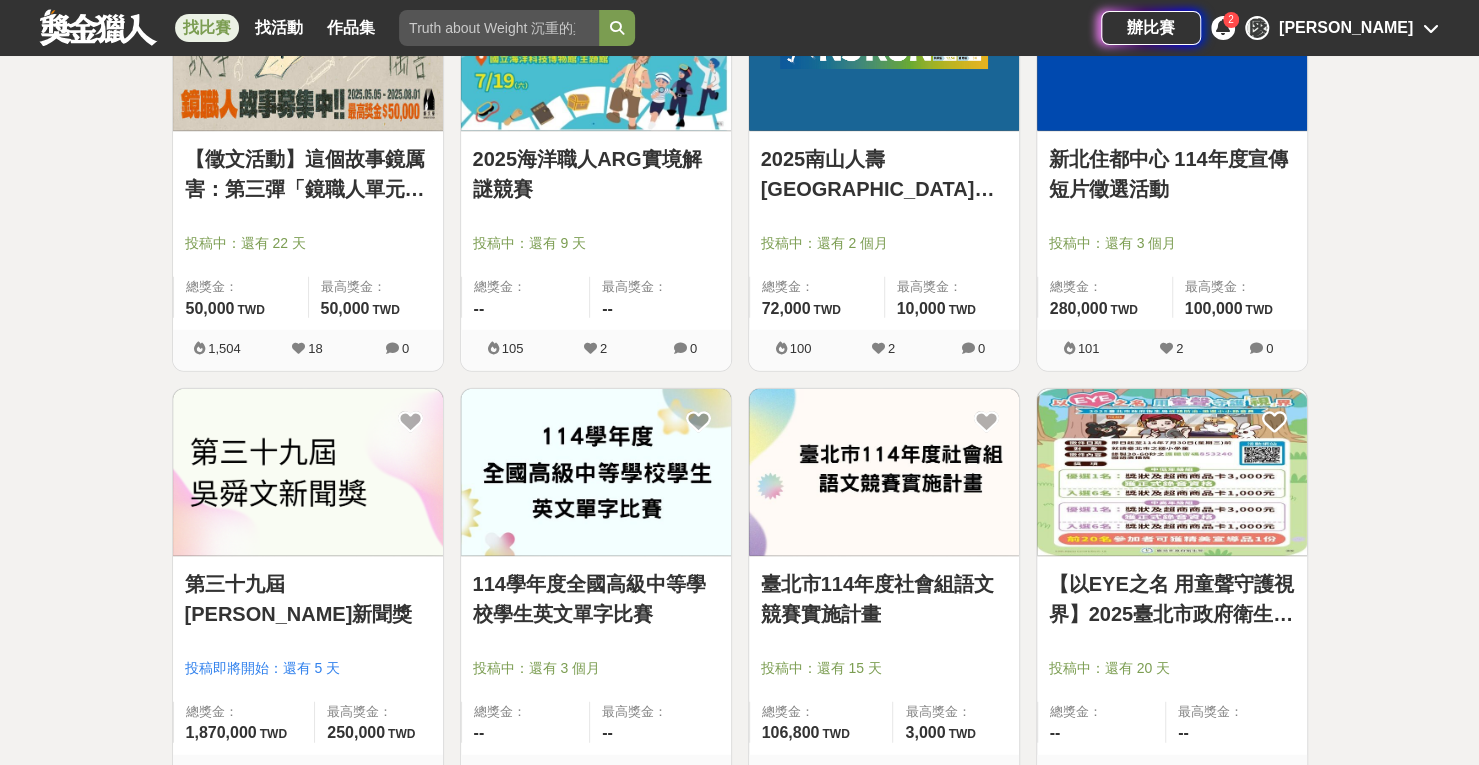 scroll, scrollTop: 11700, scrollLeft: 0, axis: vertical 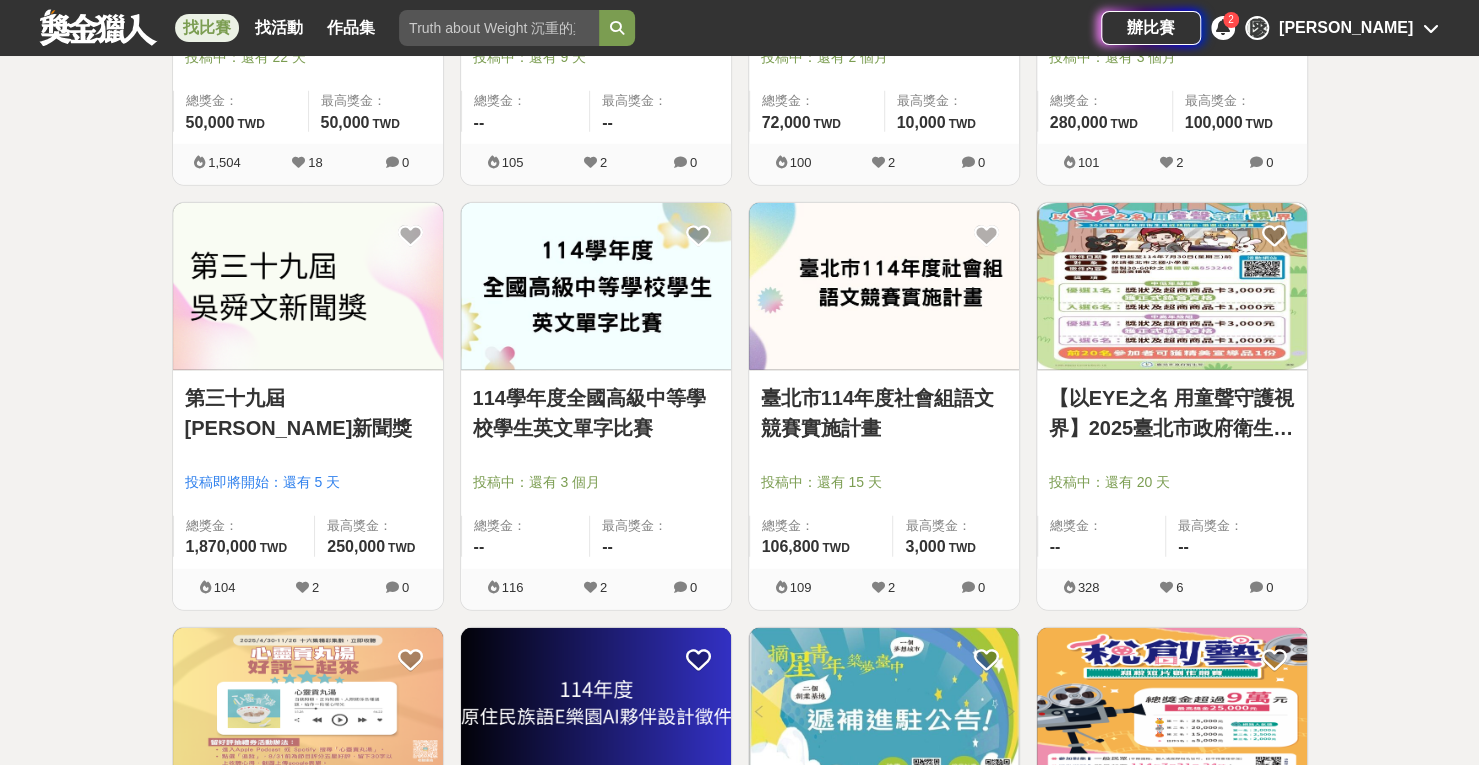 click on "【以EYE之名 用童聲守護視界】2025臺北市政府衛生局 小小錄音員徵選活動" at bounding box center [1172, 413] 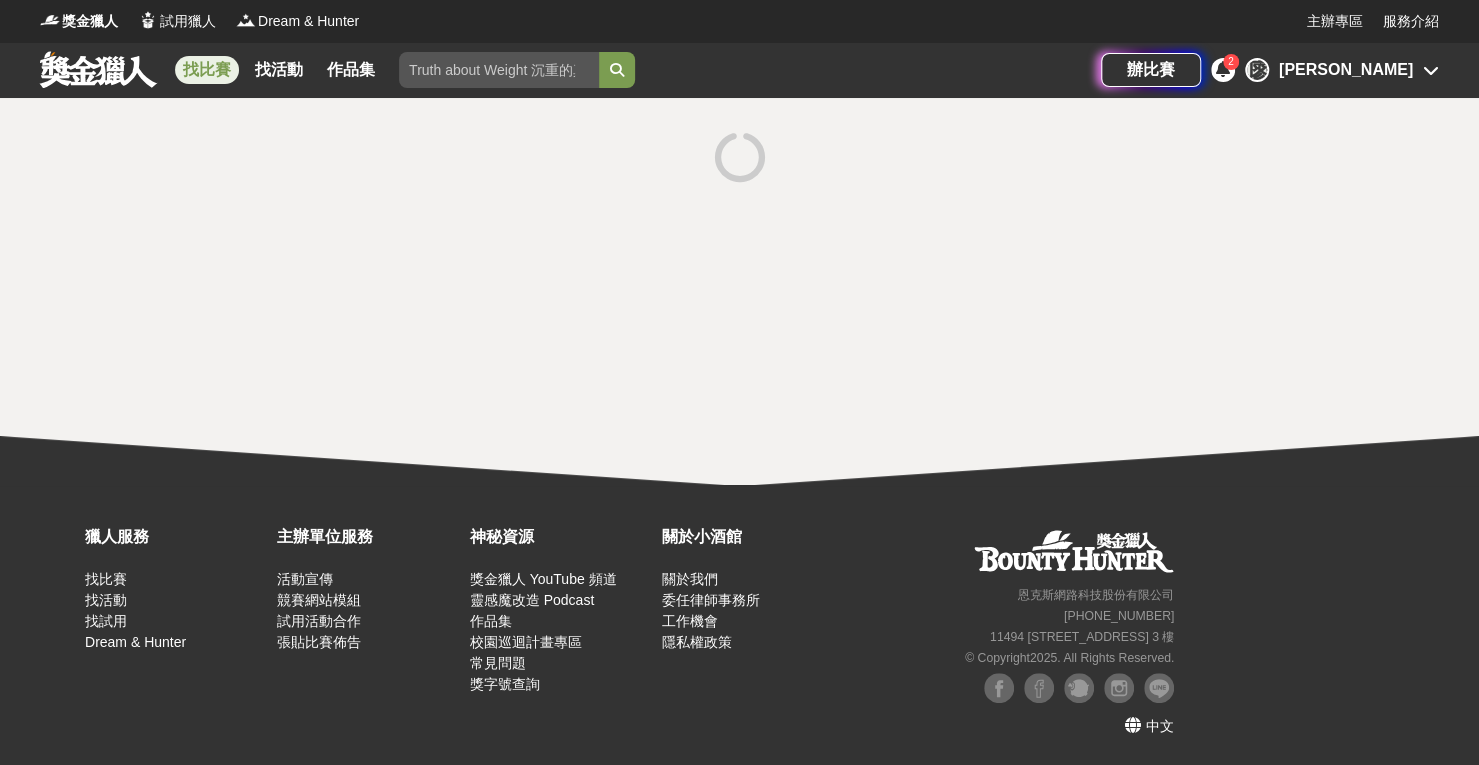 scroll, scrollTop: 0, scrollLeft: 0, axis: both 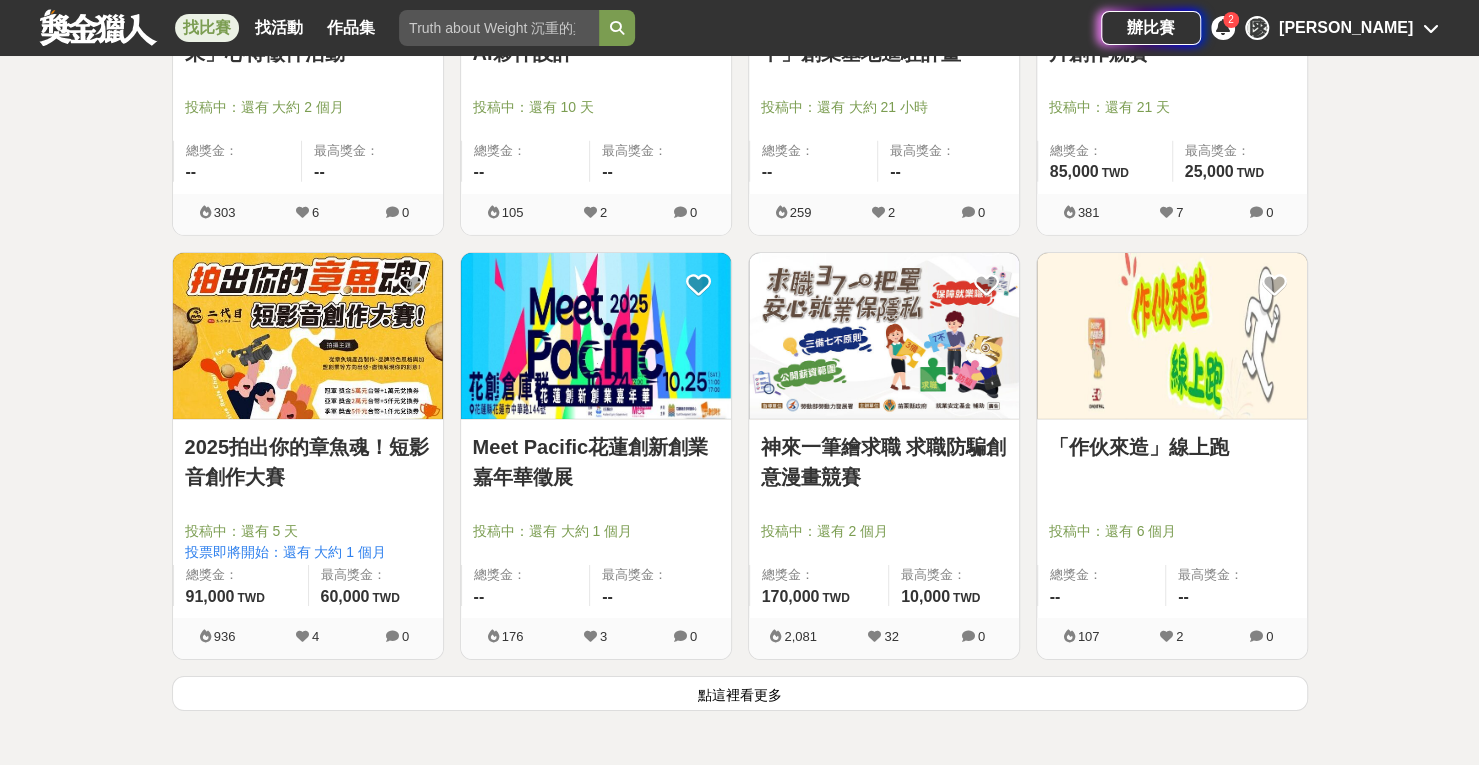 click on "神來一筆繪求職 求職防騙創意漫畫競賽" at bounding box center (884, 462) 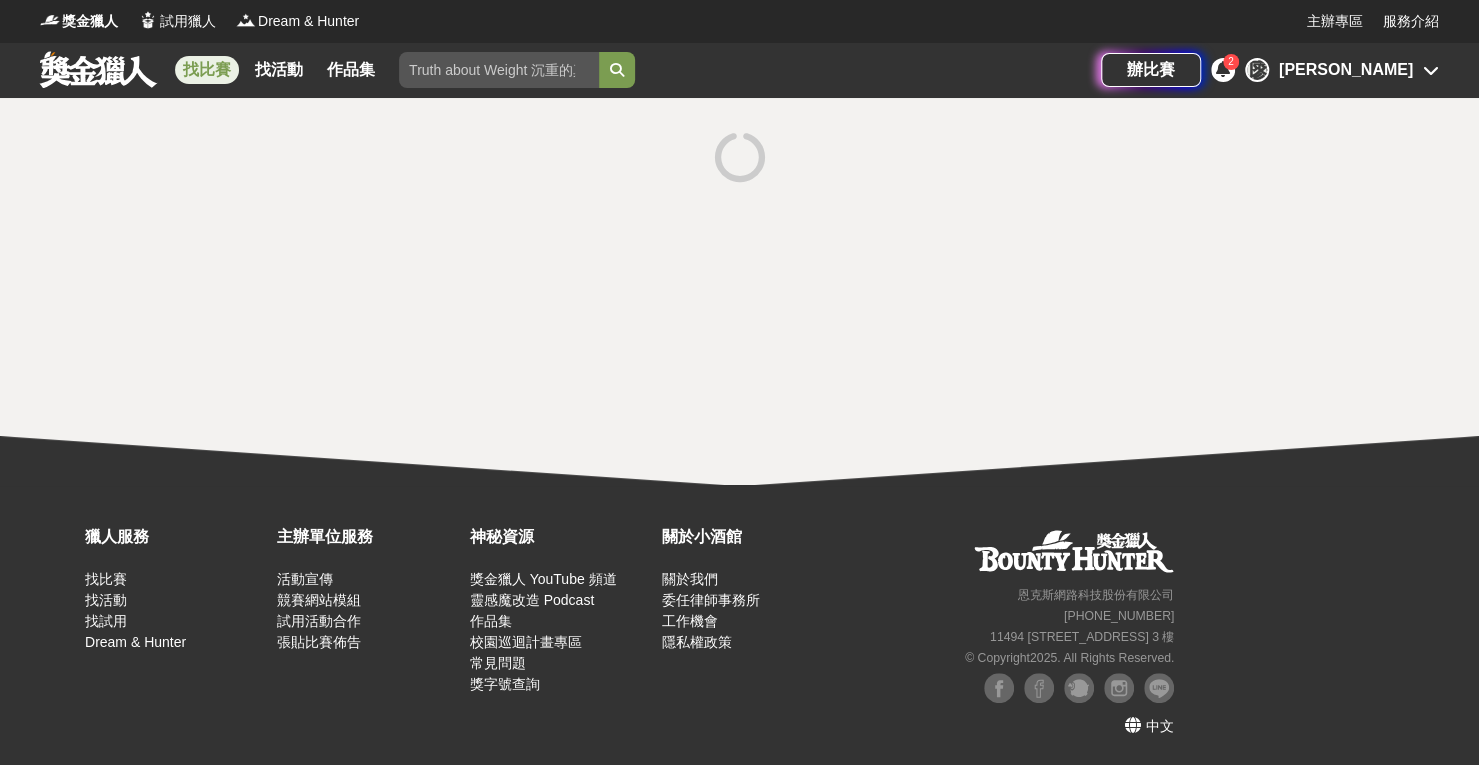 scroll, scrollTop: 0, scrollLeft: 0, axis: both 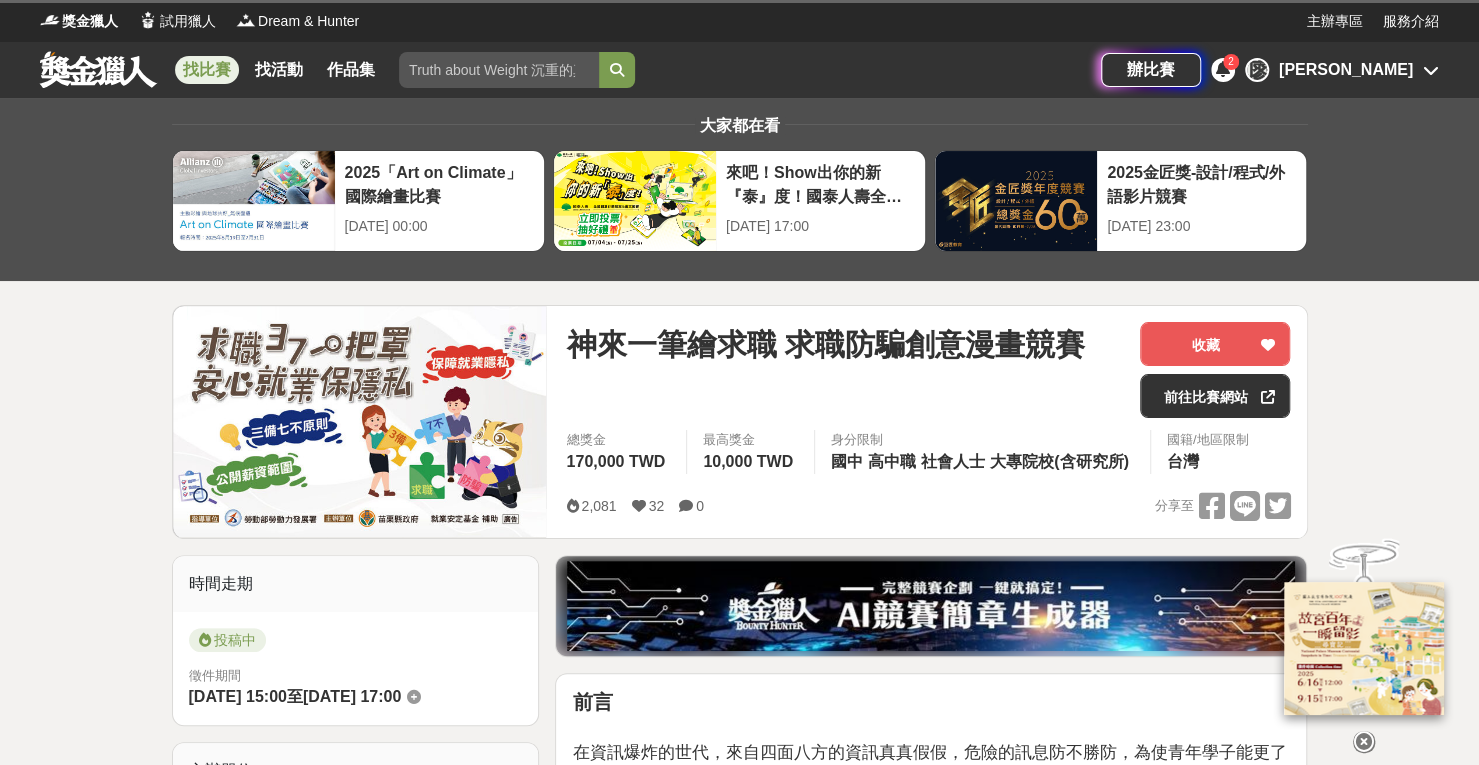 click on "[PERSON_NAME]" at bounding box center [1346, 70] 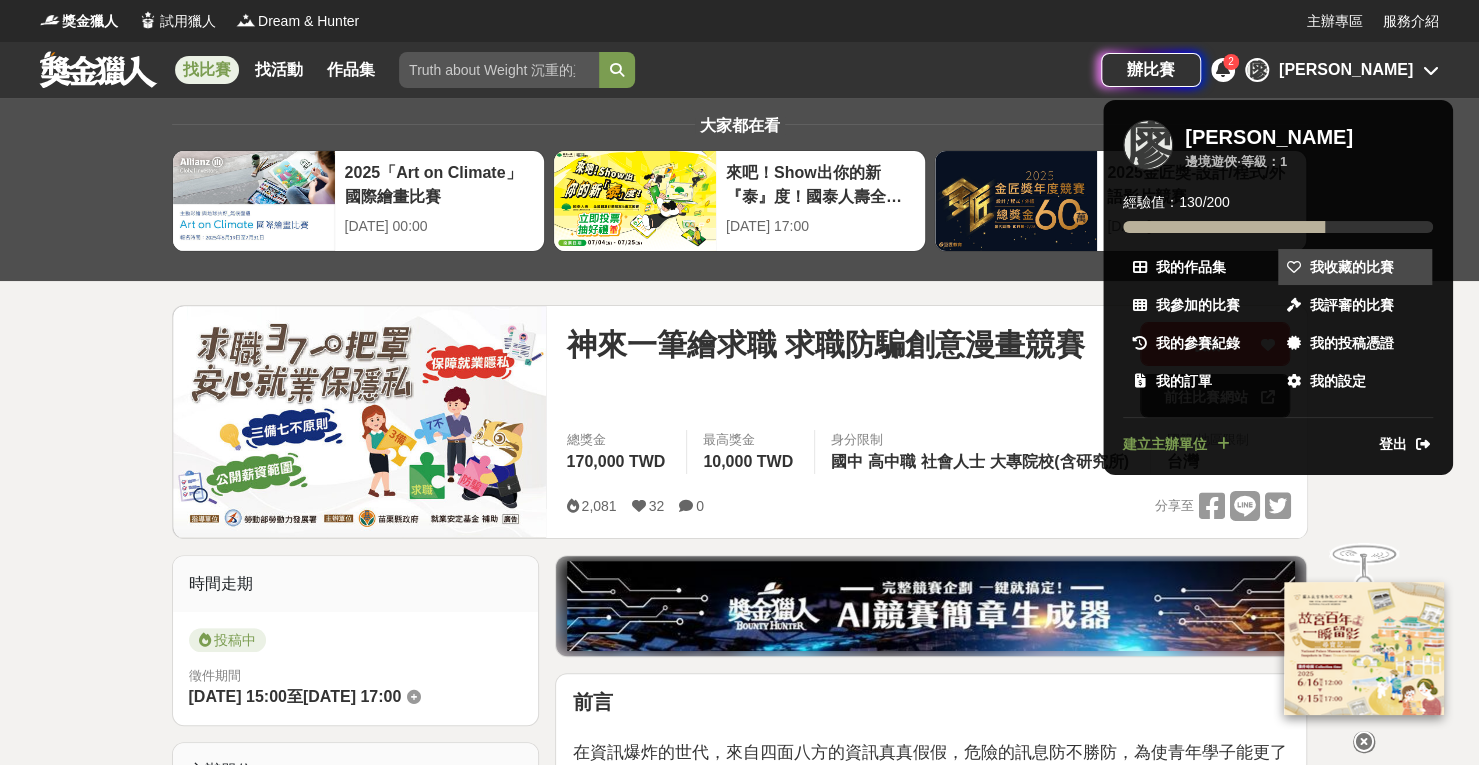 click on "我收藏的比賽" at bounding box center (1352, 267) 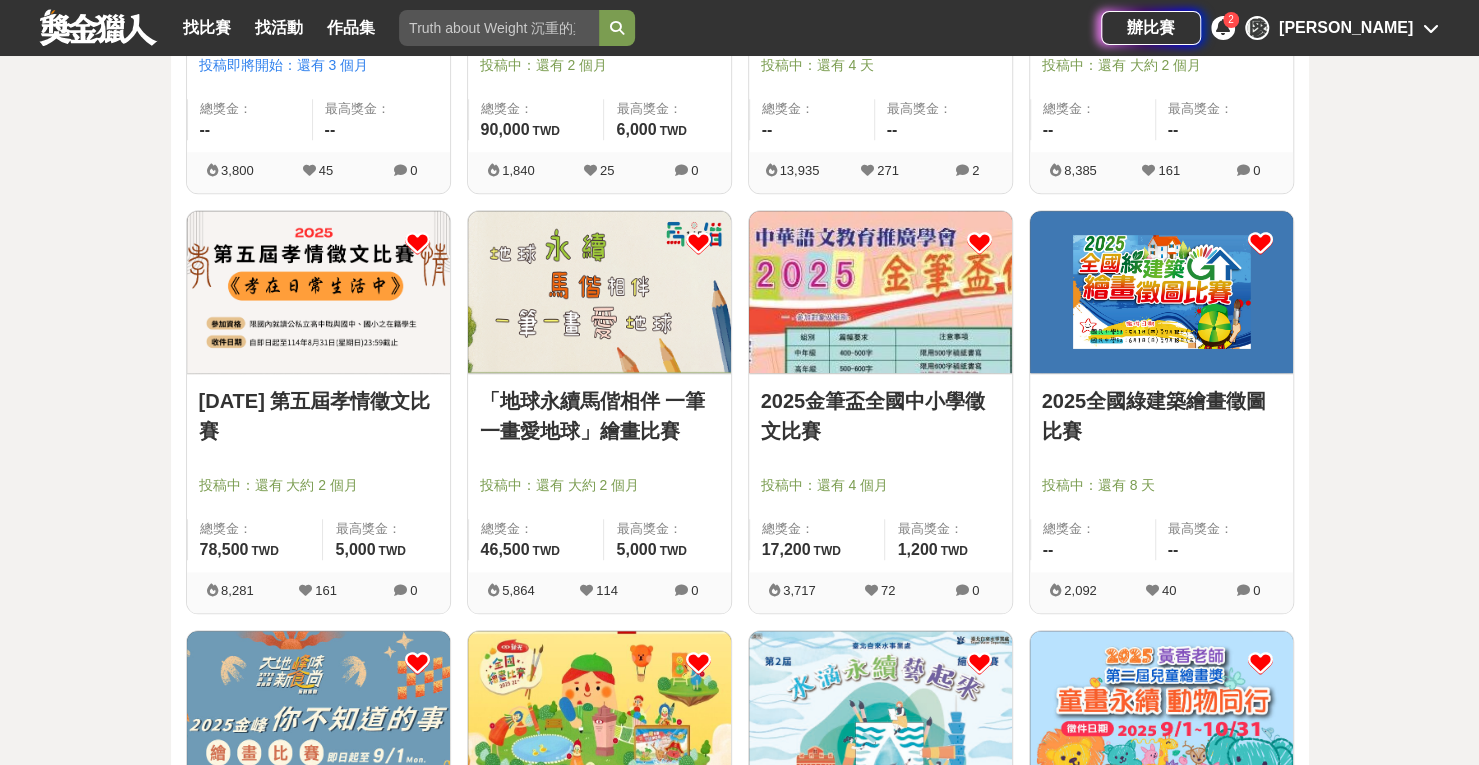 scroll, scrollTop: 1100, scrollLeft: 0, axis: vertical 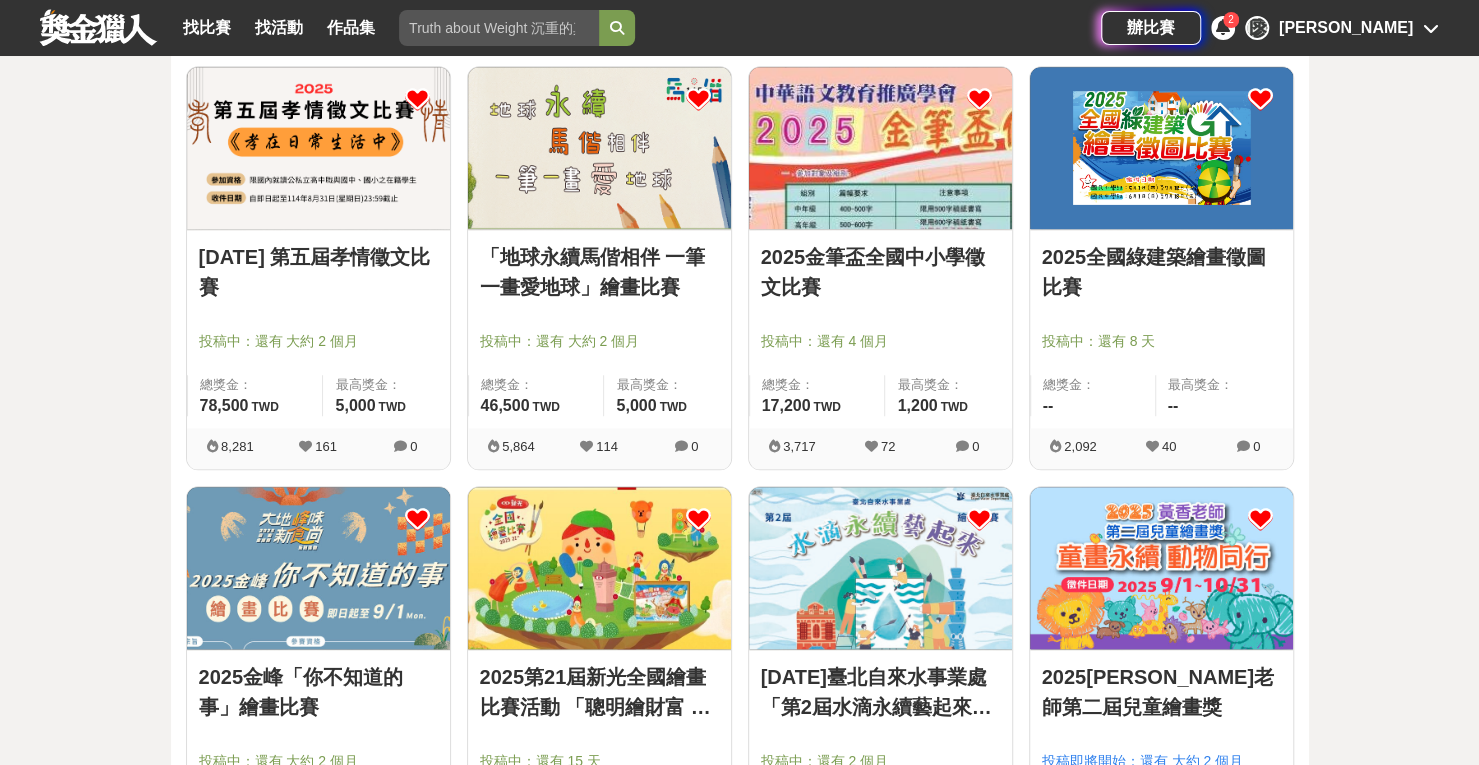 click at bounding box center (599, 568) 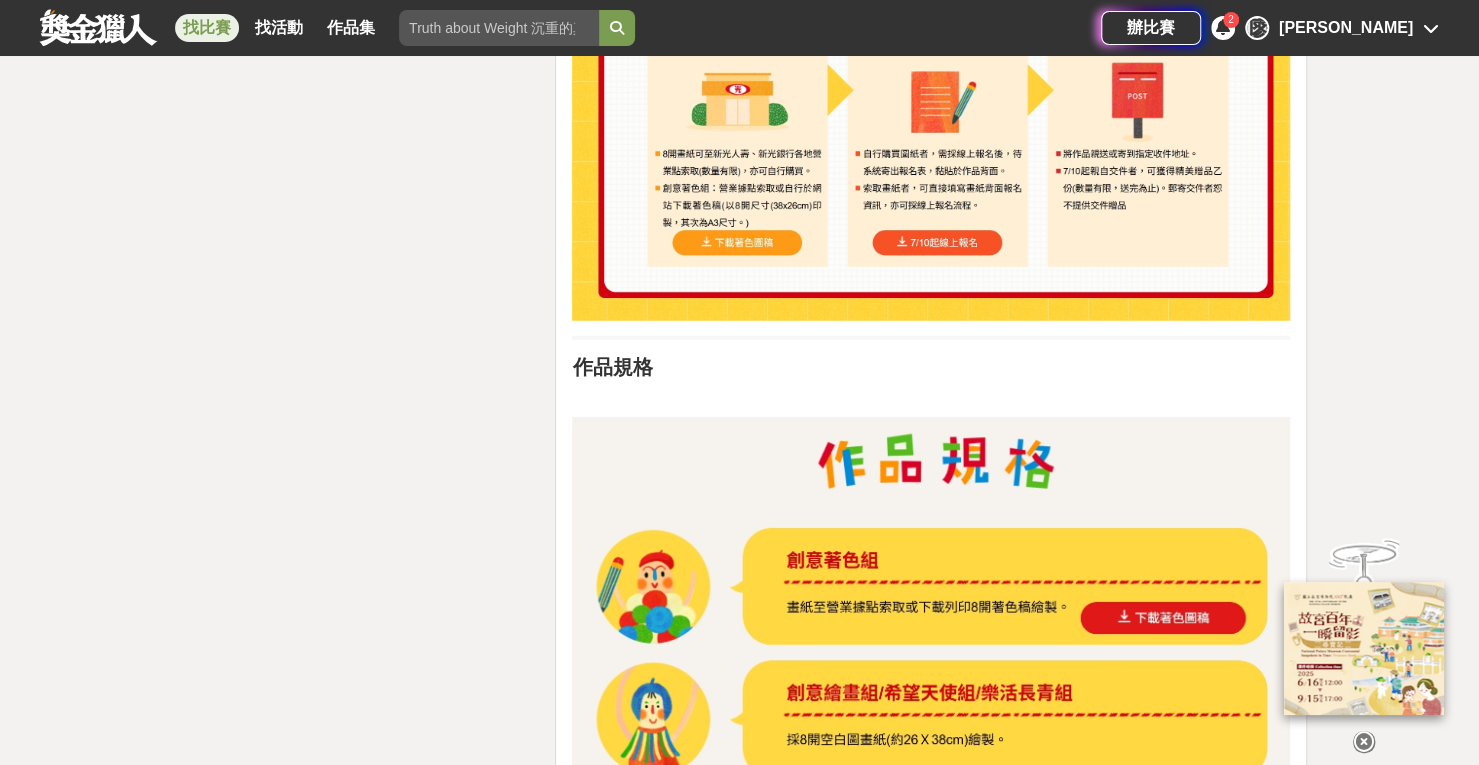 scroll, scrollTop: 3200, scrollLeft: 0, axis: vertical 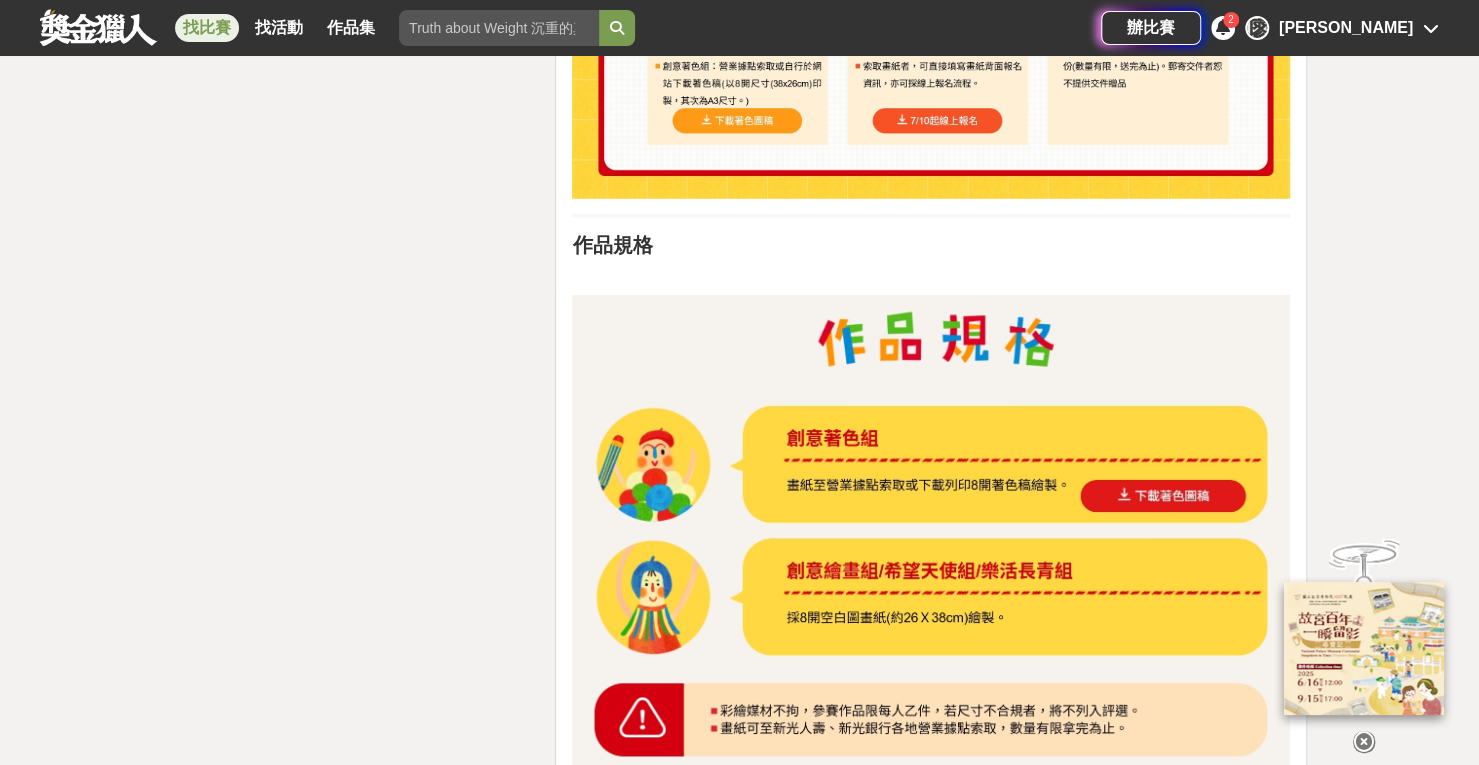 click at bounding box center (931, 535) 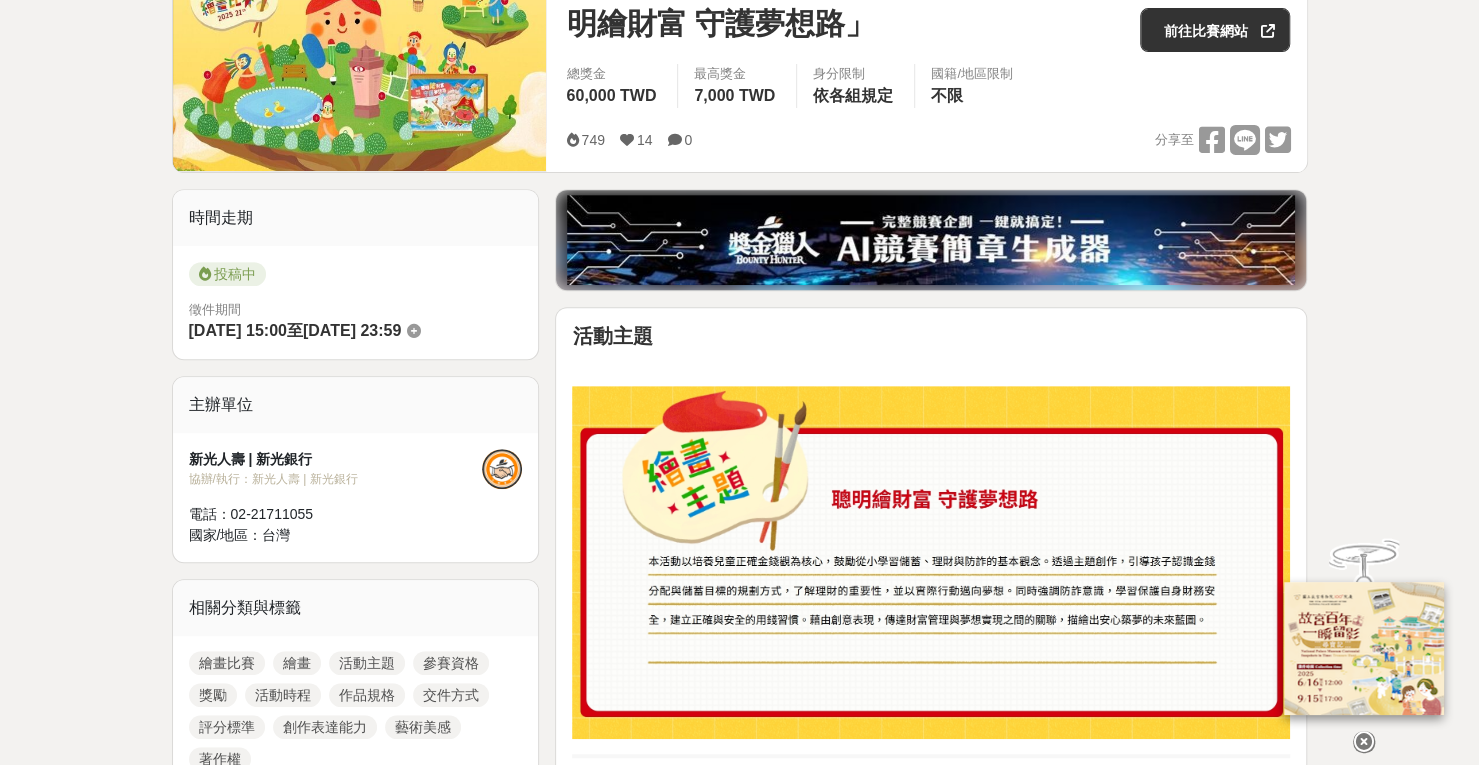 scroll, scrollTop: 0, scrollLeft: 0, axis: both 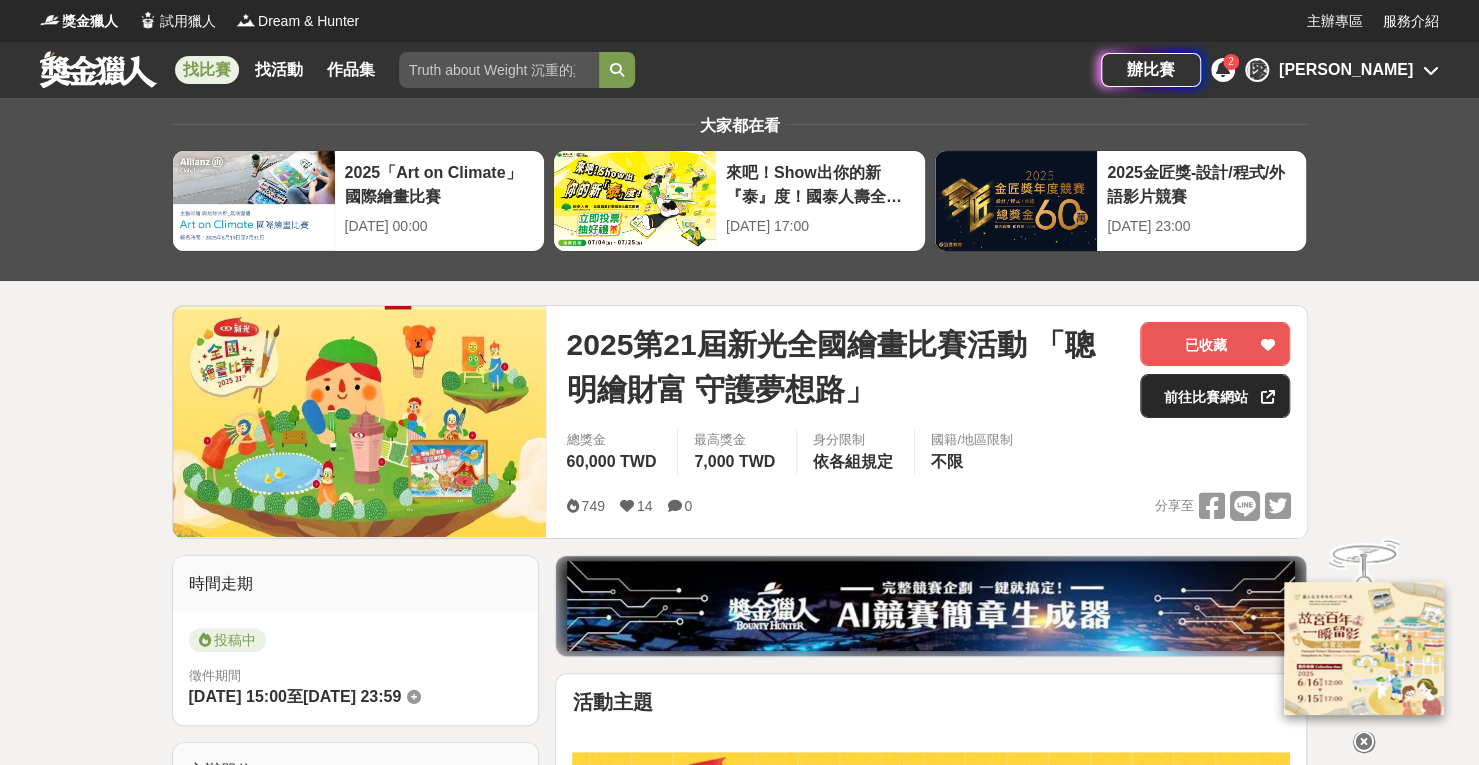 click on "前往比賽網站" at bounding box center [1215, 396] 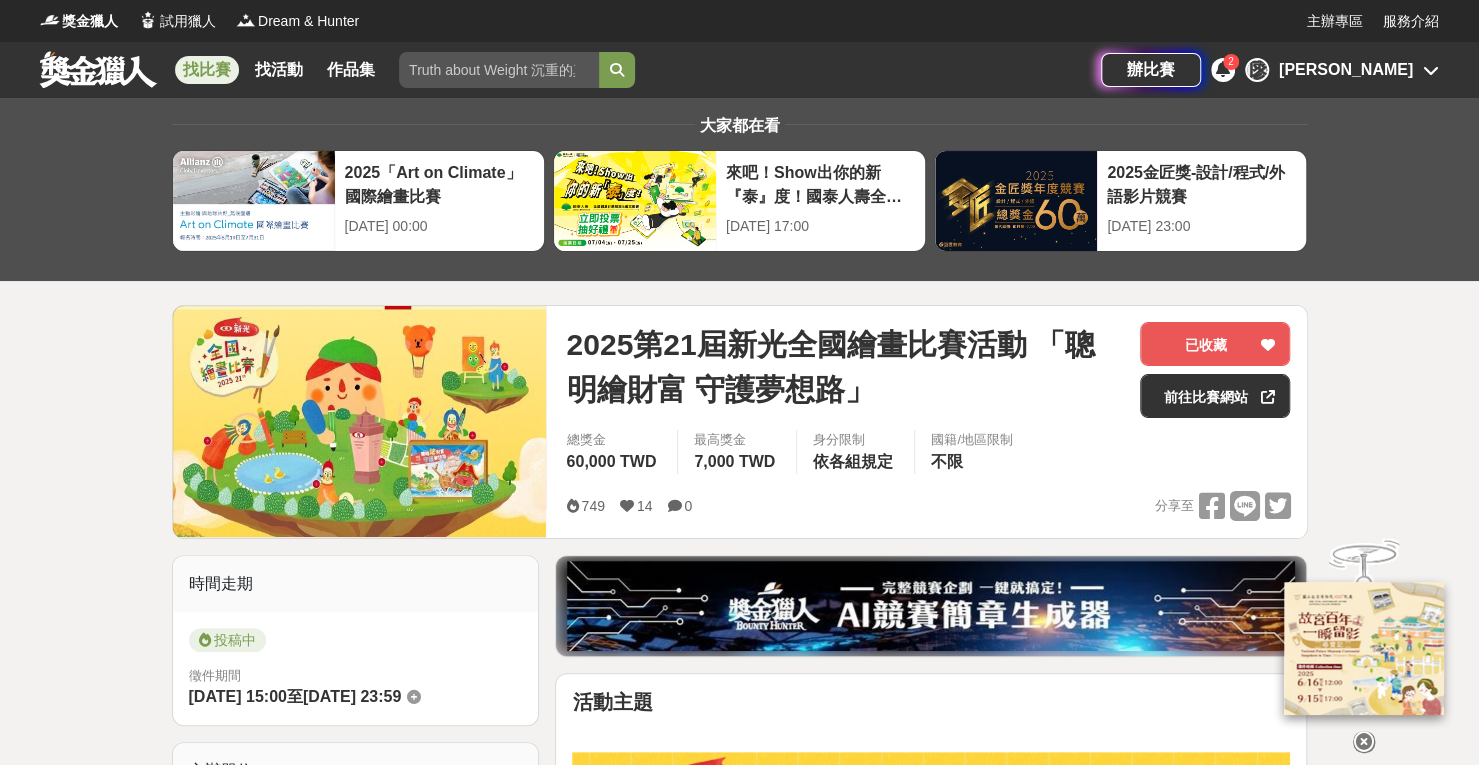 click on "[PERSON_NAME]" at bounding box center (1346, 70) 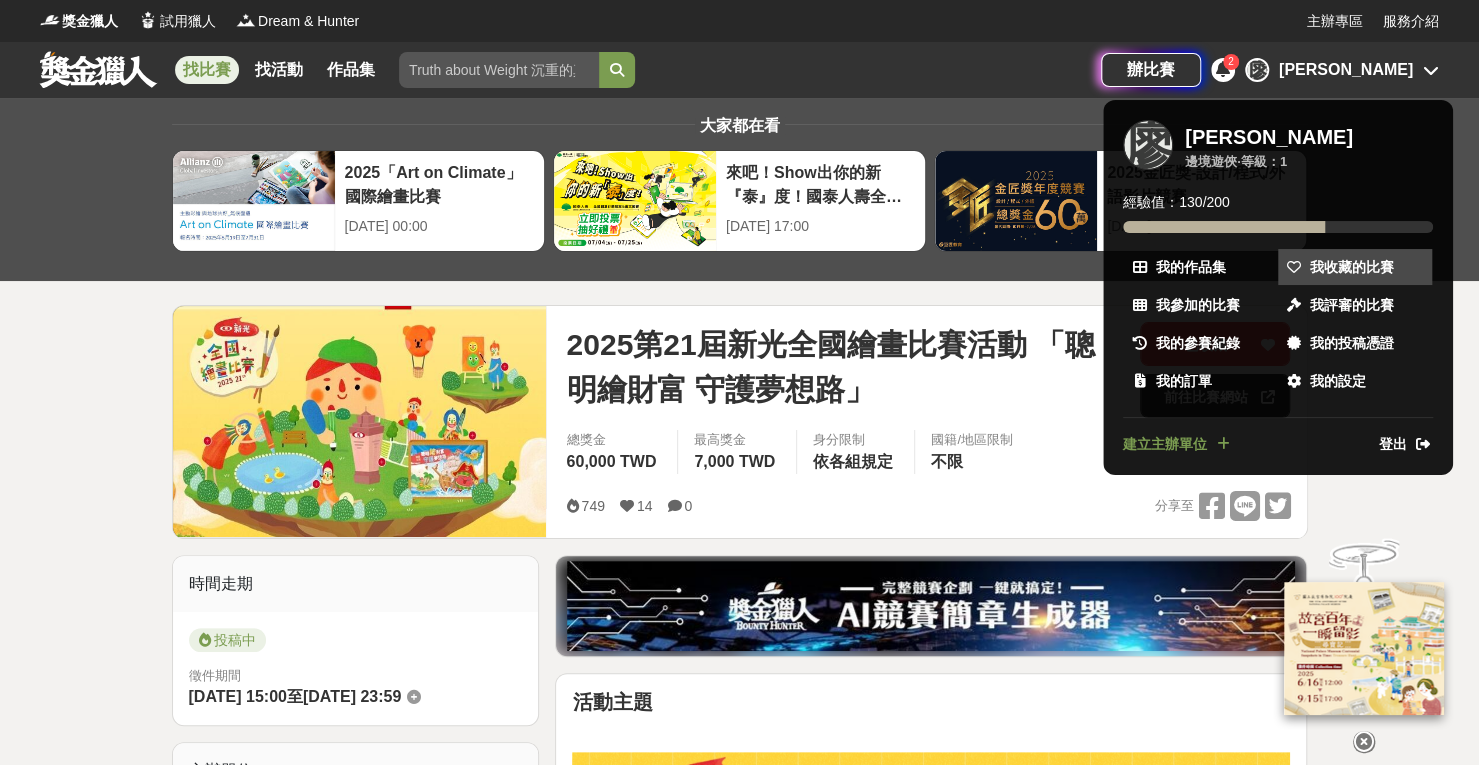 click on "我收藏的比賽" at bounding box center [1352, 267] 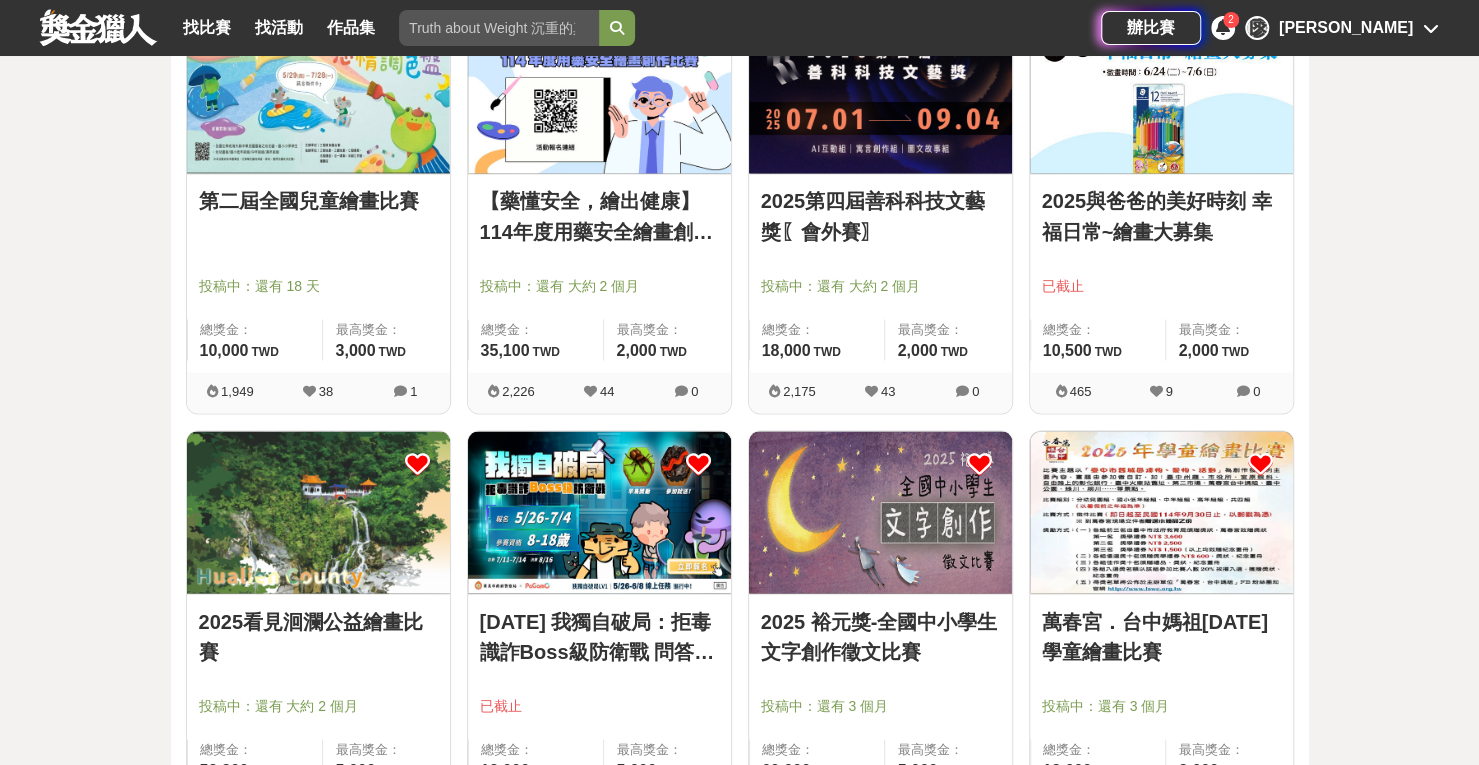 scroll, scrollTop: 2000, scrollLeft: 0, axis: vertical 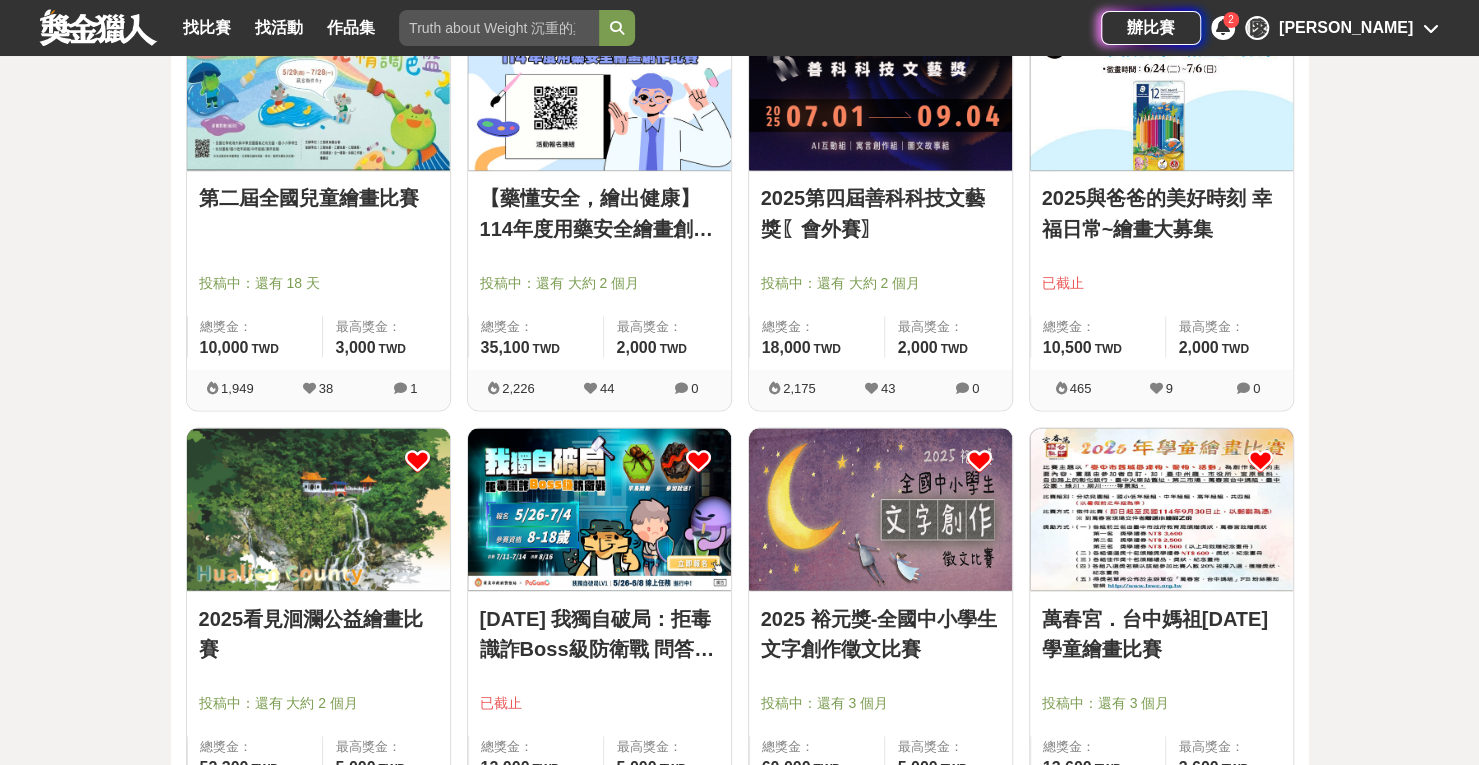 click at bounding box center [1161, 509] 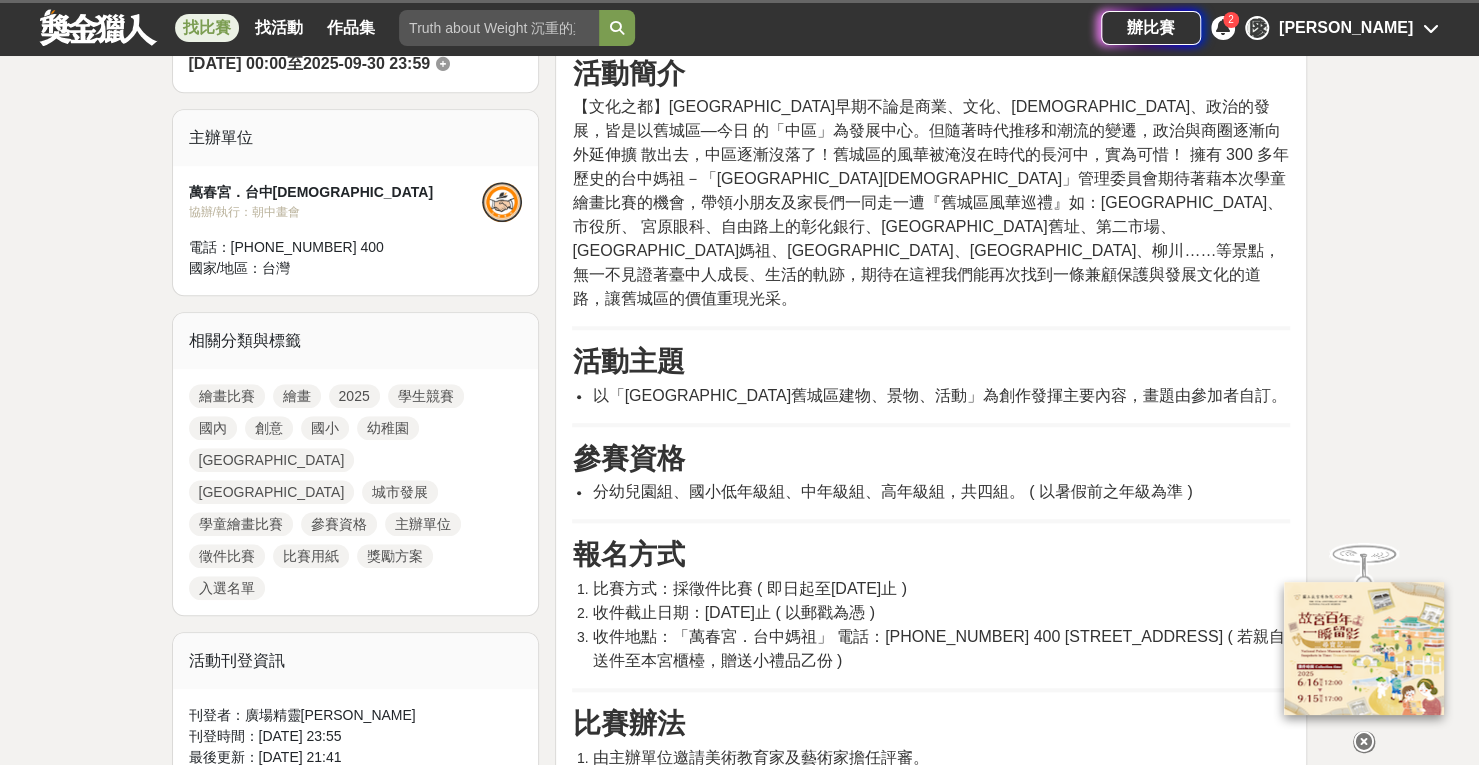 scroll, scrollTop: 700, scrollLeft: 0, axis: vertical 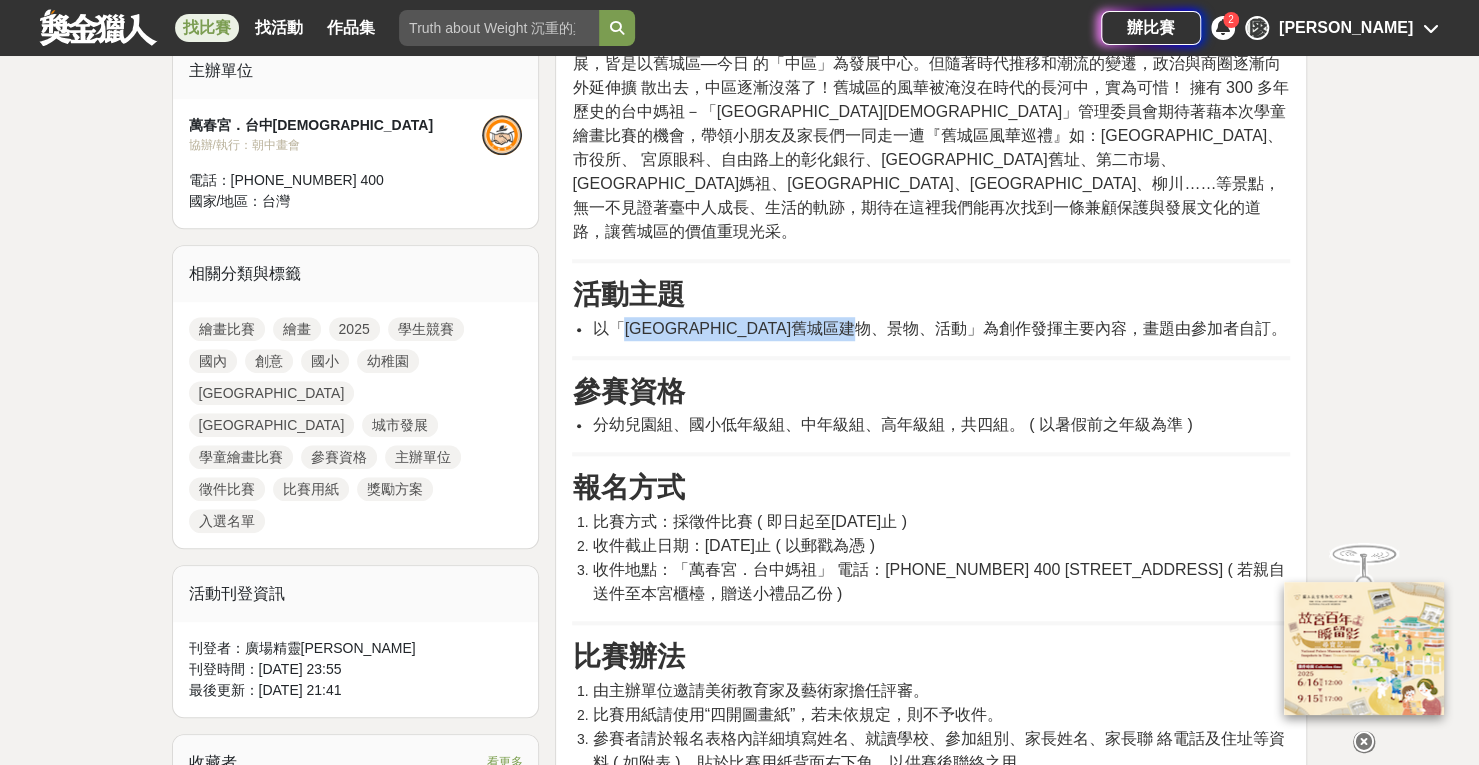 drag, startPoint x: 625, startPoint y: 278, endPoint x: 962, endPoint y: 282, distance: 337.02374 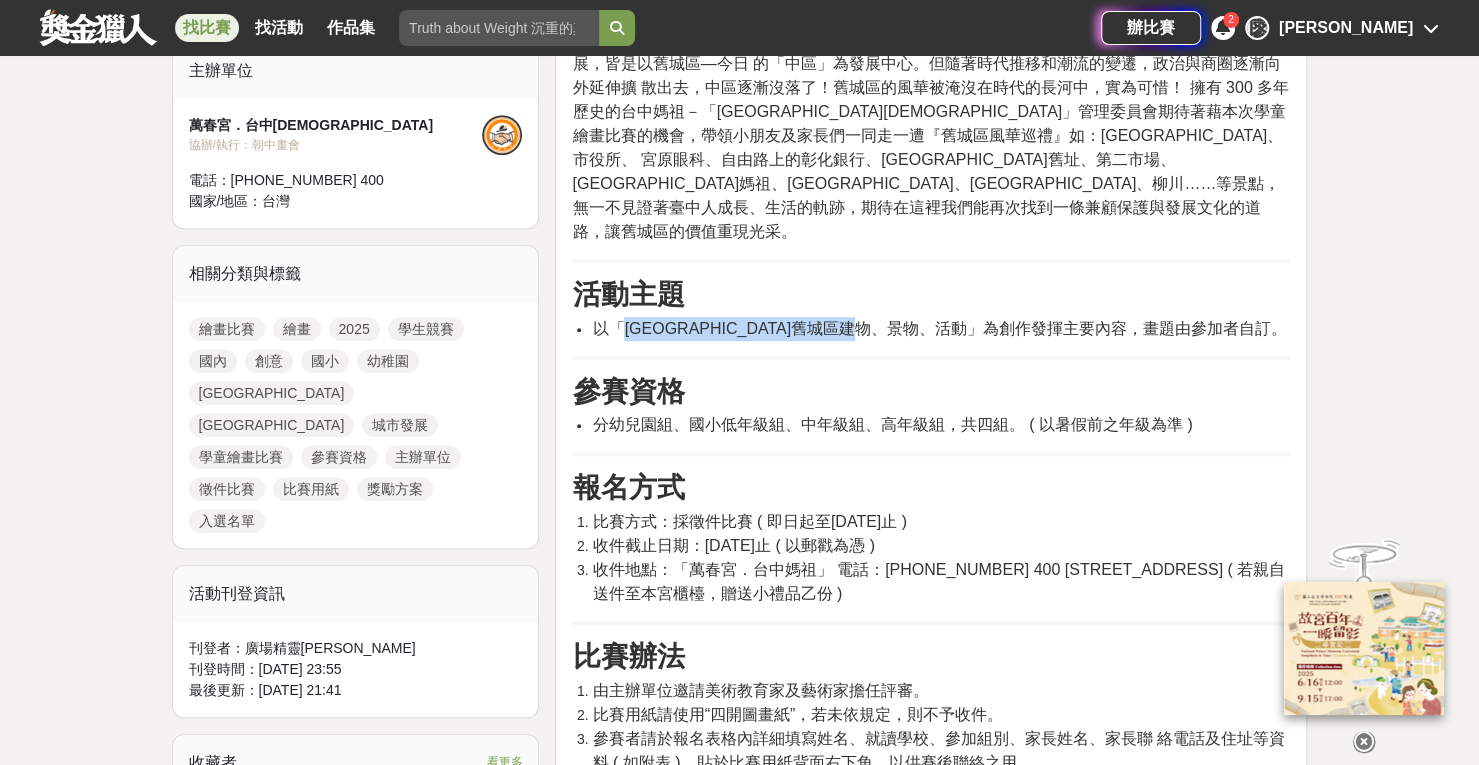 click on "以「[GEOGRAPHIC_DATA]舊城區建物、景物、活動」為創作發揮主要內容，畫題由參加者自訂。" at bounding box center (939, 328) 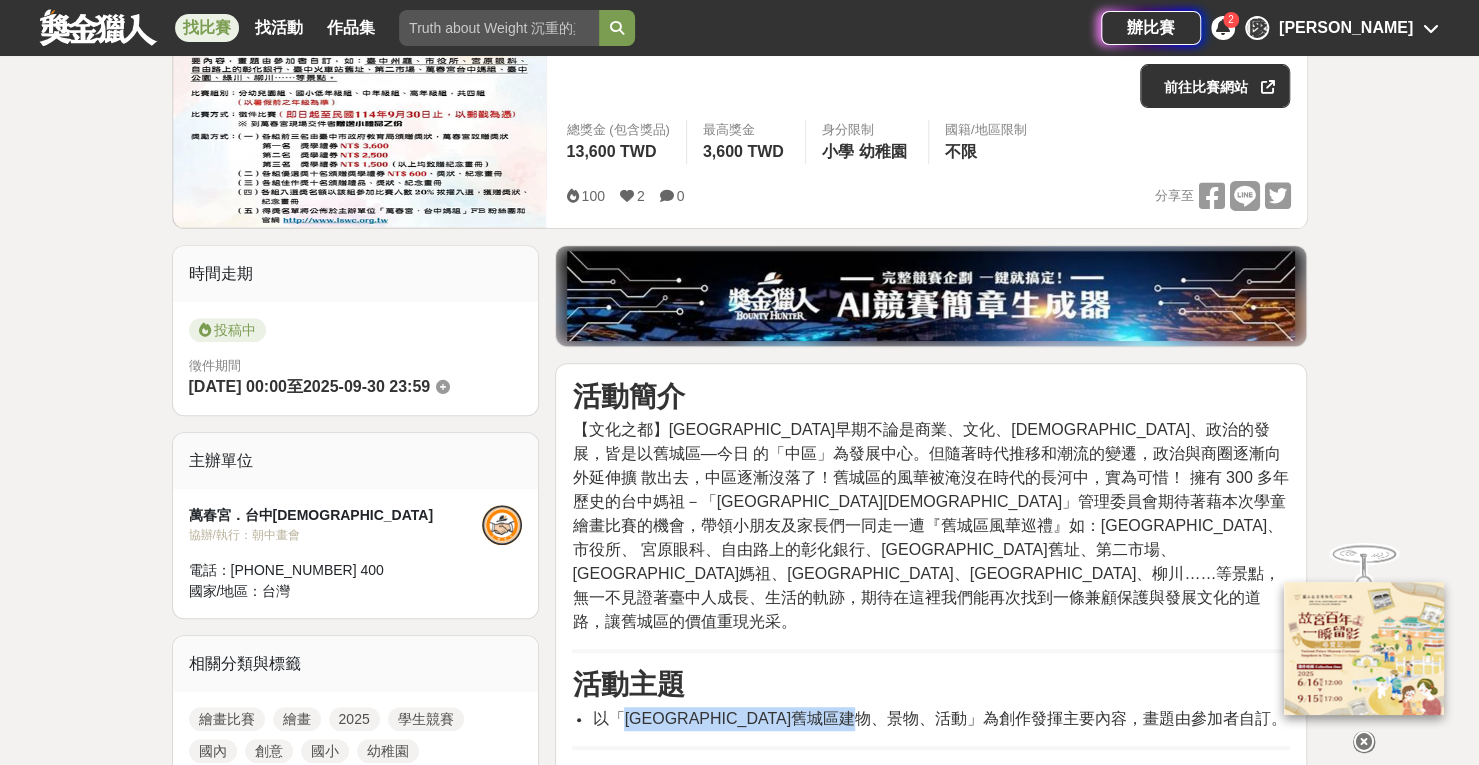 scroll, scrollTop: 300, scrollLeft: 0, axis: vertical 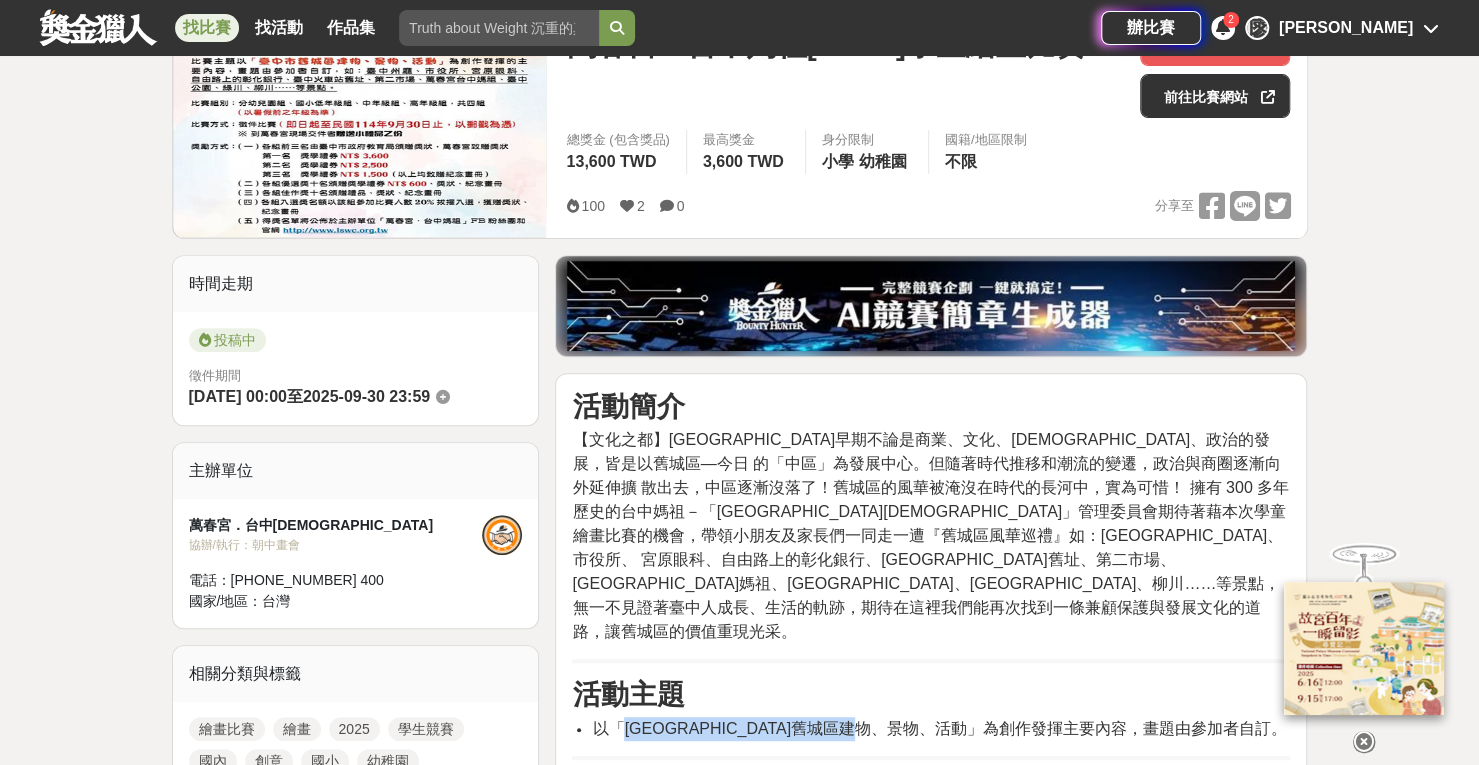 click on "以「[GEOGRAPHIC_DATA]舊城區建物、景物、活動」為創作發揮主要內容，畫題由參加者自訂。" at bounding box center [939, 728] 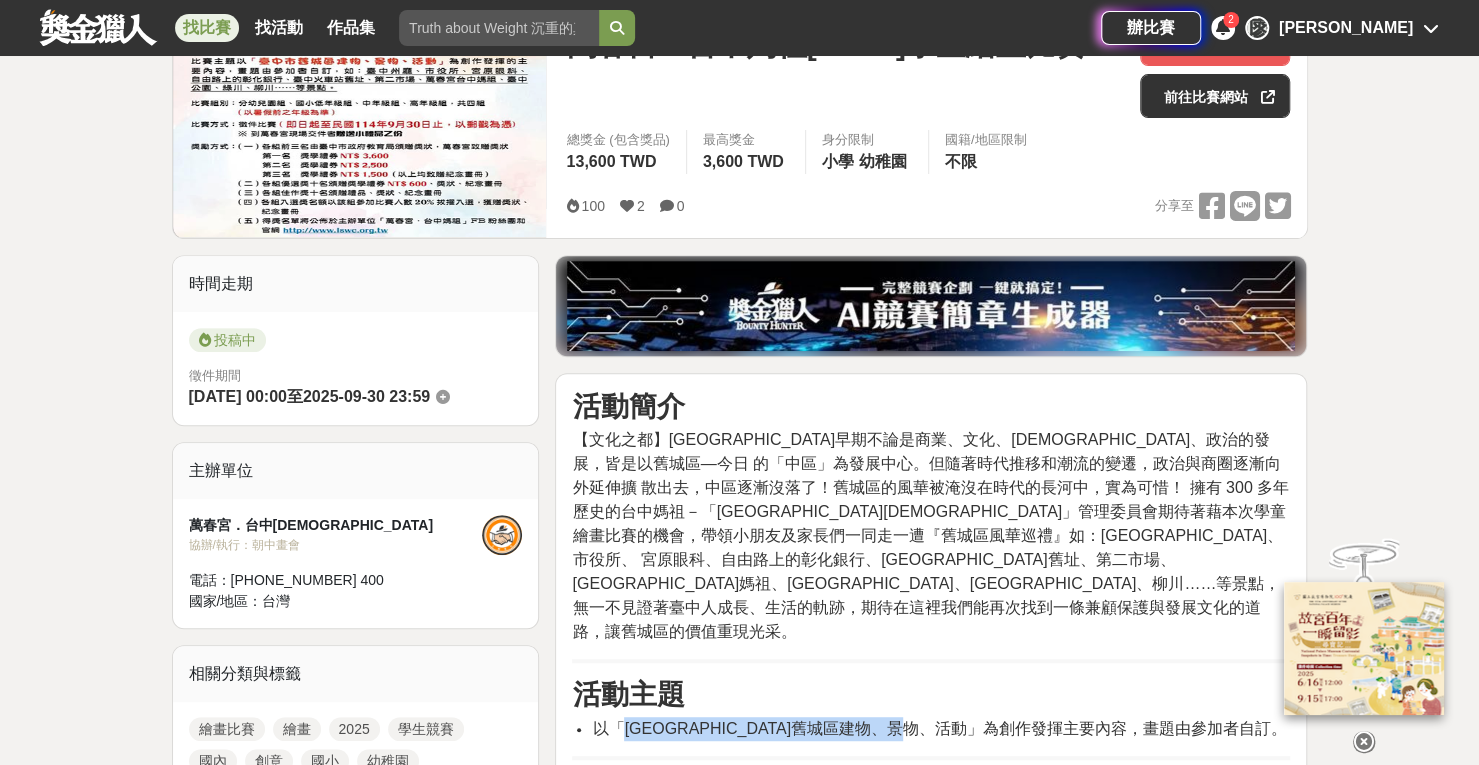 drag, startPoint x: 692, startPoint y: 683, endPoint x: 1013, endPoint y: 671, distance: 321.2242 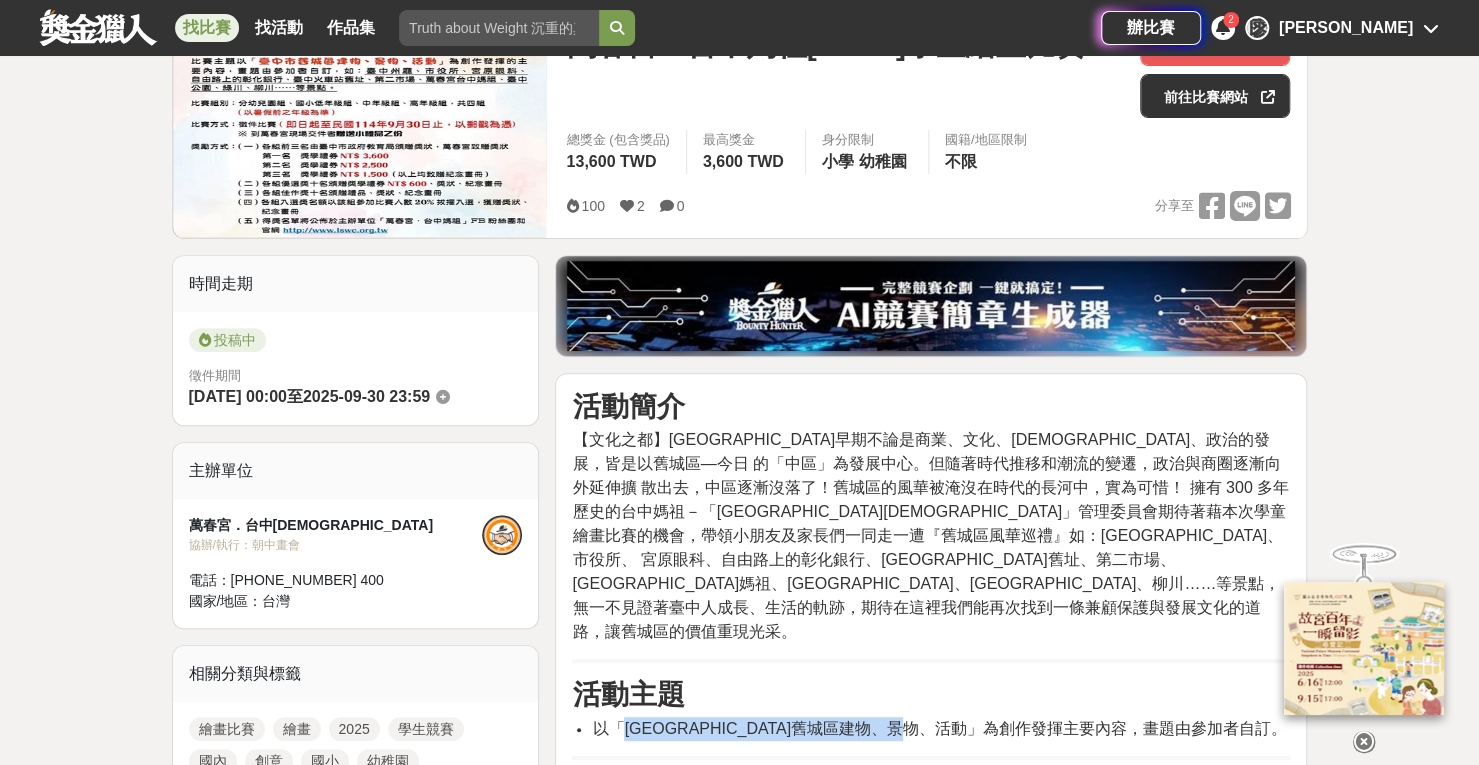 click on "以「[GEOGRAPHIC_DATA]舊城區建物、景物、活動」為創作發揮主要內容，畫題由參加者自訂。" at bounding box center [939, 728] 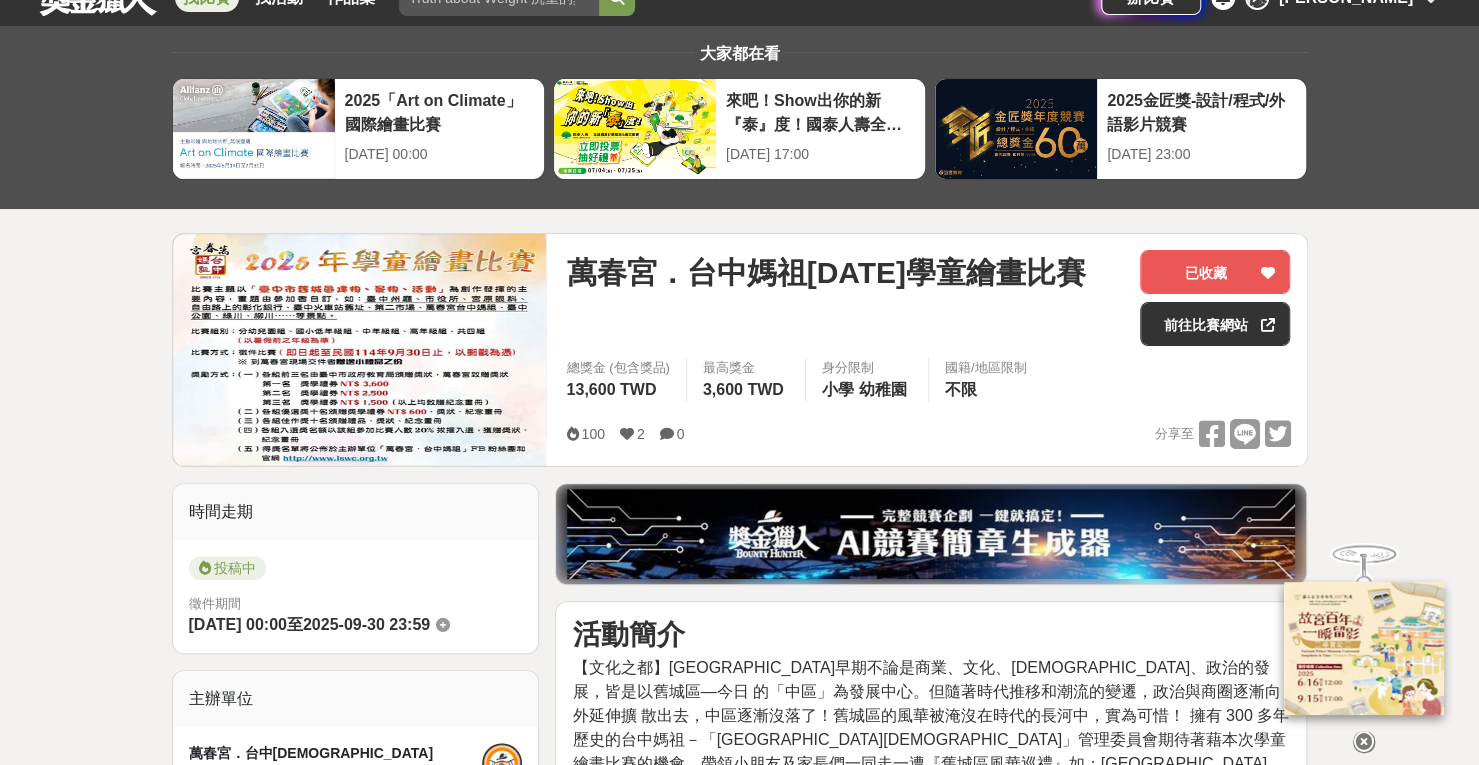 scroll, scrollTop: 0, scrollLeft: 0, axis: both 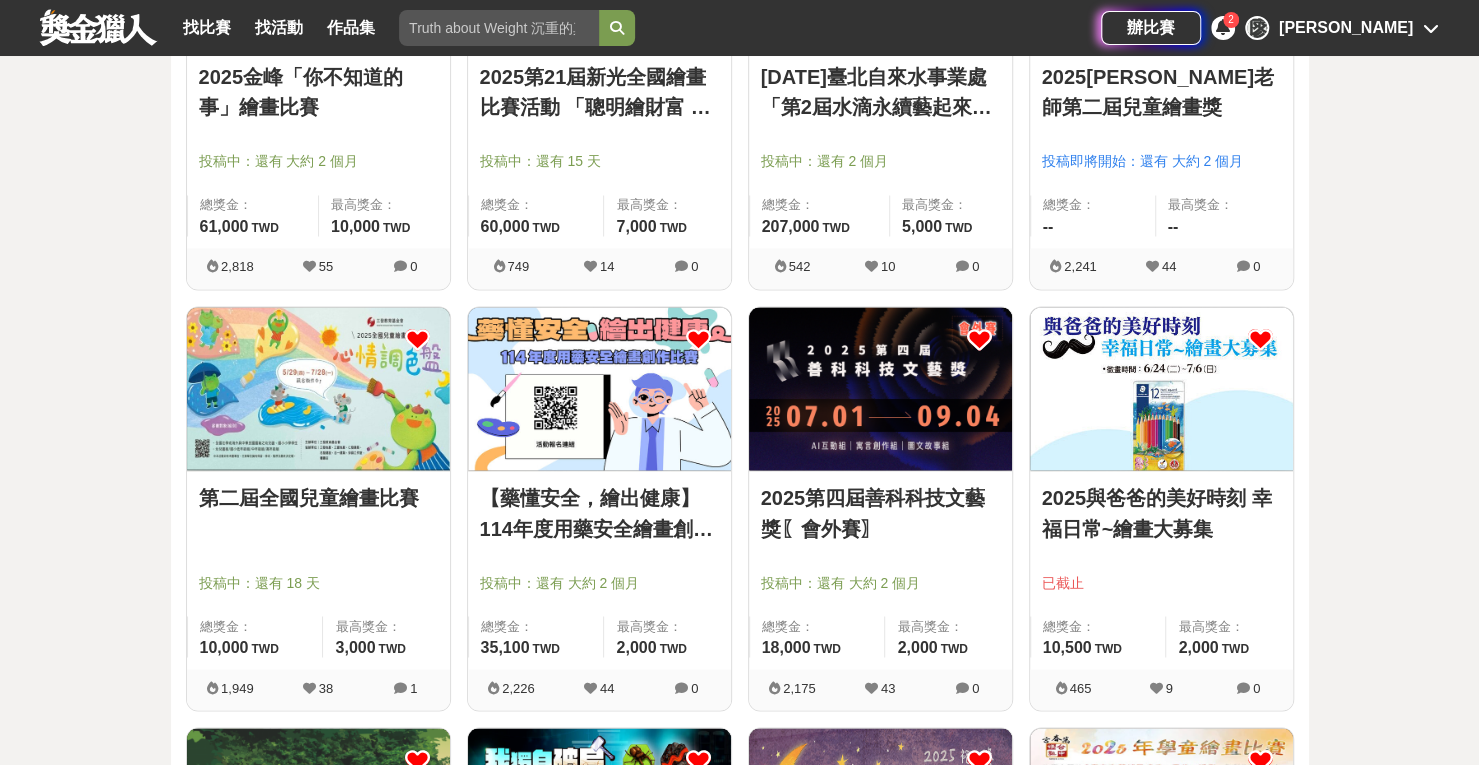 click at bounding box center (1260, 339) 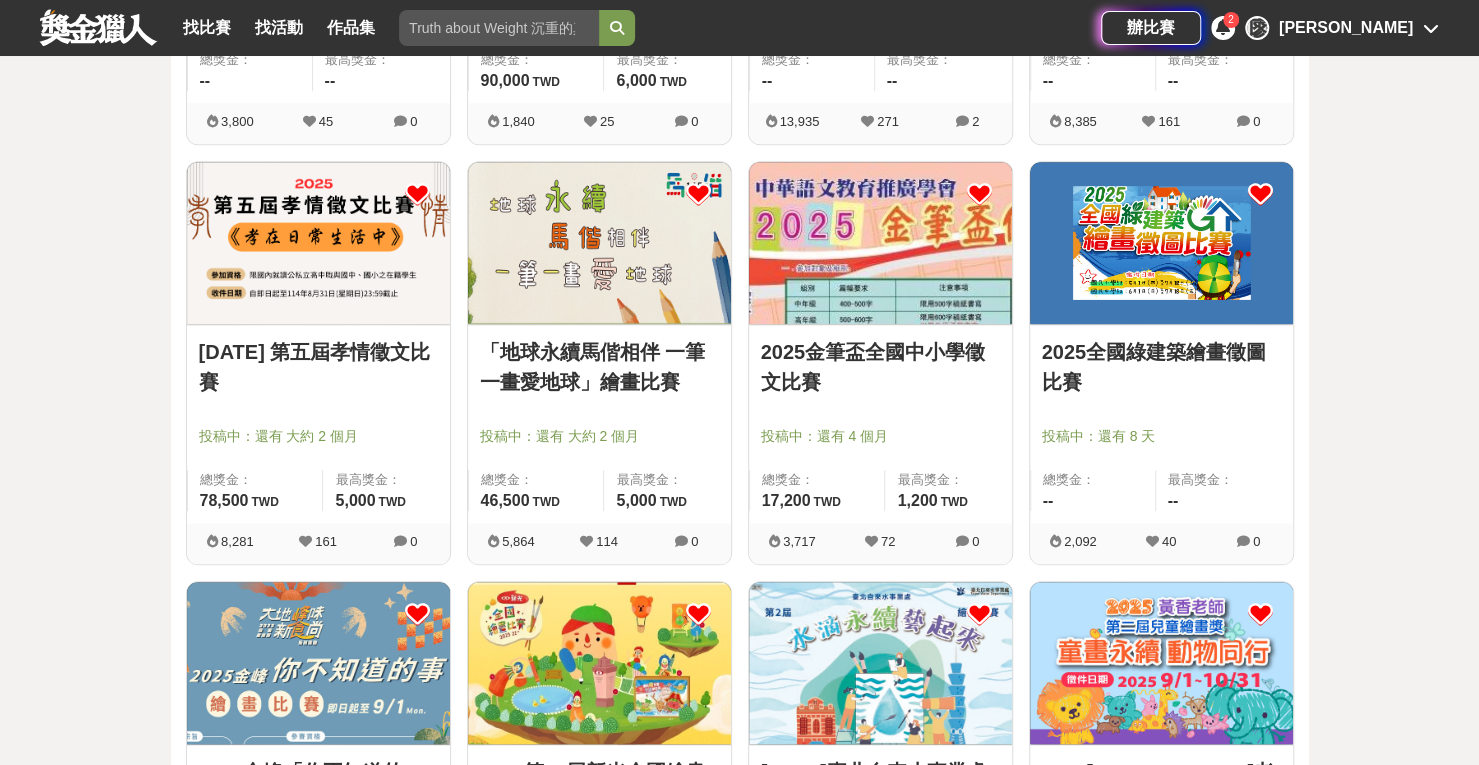 scroll, scrollTop: 1000, scrollLeft: 0, axis: vertical 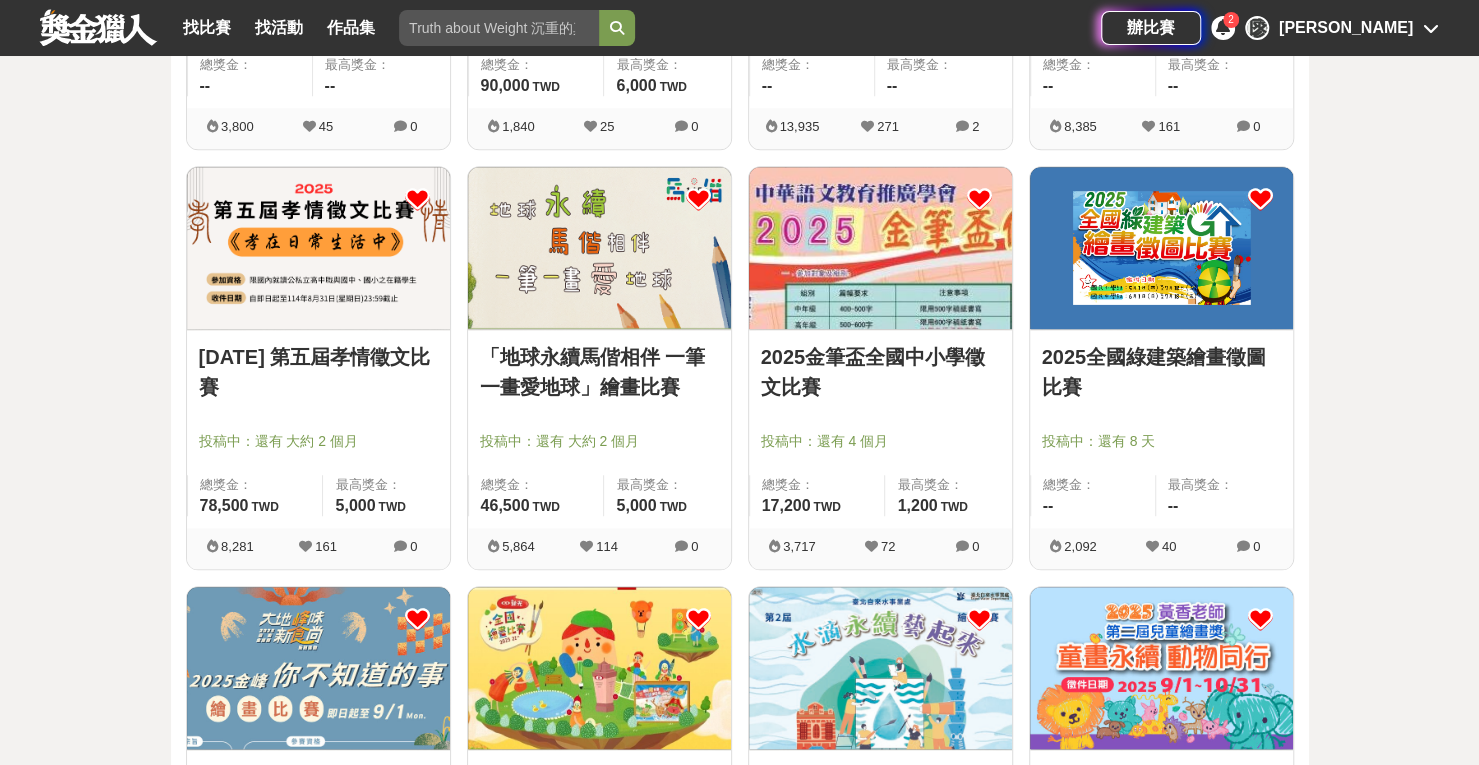 click at bounding box center (1161, 248) 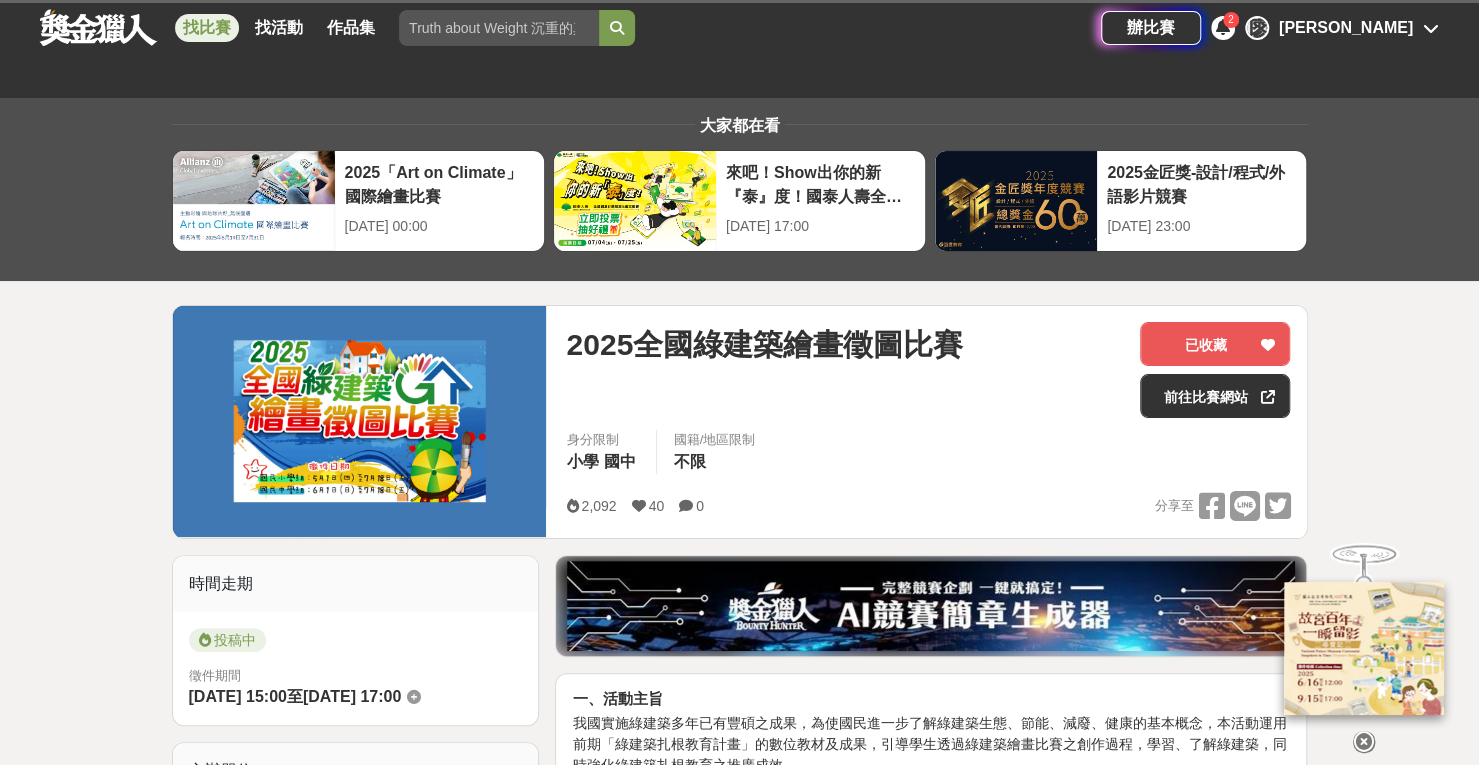 scroll, scrollTop: 300, scrollLeft: 0, axis: vertical 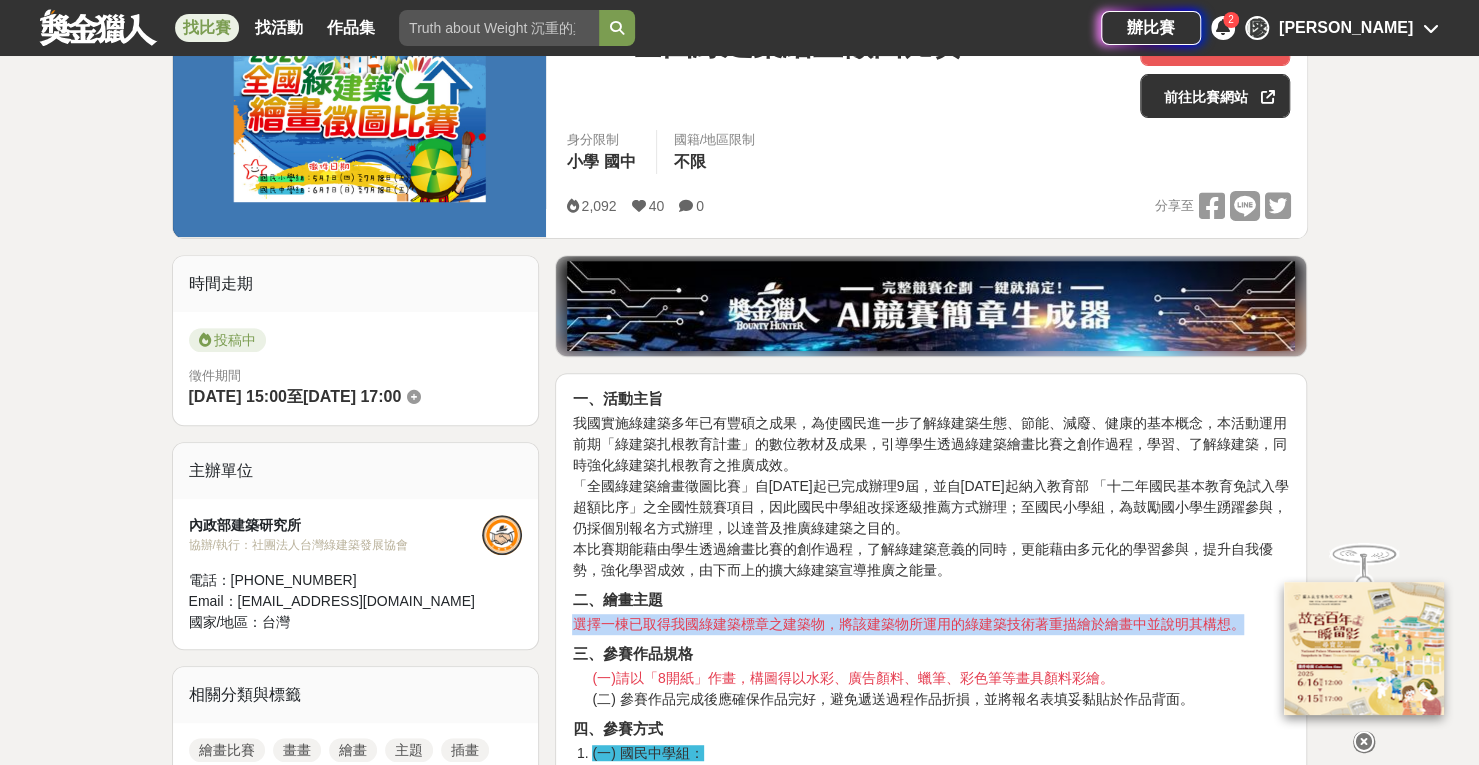 drag, startPoint x: 574, startPoint y: 622, endPoint x: 1242, endPoint y: 616, distance: 668.0269 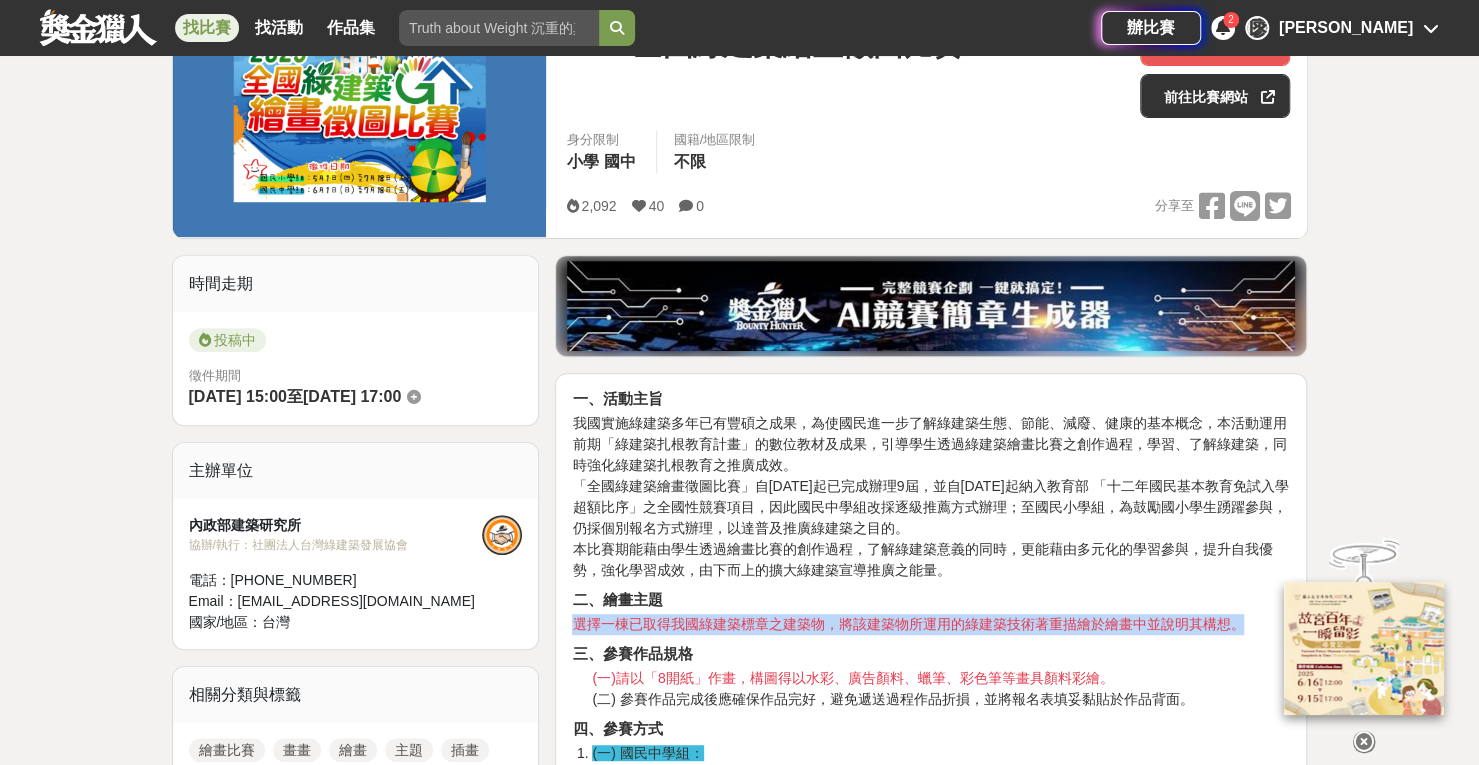 click on "選擇一棟已取得我國綠建築標章之建築物，將該建築物所運用的綠建築技術著重描繪於繪畫中並說明其構想。" at bounding box center (908, 624) 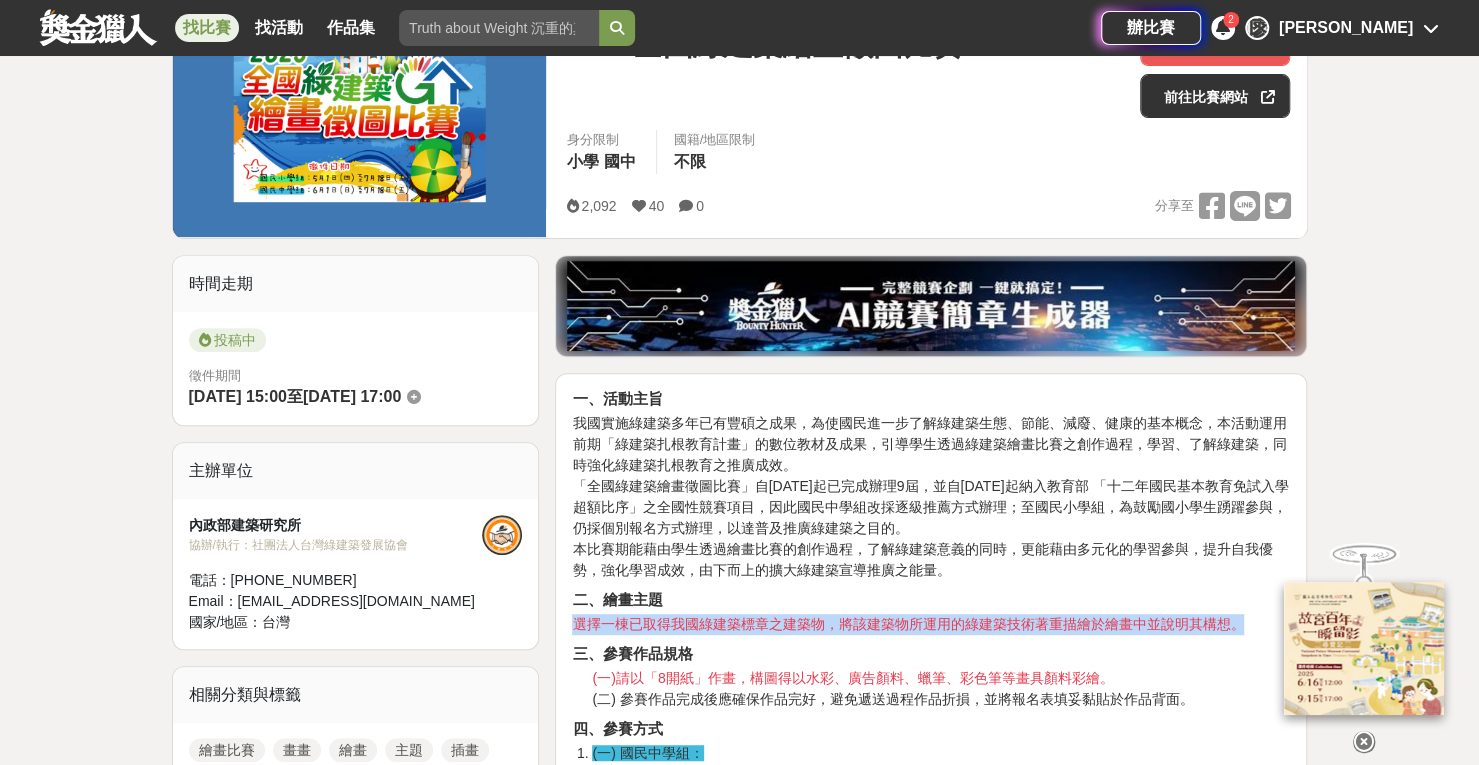 copy on "選擇一棟已取得我國綠建築標章之建築物，將該建築物所運用的綠建築技術著重描繪於繪畫中並說明其構想。" 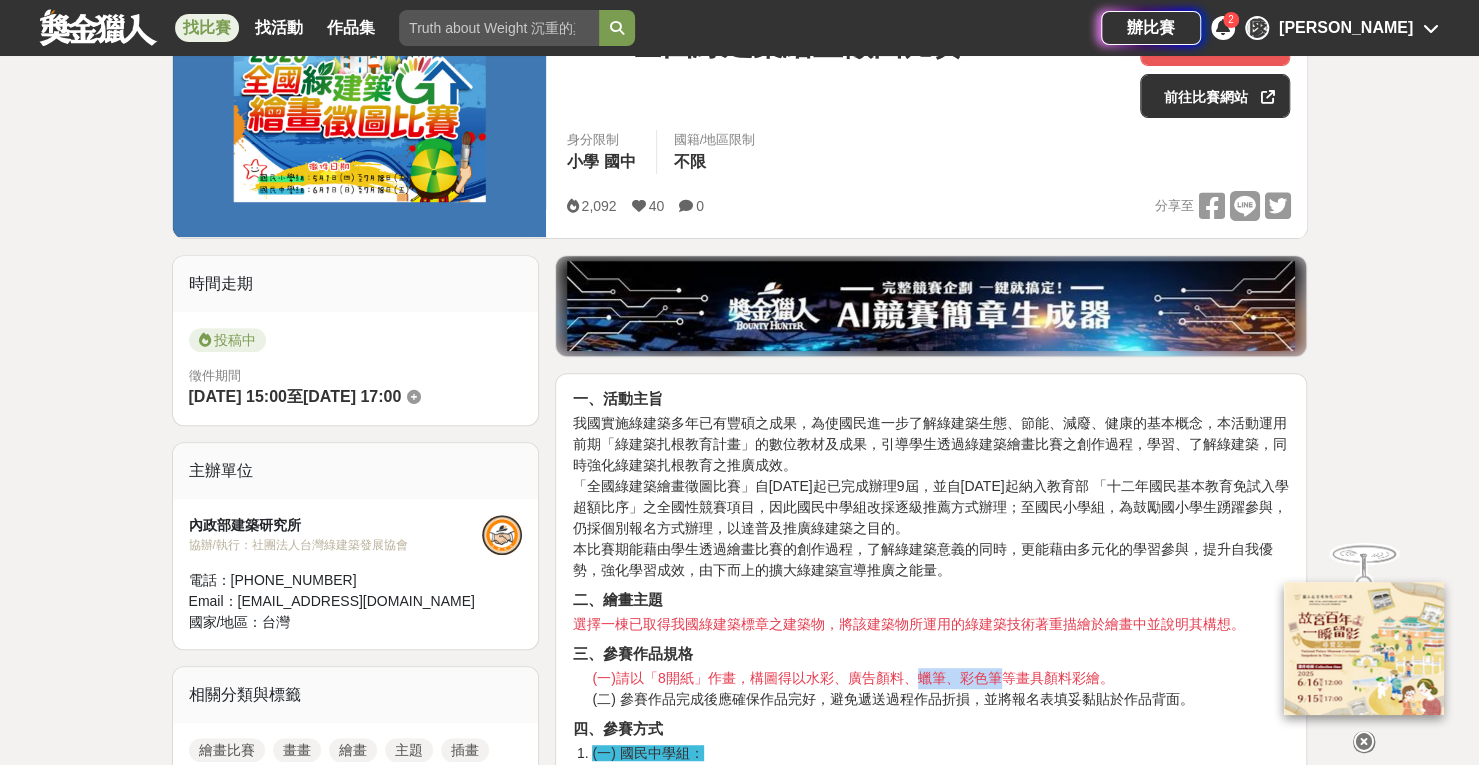 drag, startPoint x: 916, startPoint y: 673, endPoint x: 1002, endPoint y: 675, distance: 86.023254 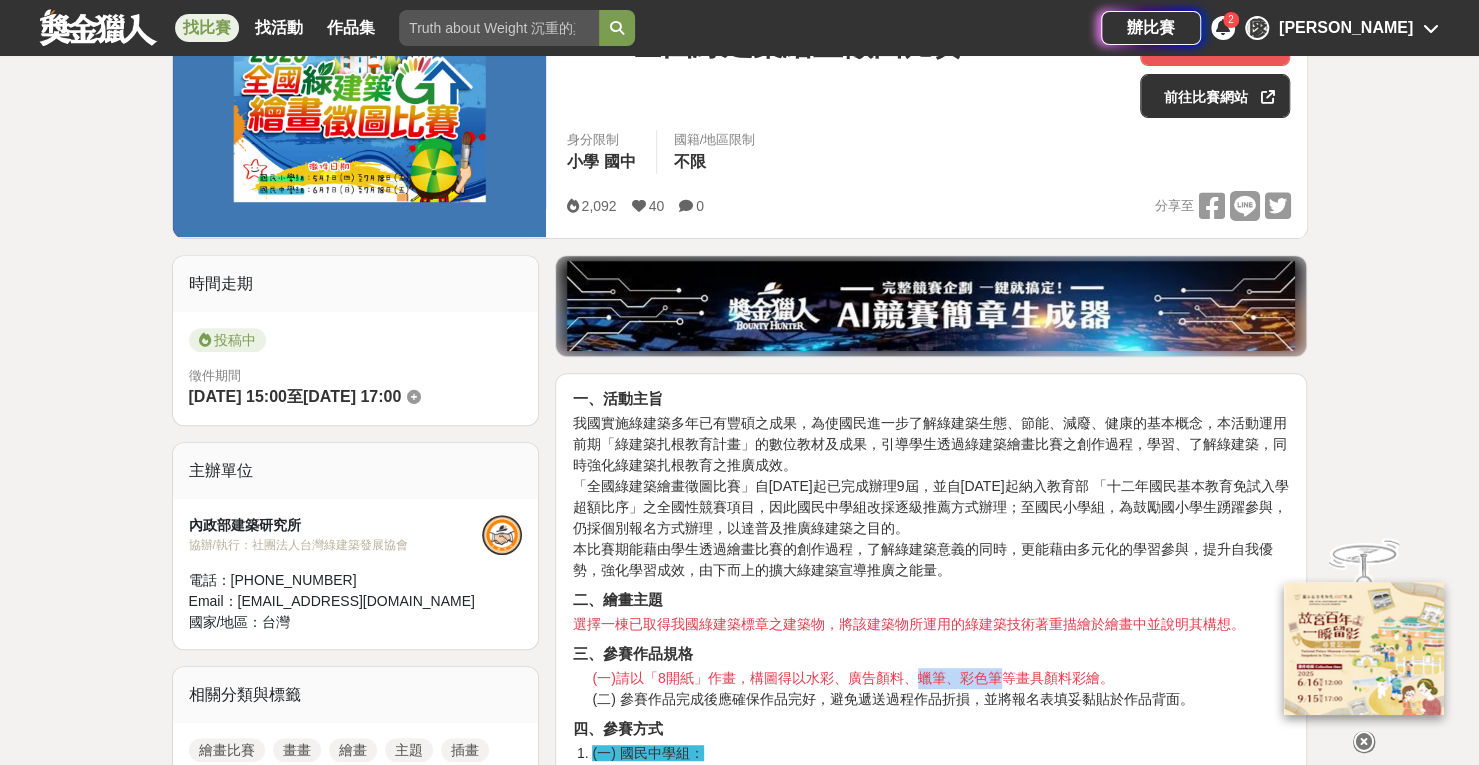 click on "(一)請以「8開紙」作畫，構圖得以水彩、廣告顏料、蠟筆、彩色筆等畫具顏料彩繪。" at bounding box center (852, 678) 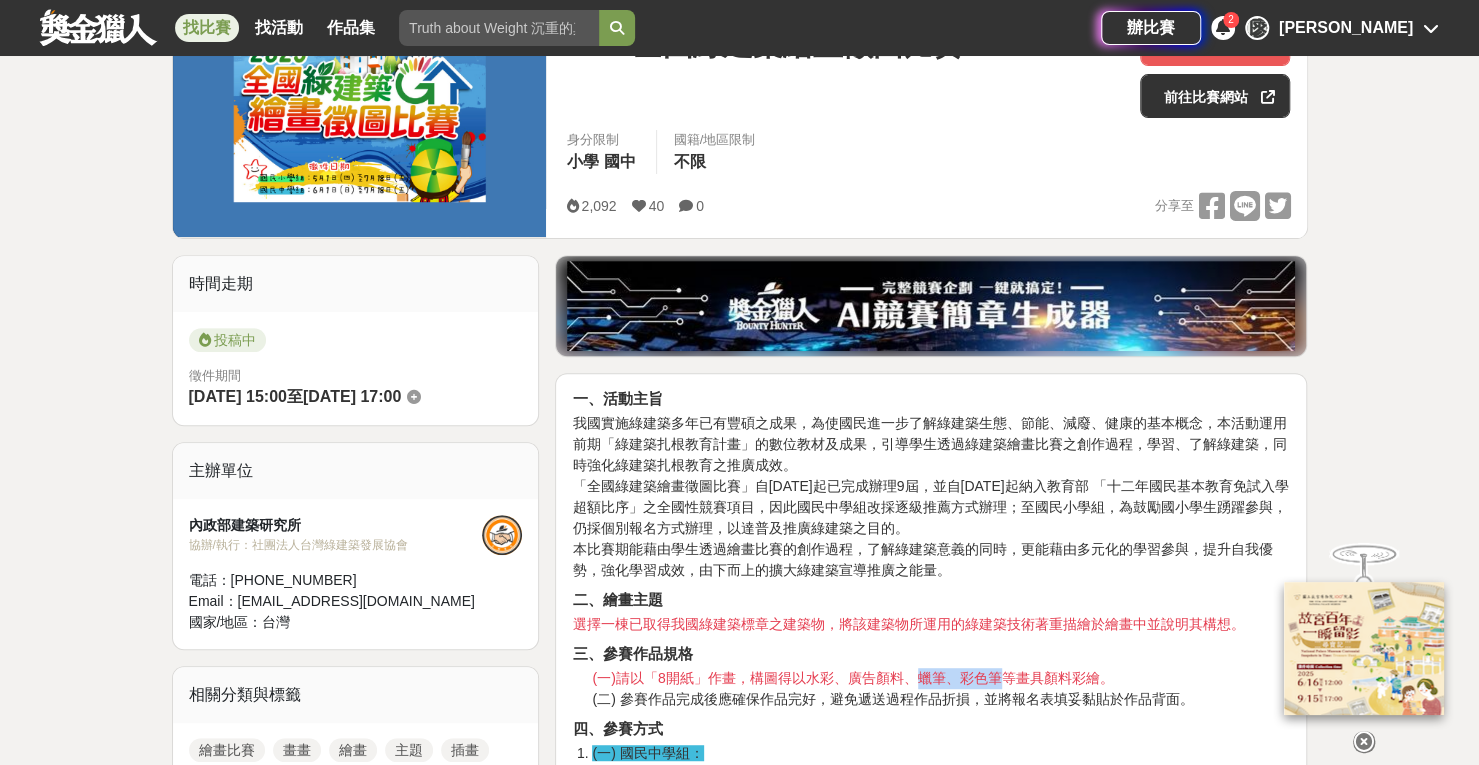 copy on "蠟筆、彩色筆" 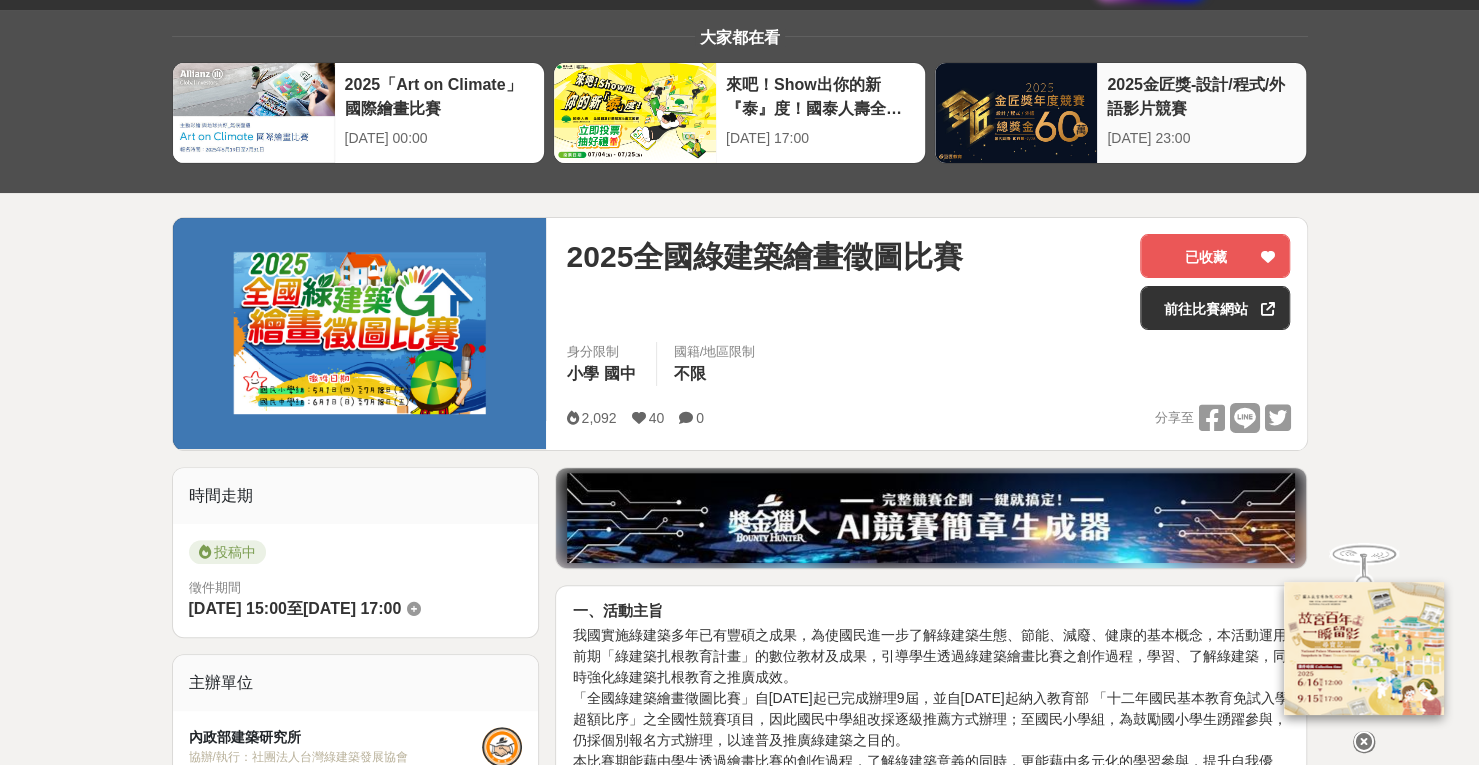 scroll, scrollTop: 0, scrollLeft: 0, axis: both 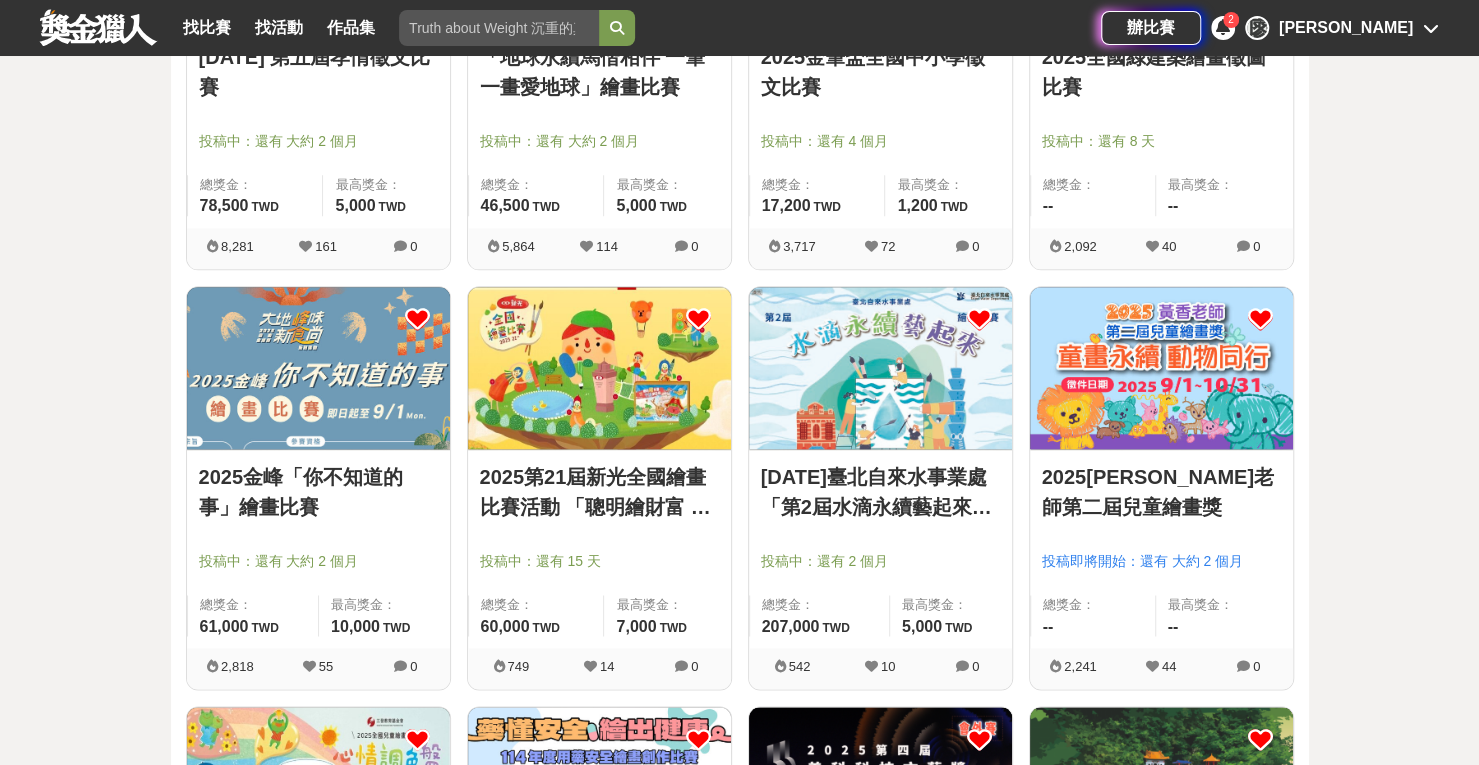 click at bounding box center (599, 368) 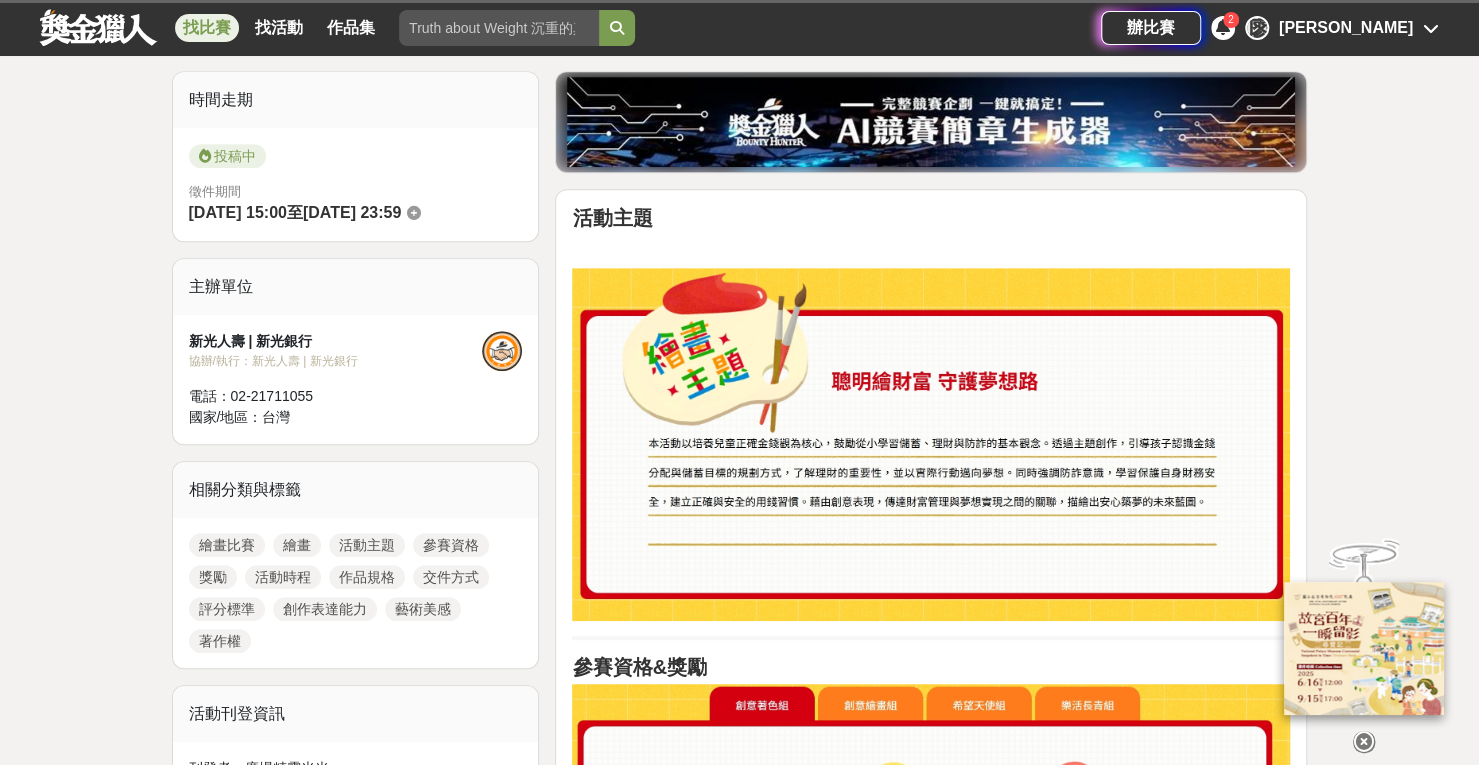 scroll, scrollTop: 600, scrollLeft: 0, axis: vertical 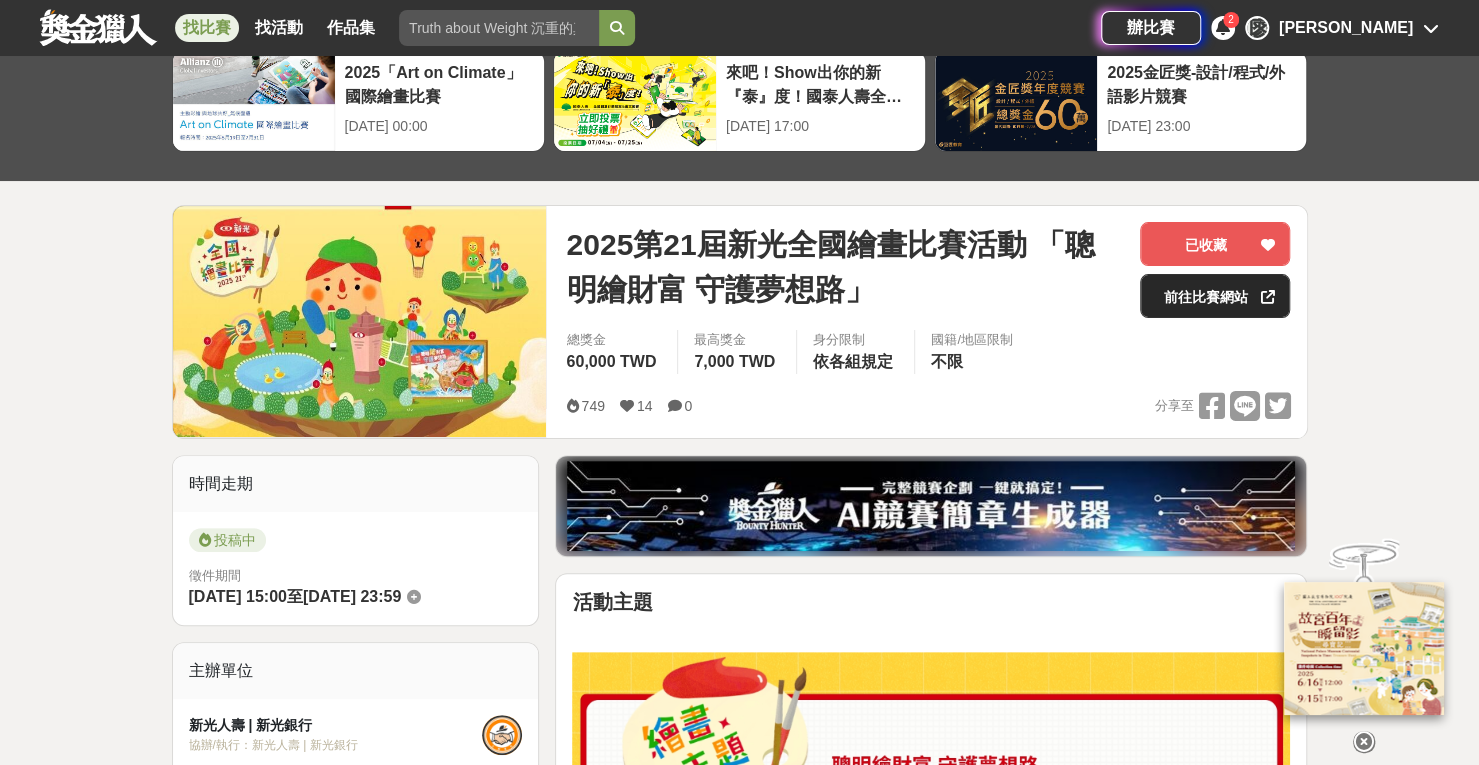click on "前往比賽網站" at bounding box center [1215, 296] 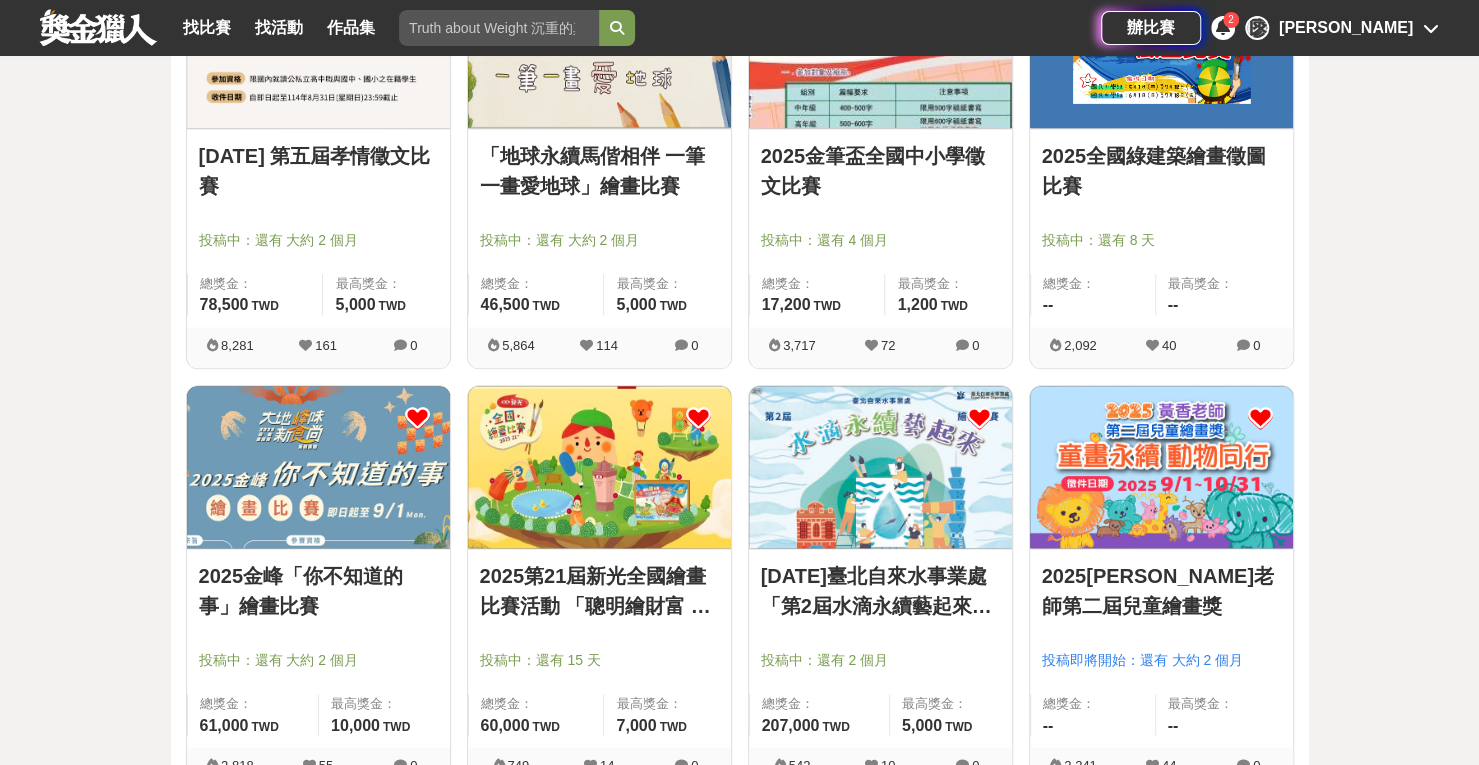scroll, scrollTop: 1500, scrollLeft: 0, axis: vertical 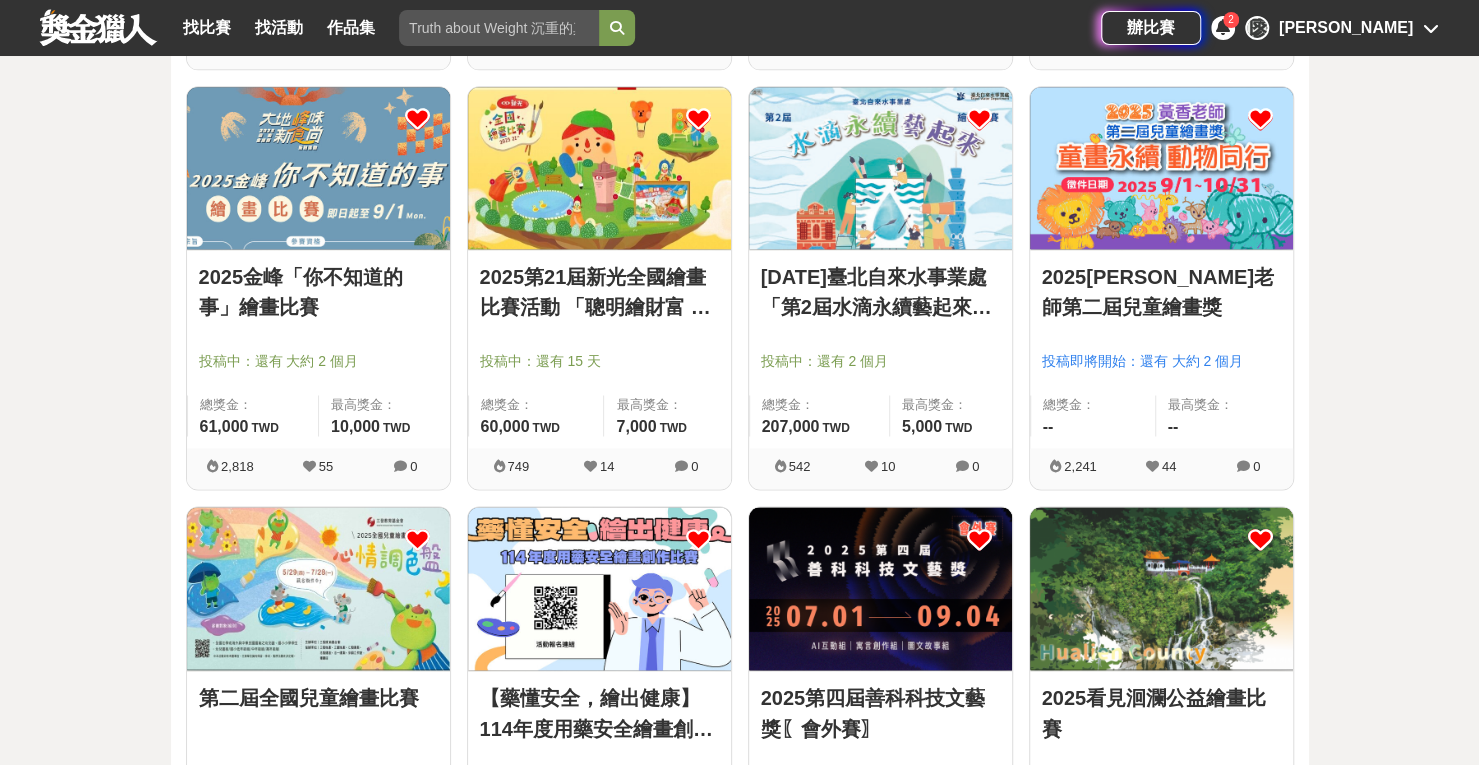 click at bounding box center [318, 588] 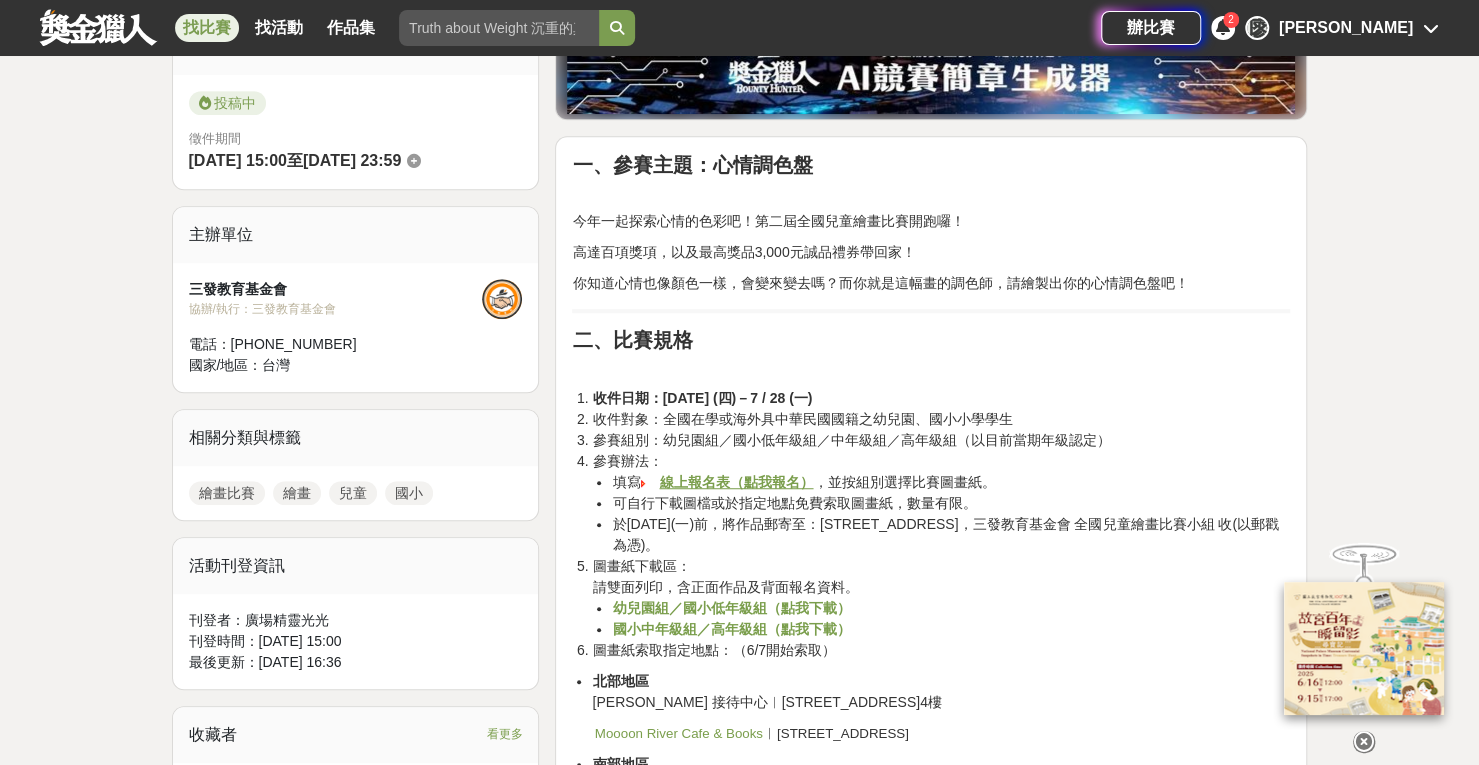 scroll, scrollTop: 400, scrollLeft: 0, axis: vertical 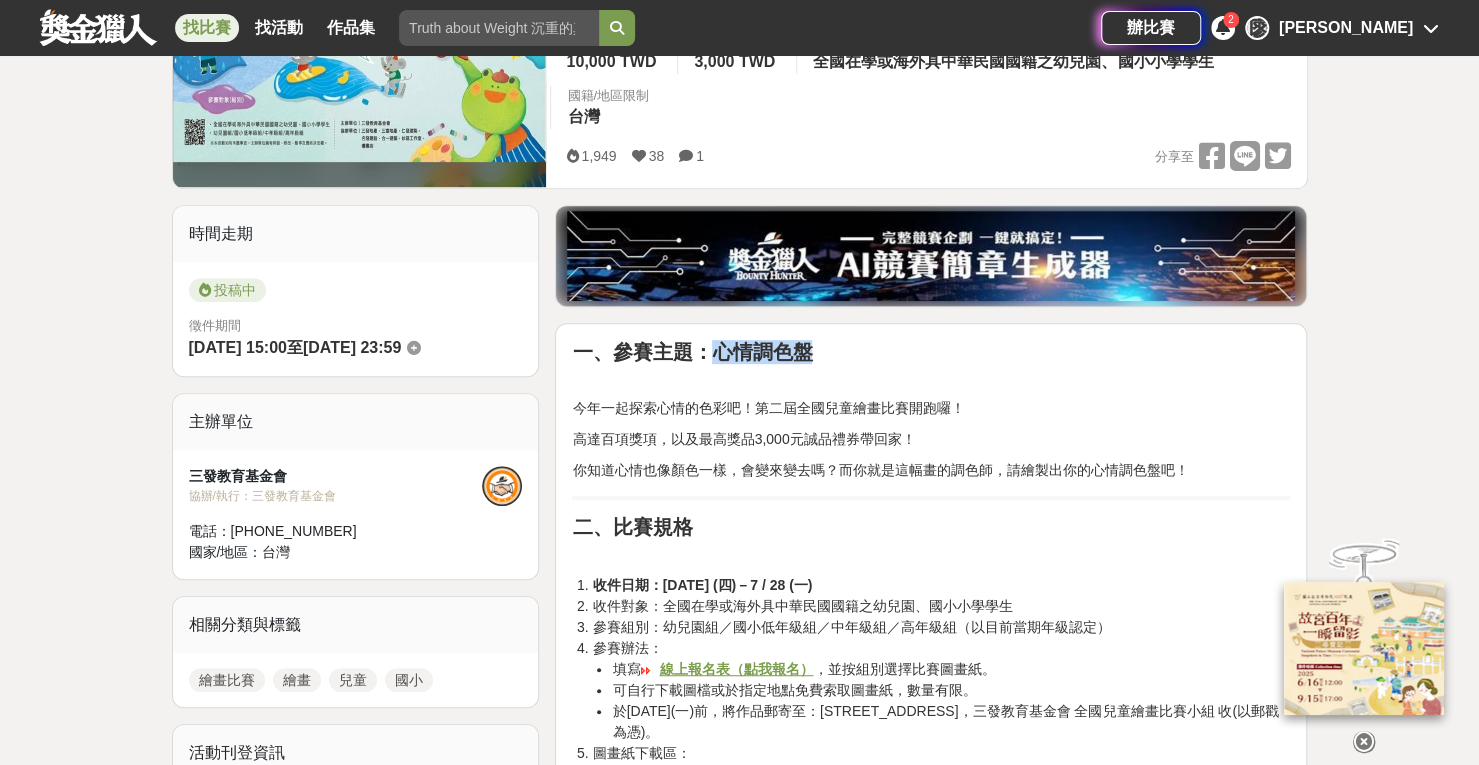 drag, startPoint x: 716, startPoint y: 355, endPoint x: 806, endPoint y: 353, distance: 90.02222 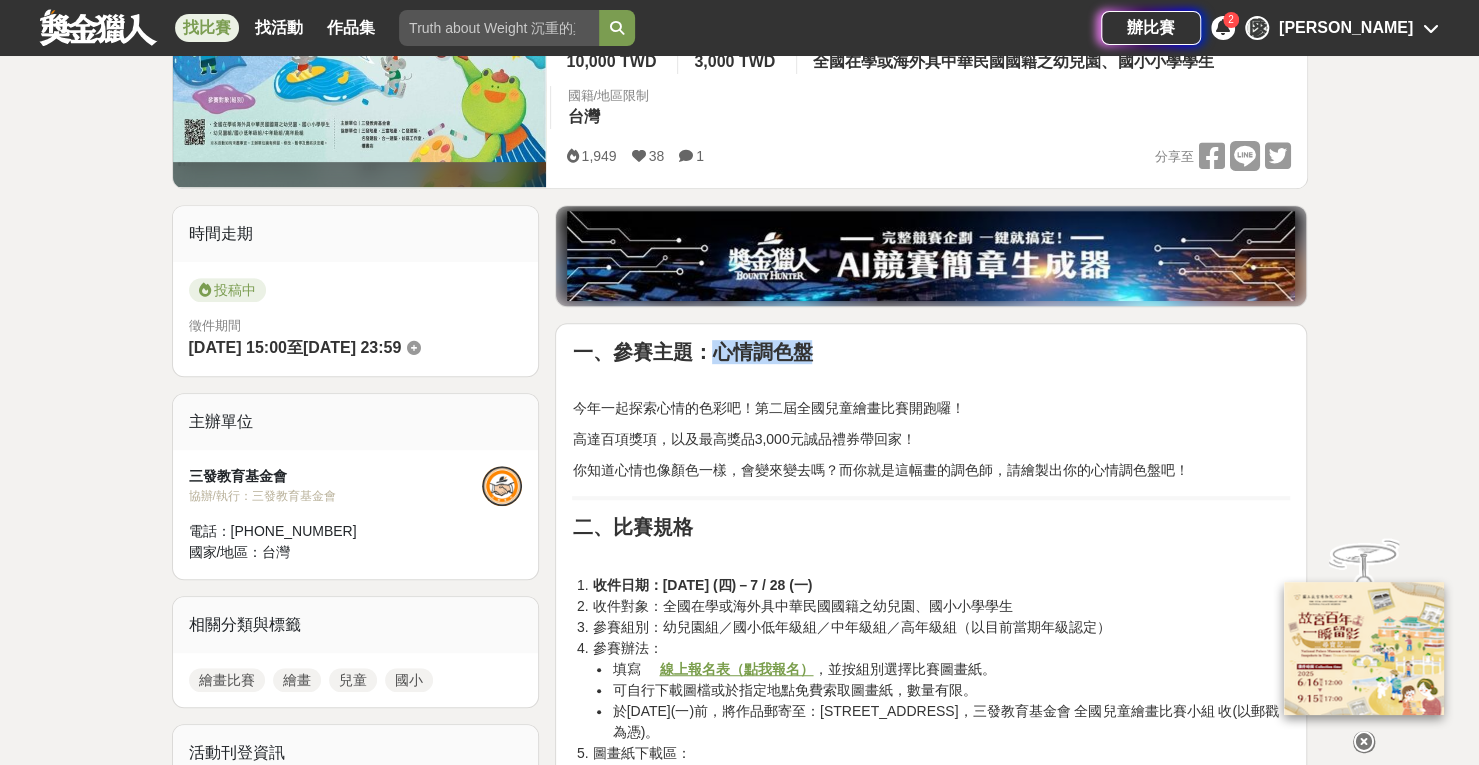 click on "一、參賽主題：心情調色盤" at bounding box center [692, 352] 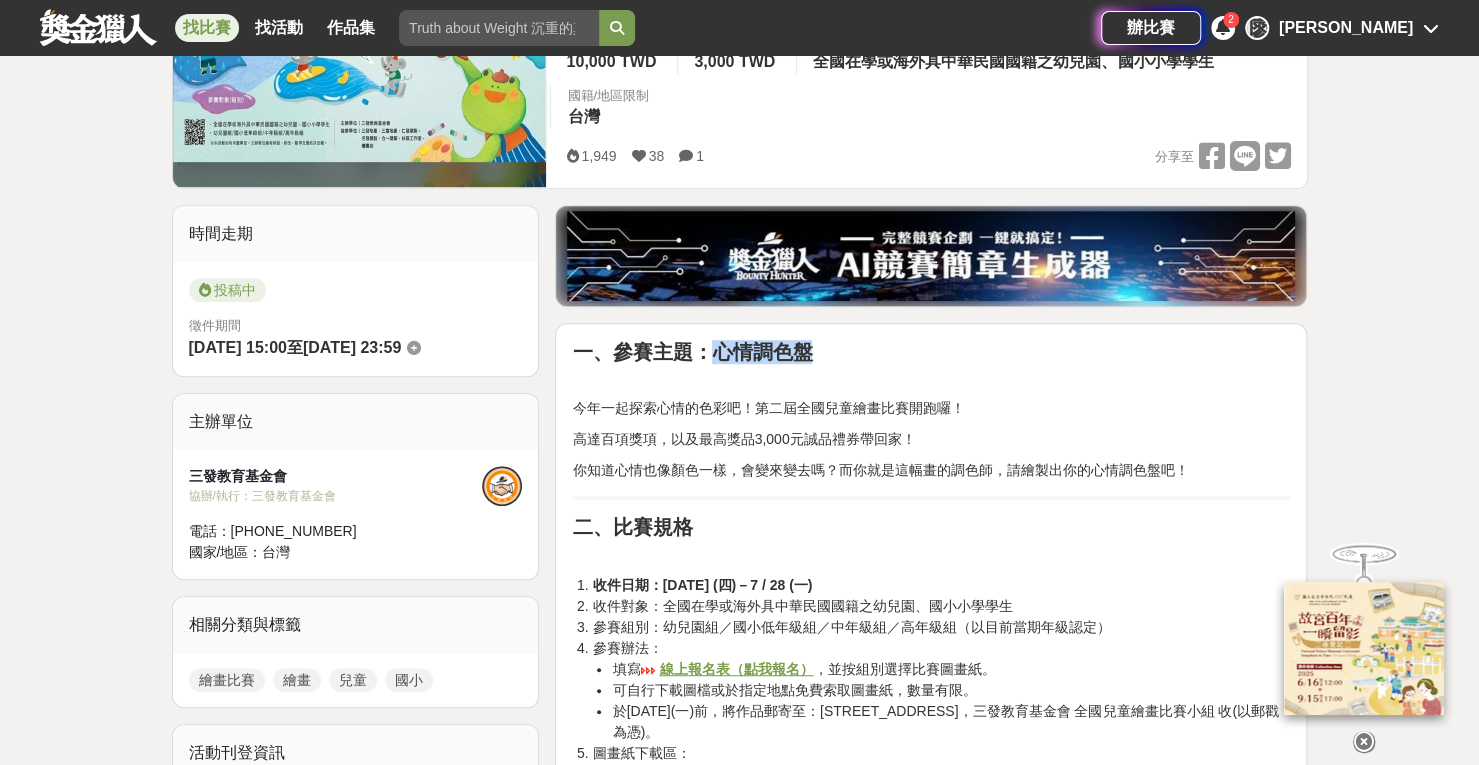 copy on "心情調色盤" 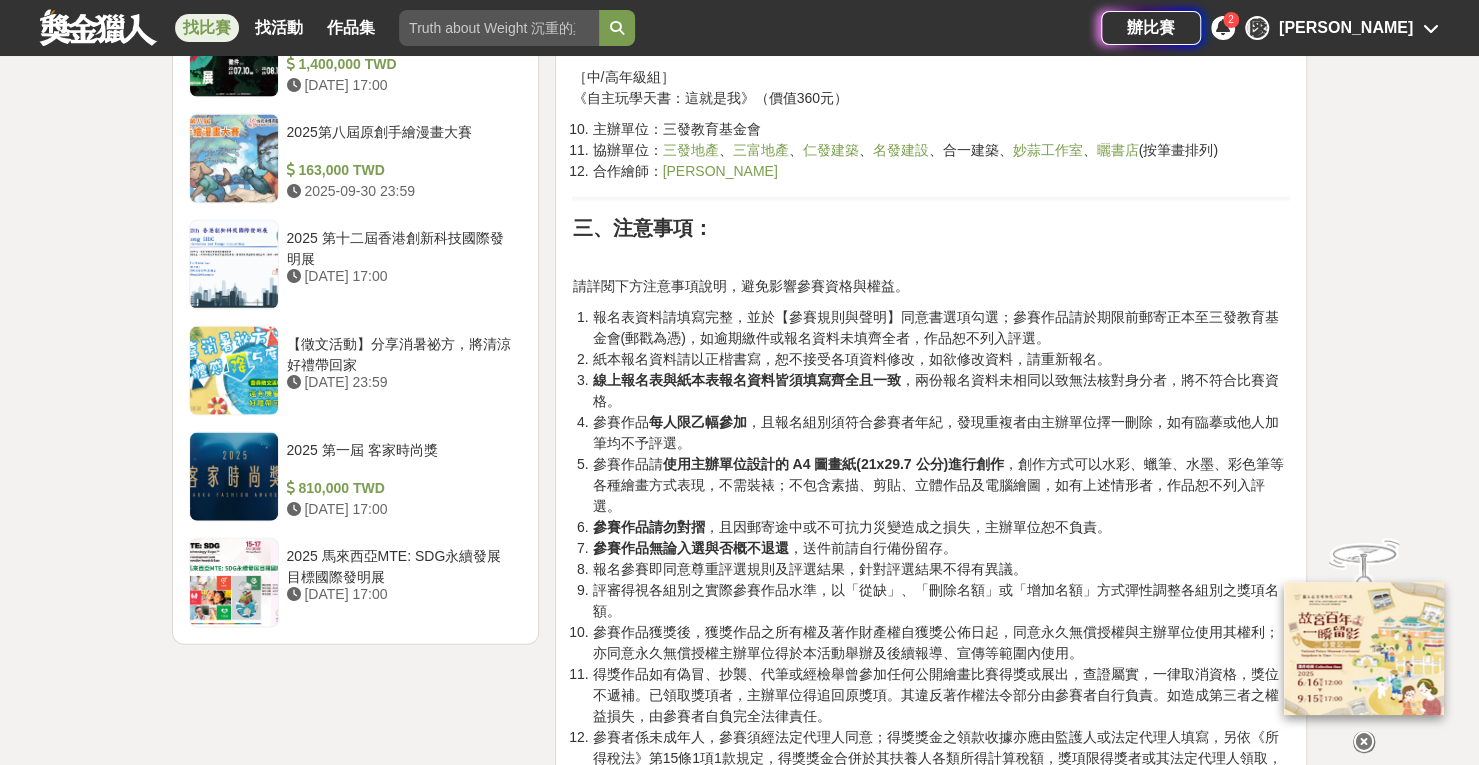 scroll, scrollTop: 2300, scrollLeft: 0, axis: vertical 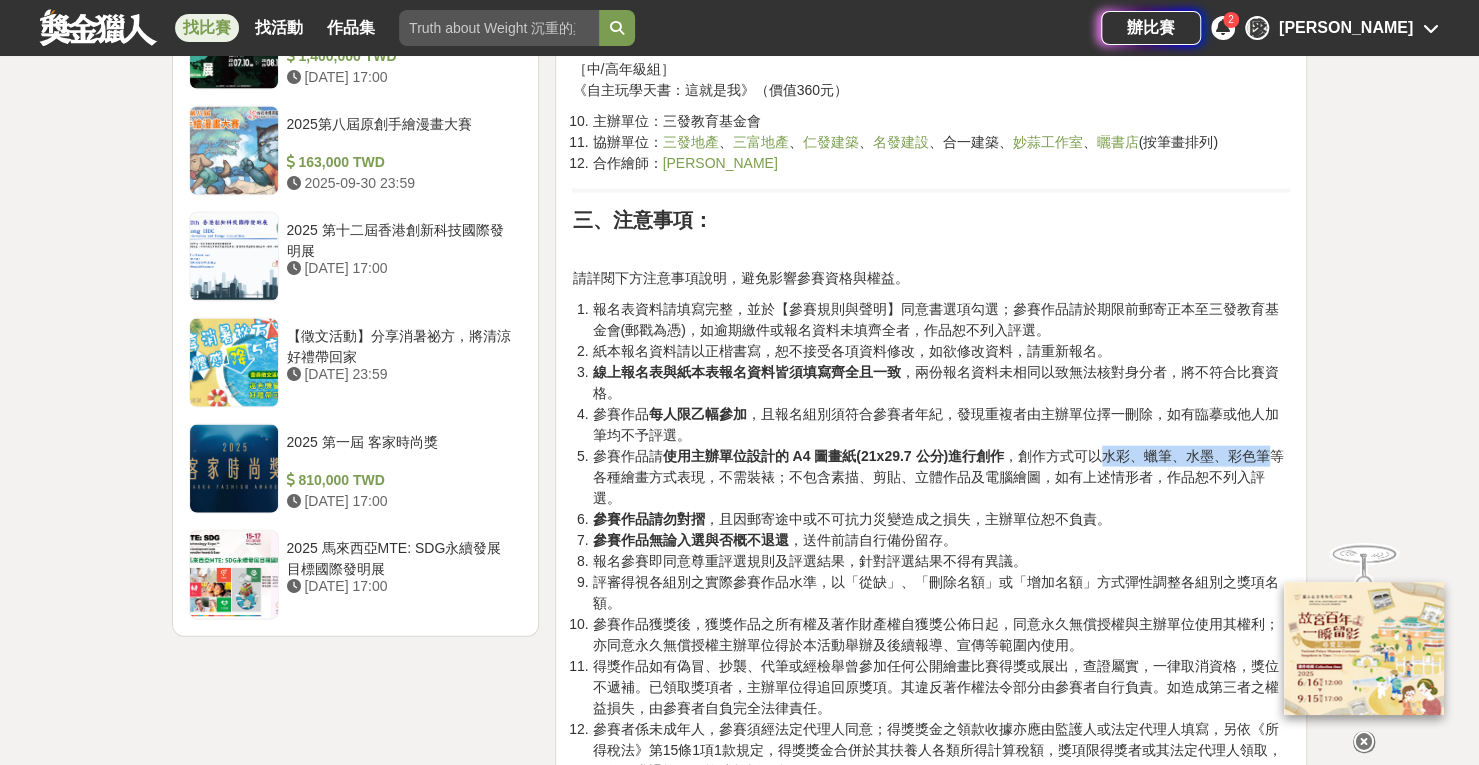drag, startPoint x: 1106, startPoint y: 435, endPoint x: 1269, endPoint y: 435, distance: 163 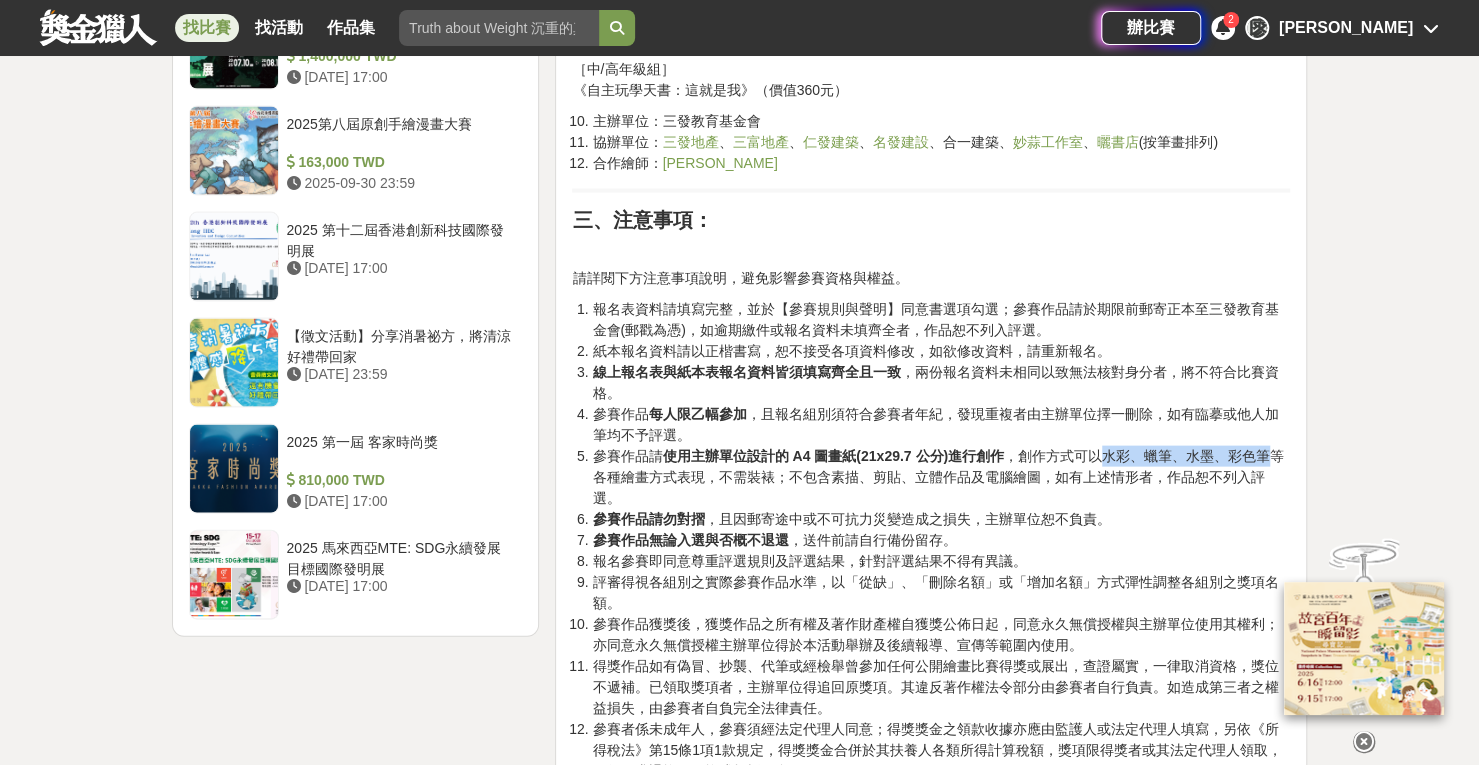 click on "參賽作品請 使用主辦單位設計的 A4 圖畫紙(21x29.7 公分)進行創作 ，創作方式可以水彩、蠟筆、水墨、彩色筆等各種繪畫方式表現，不需裝裱；不包含素描、剪貼、立體作品及電腦繪圖，如有上述情形者，作品恕不列入評選。" at bounding box center (941, 477) 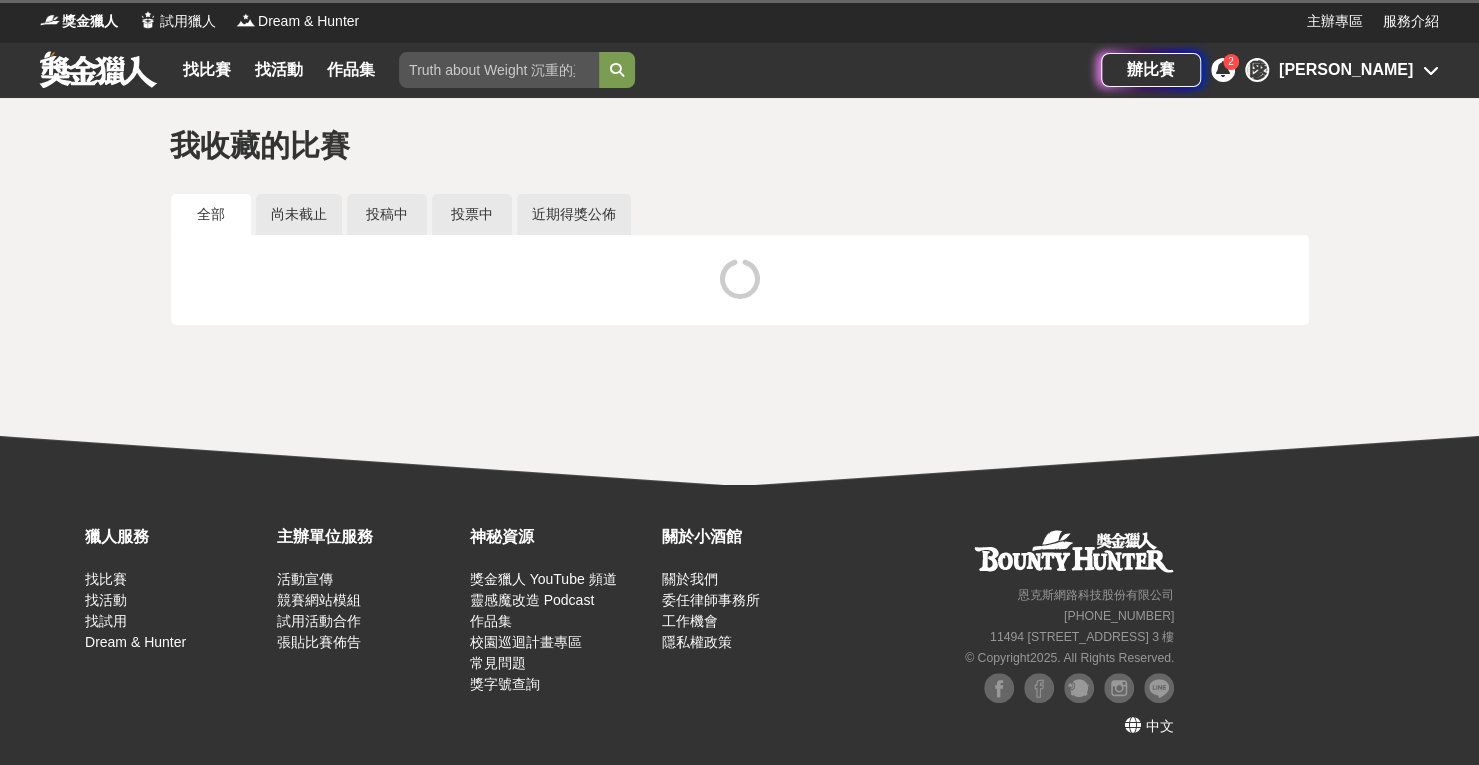 scroll, scrollTop: 0, scrollLeft: 0, axis: both 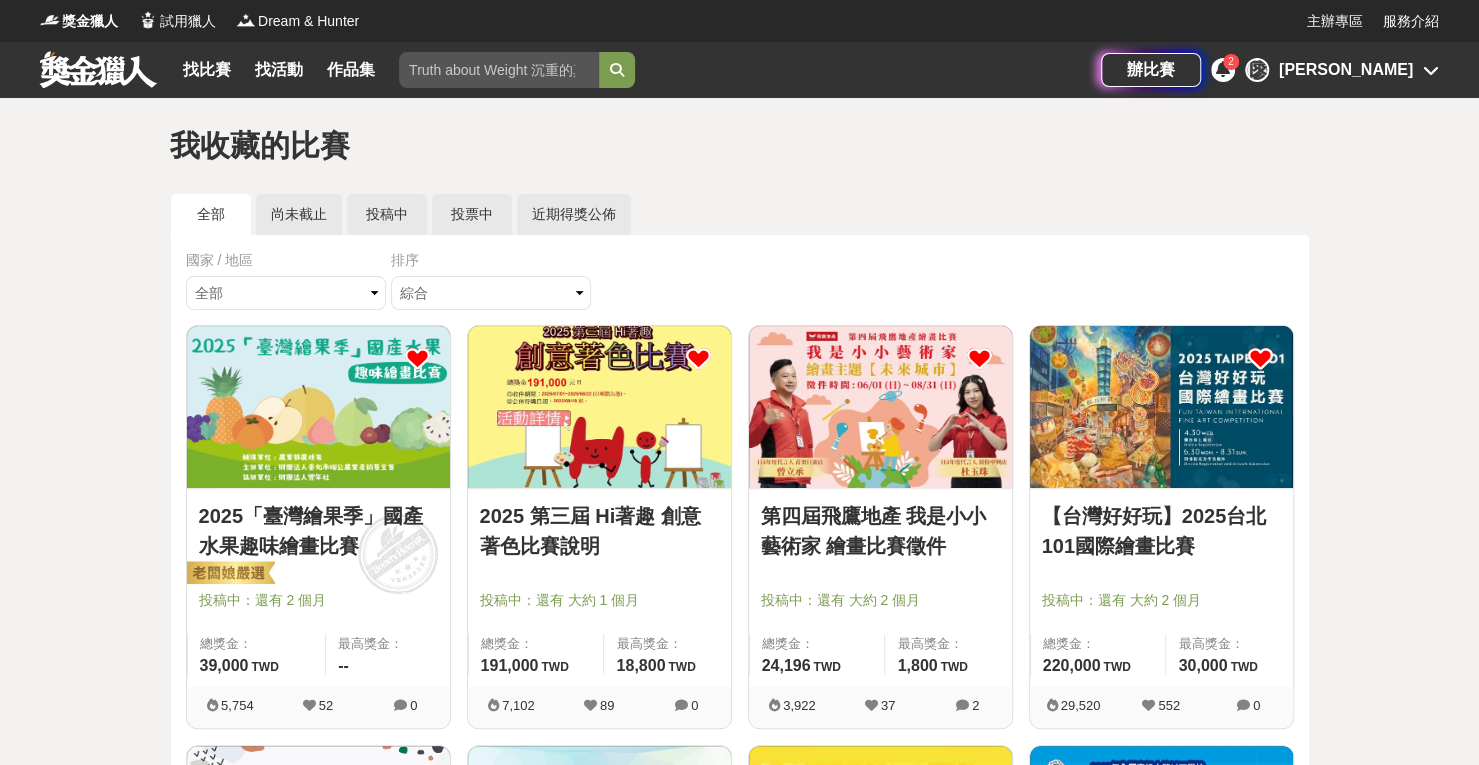 click at bounding box center [599, 407] 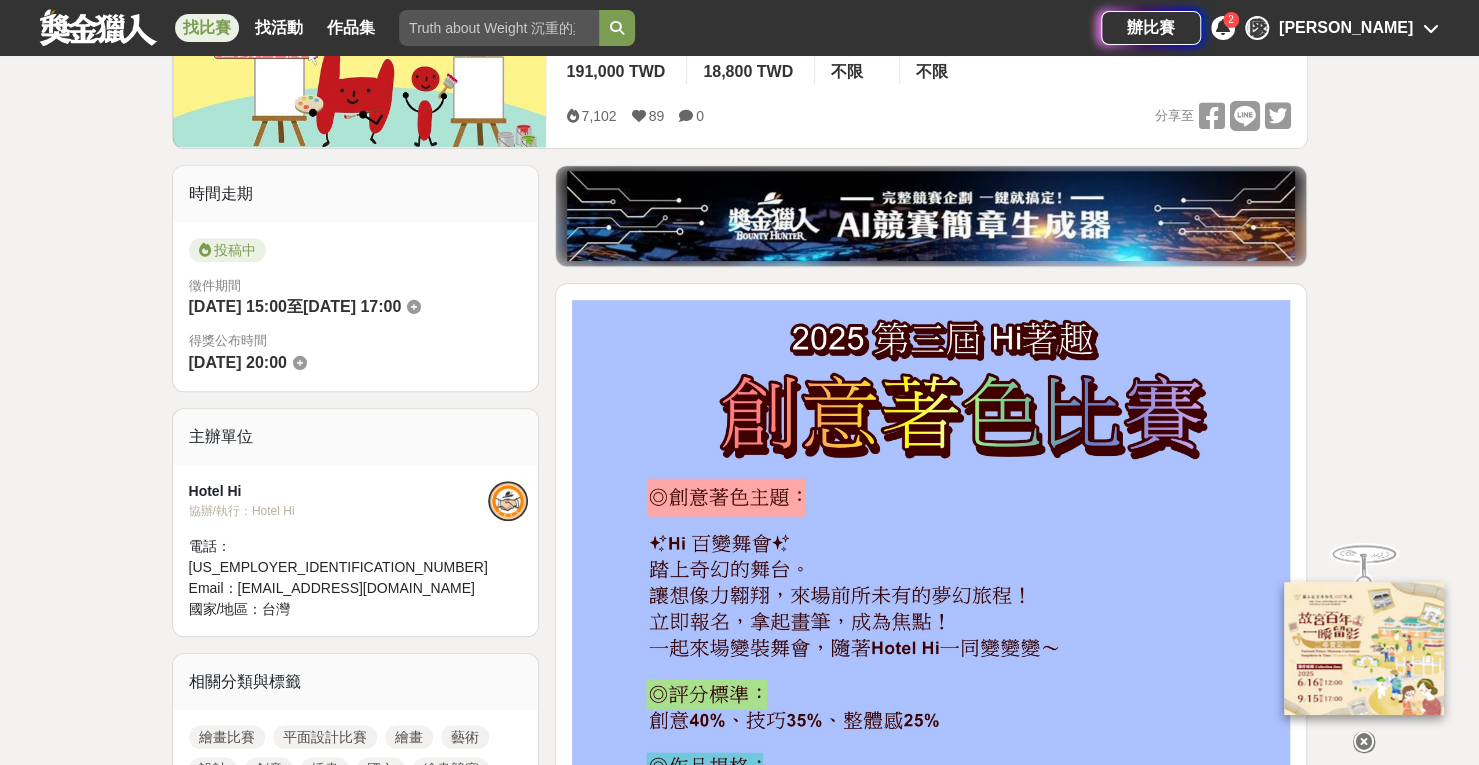 scroll, scrollTop: 700, scrollLeft: 0, axis: vertical 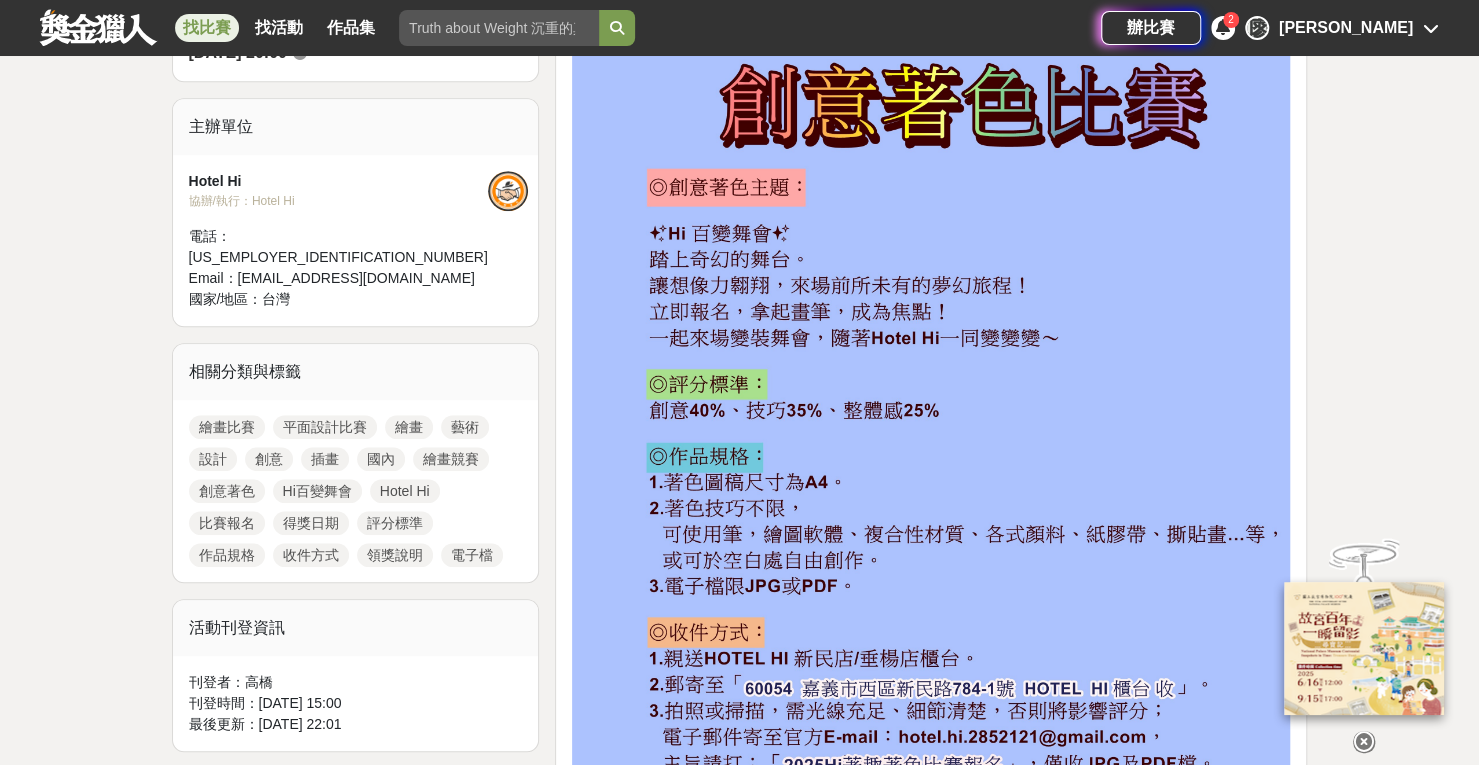click at bounding box center [931, 498] 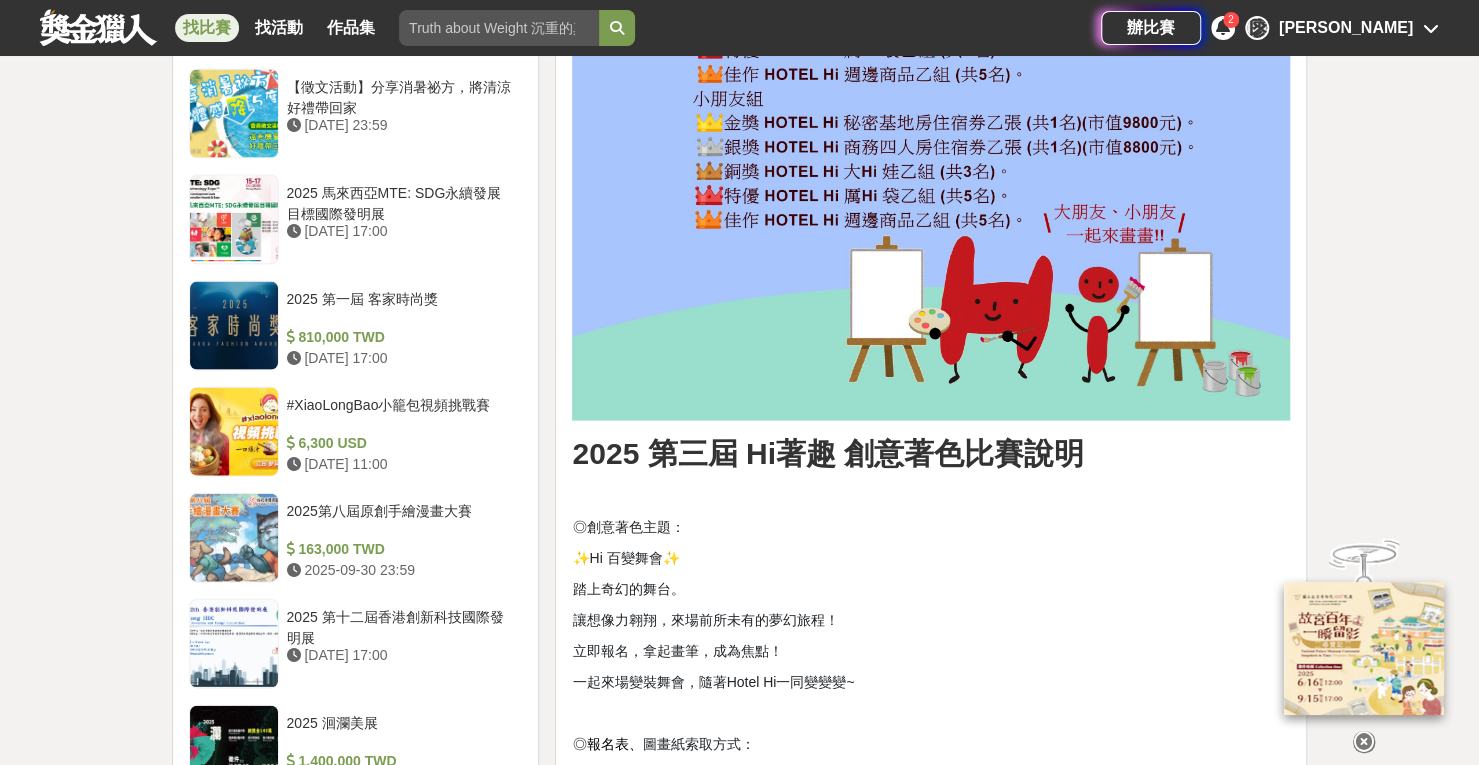 scroll, scrollTop: 2500, scrollLeft: 0, axis: vertical 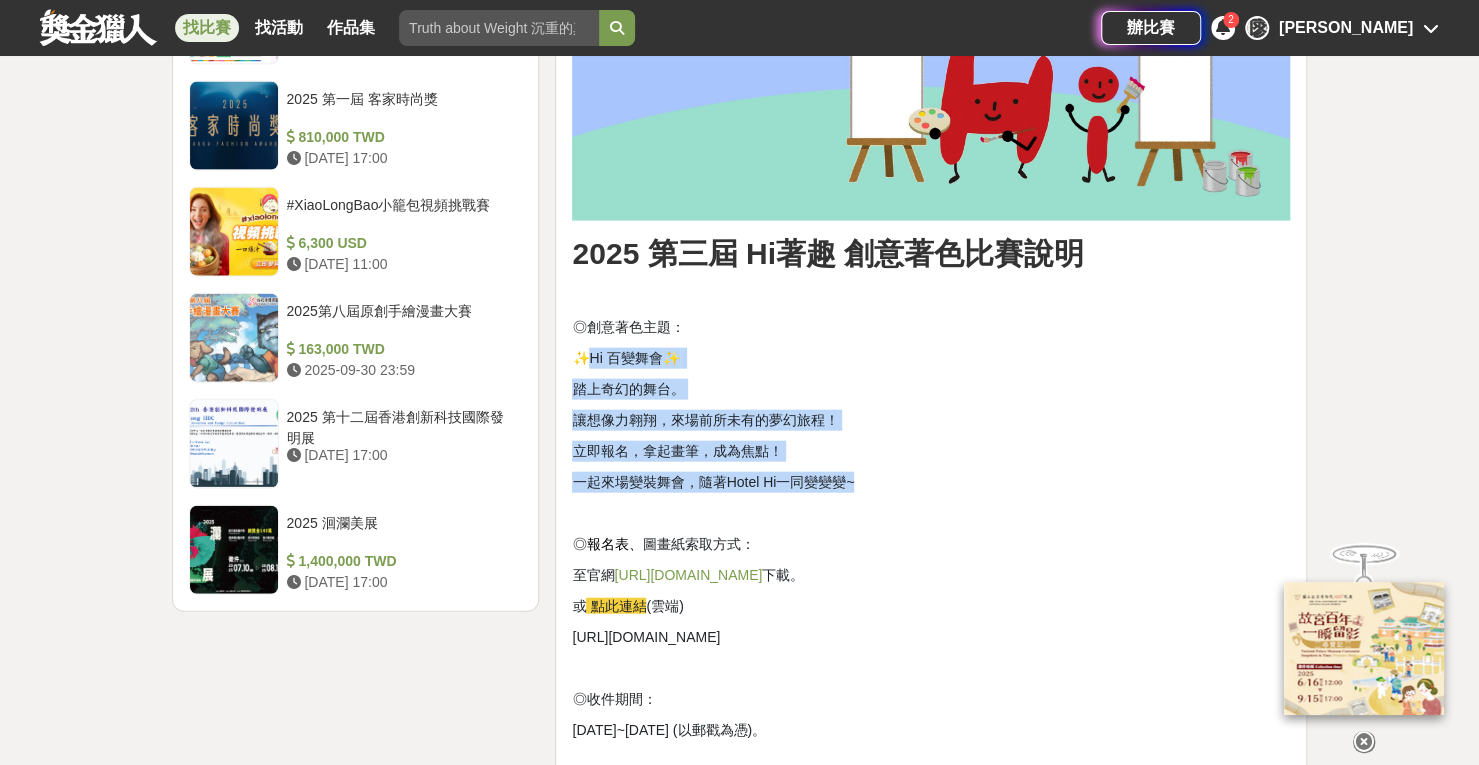 drag, startPoint x: 586, startPoint y: 356, endPoint x: 866, endPoint y: 481, distance: 306.63495 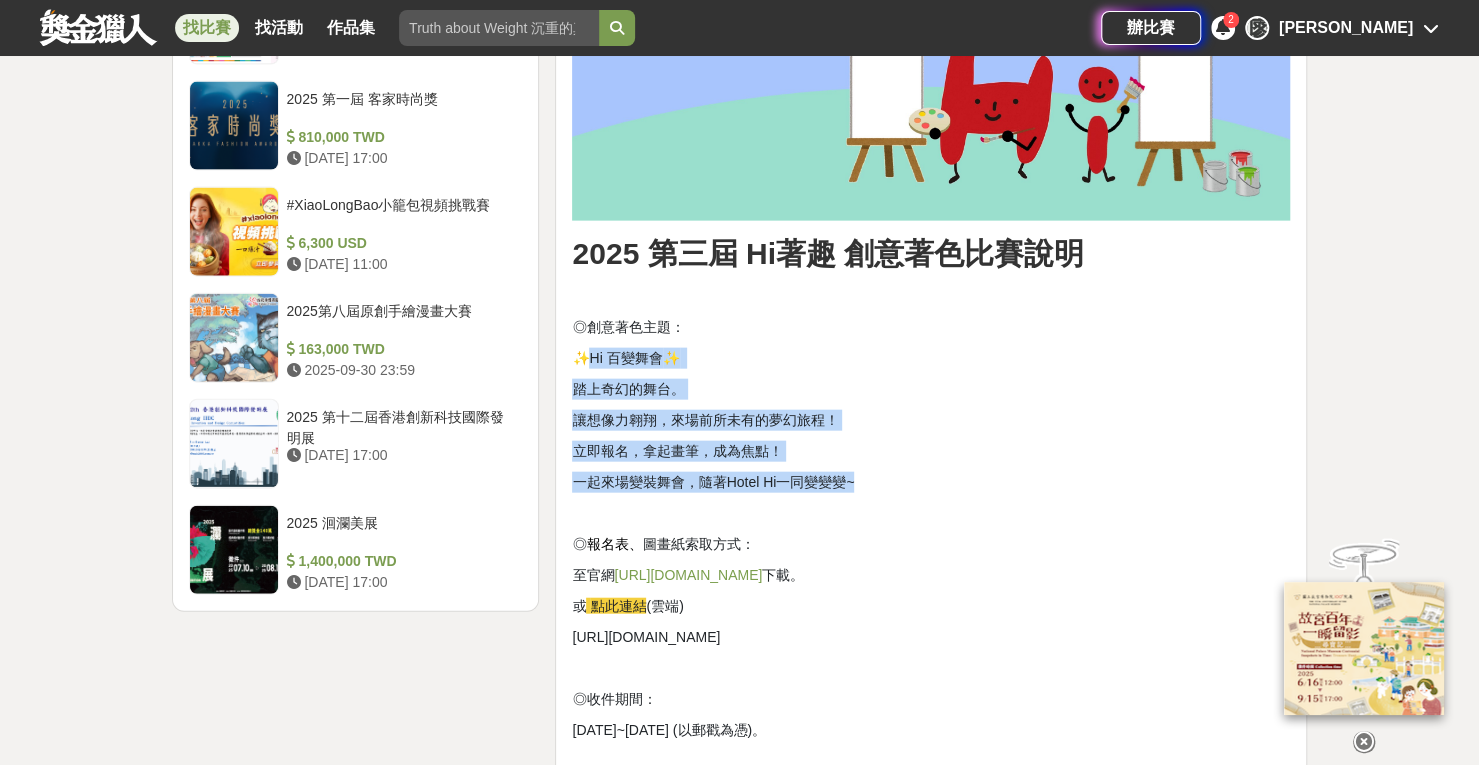 click on "2025 第三屆 Hi著趣 創意著色比賽說明   ◎創意著色主題： ✨ Hi 百變舞會 ✨   踏上奇幻的舞台。 讓想像力翱翔，來場前所未有的夢幻旅程！ 立即報名，拿起畫筆，成為焦點！ 一起來場變裝舞會，隨著Hotel Hi一同變變變~   ◎ 報名表、 圖畫紙索取方式： 至官網  [URL][DOMAIN_NAME] 下載。 或    點此連結  (雲端)  [URL][DOMAIN_NAME]   ◎收件期間： [DATE]~[DATE] (以郵戳為憑)。   ◎公佈得獎日期： [DATE]前。 ◎參加對象： 持有中華民國國民身分證或本國居留證者。   以下組別年齡： 小朋友組  12歲以下(國小六年級以下) 以[DATE]之學籍為準。 大朋友組  13歲以上(國中一年級以上) 包含社會人士。 ※國小畢業算大朋友組。   ◎評分標準： 創意40%、技巧35%、整體感25%。   ◎獎項： 大朋友組： 特優 佳作  佳作" at bounding box center (931, 266) 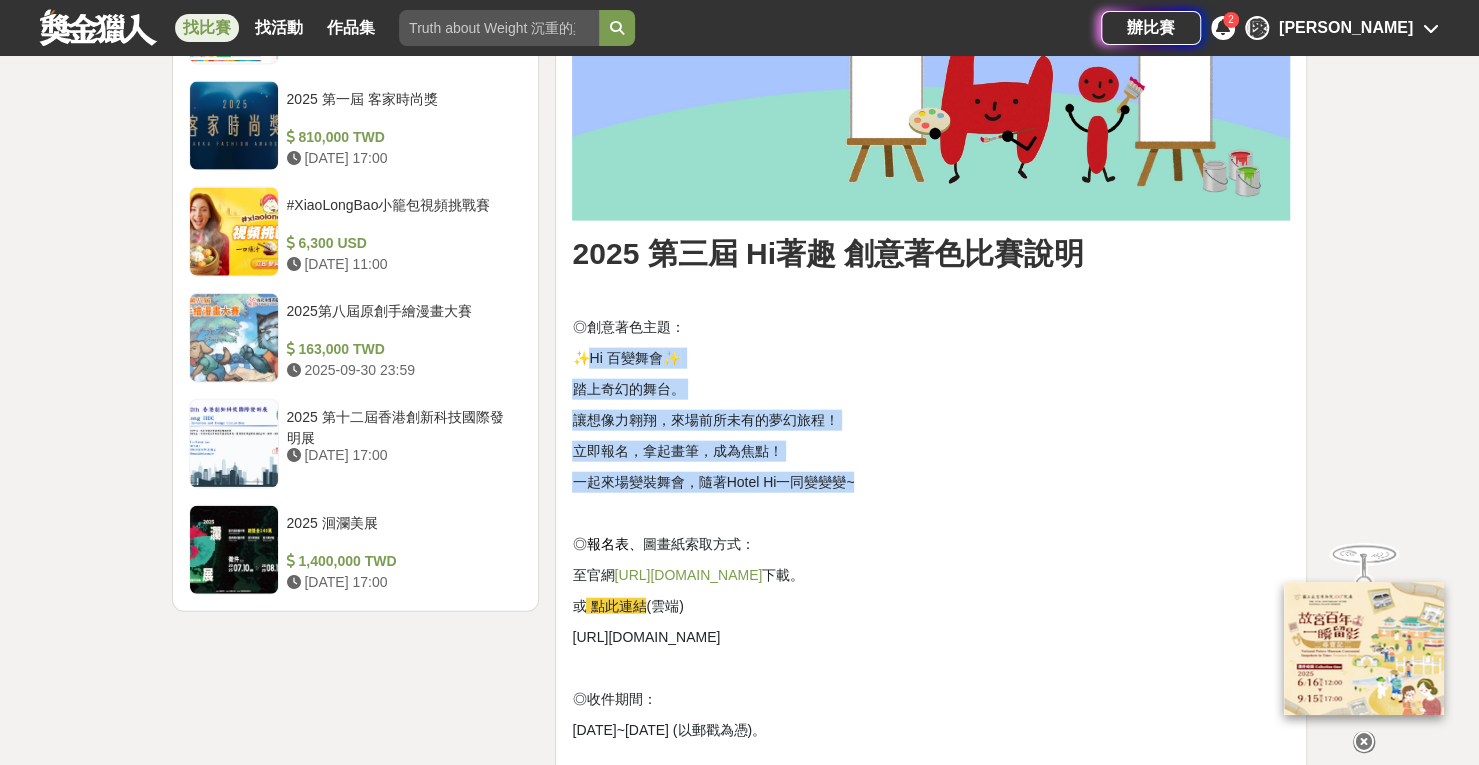 copy on "Hi 百變舞會 ✨   踏上奇幻的舞台。 讓想像力翱翔，來場前所未有的夢幻旅程！ 立即報名，拿起畫筆，成為焦點！ 一起來場變裝舞會，隨著Hotel Hi一同變變變~" 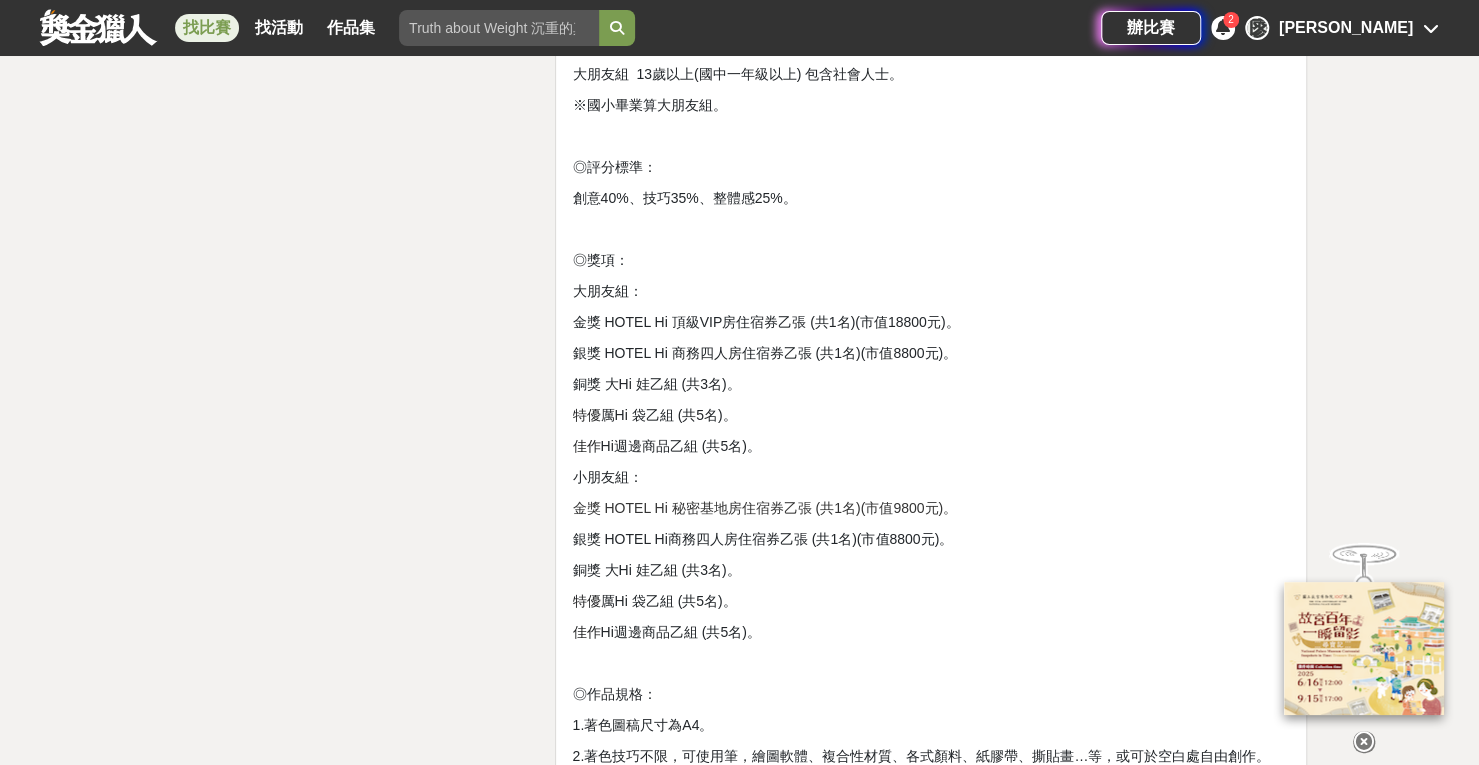 scroll, scrollTop: 3700, scrollLeft: 0, axis: vertical 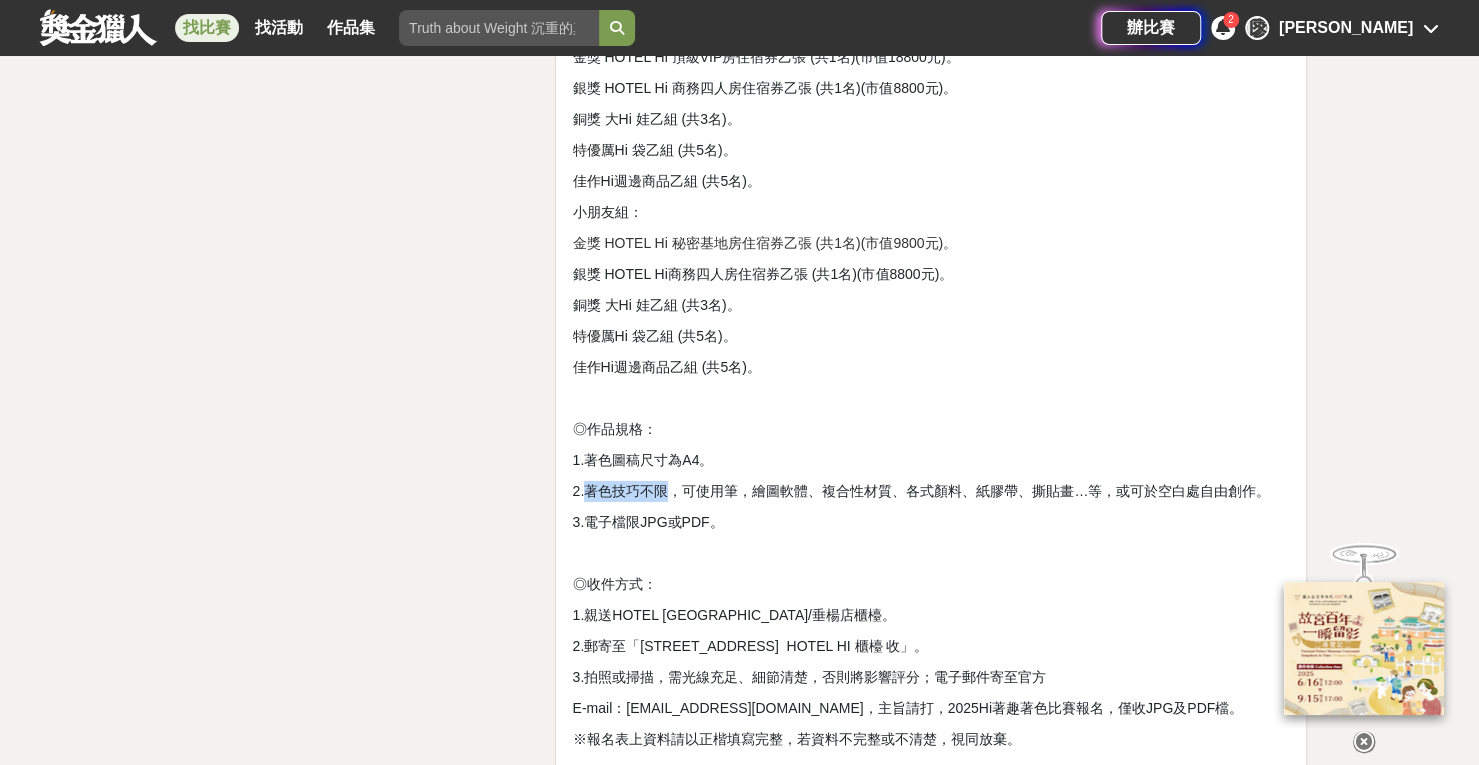 drag, startPoint x: 589, startPoint y: 489, endPoint x: 664, endPoint y: 487, distance: 75.026665 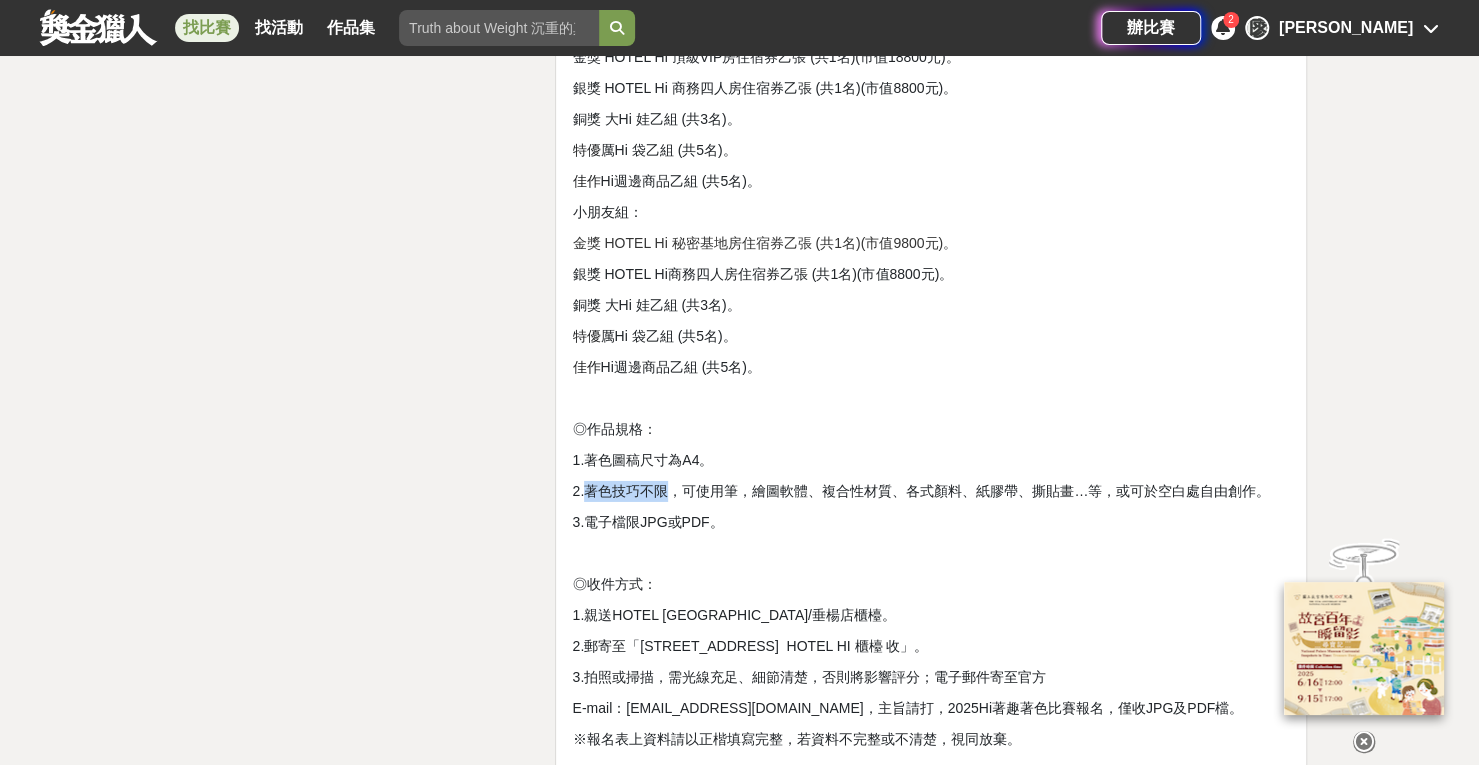 click on "2.著色技巧不限，可使用筆，繪圖軟體、複合性材質、各式顏料、紙膠帶、撕貼畫…等，或可於空白處自由創作。" at bounding box center [921, 491] 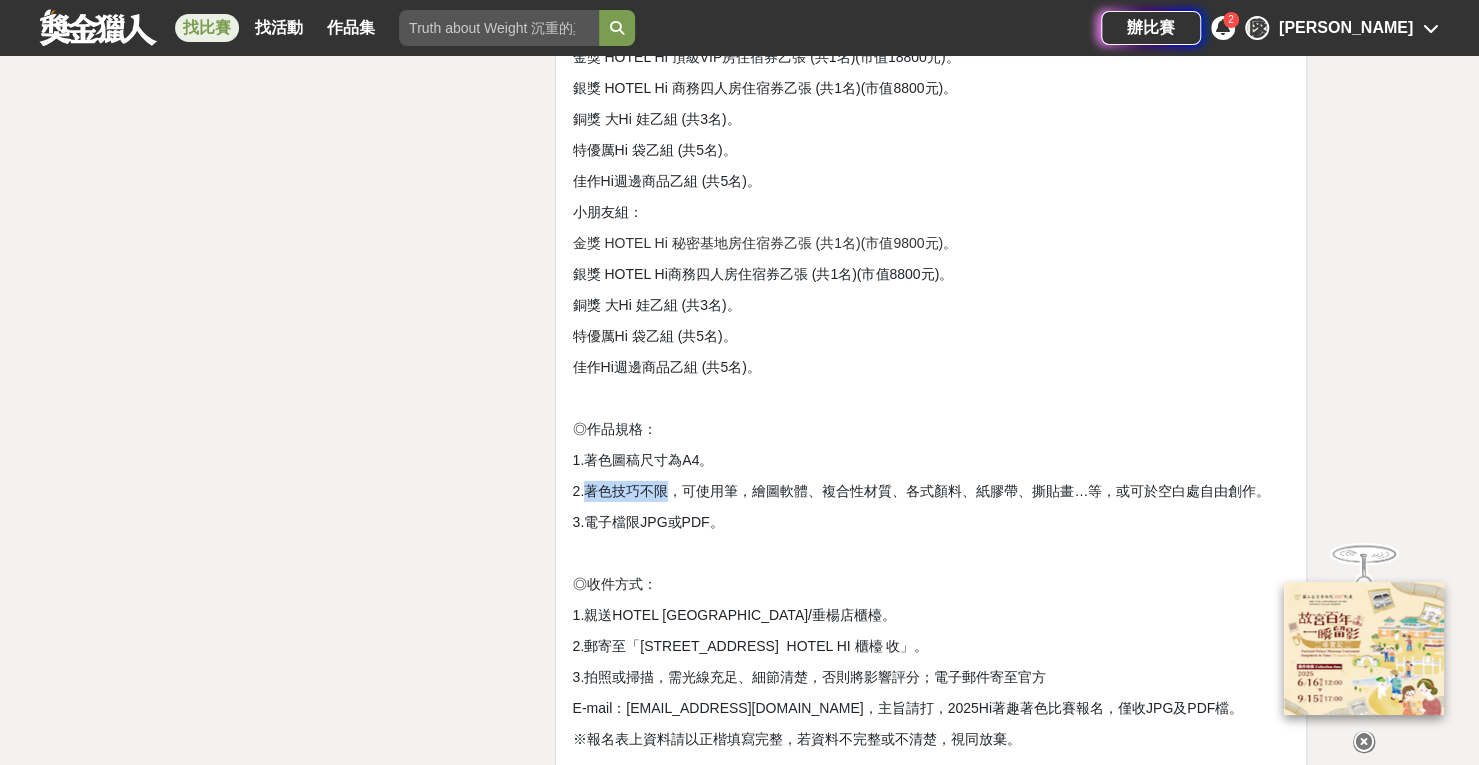 copy on "著色技巧不限" 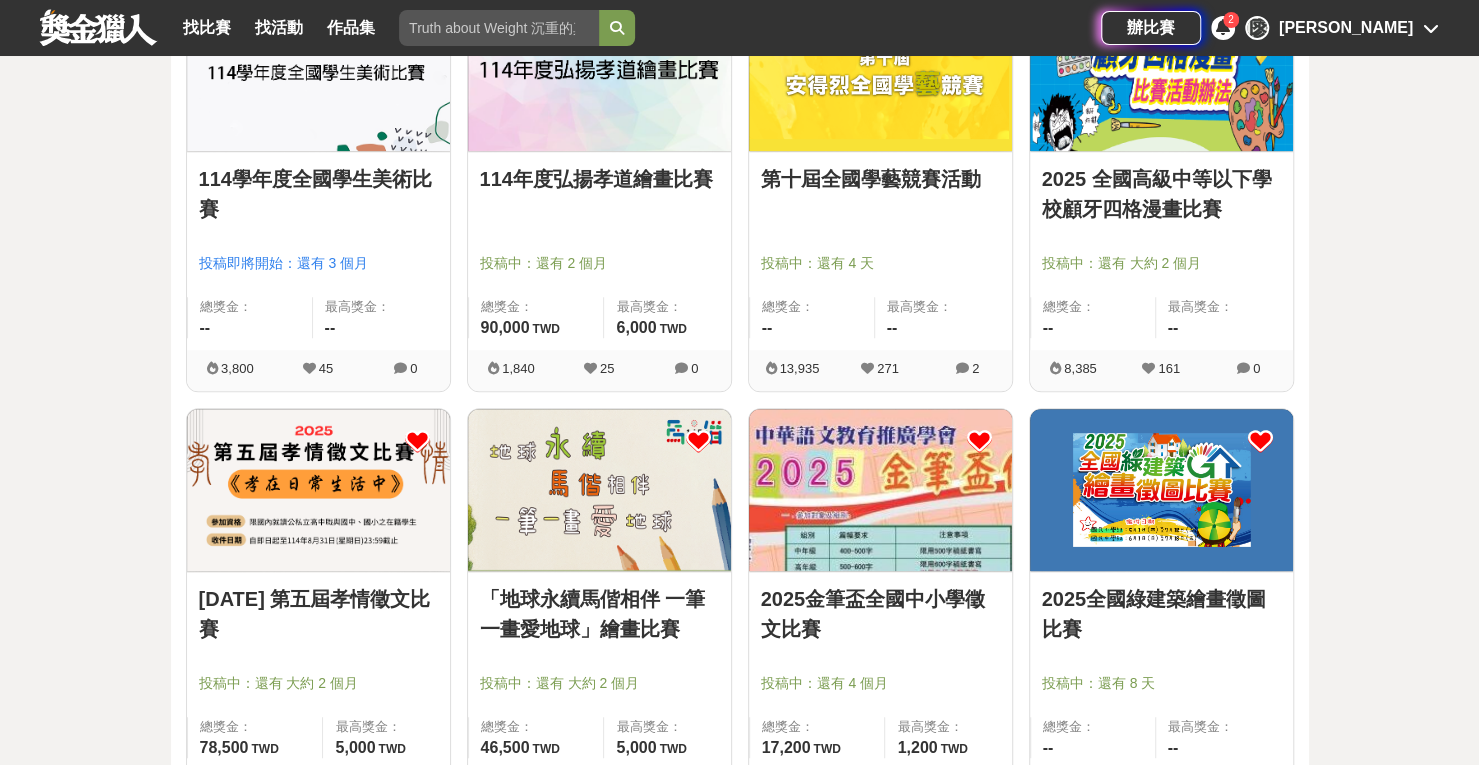 scroll, scrollTop: 800, scrollLeft: 0, axis: vertical 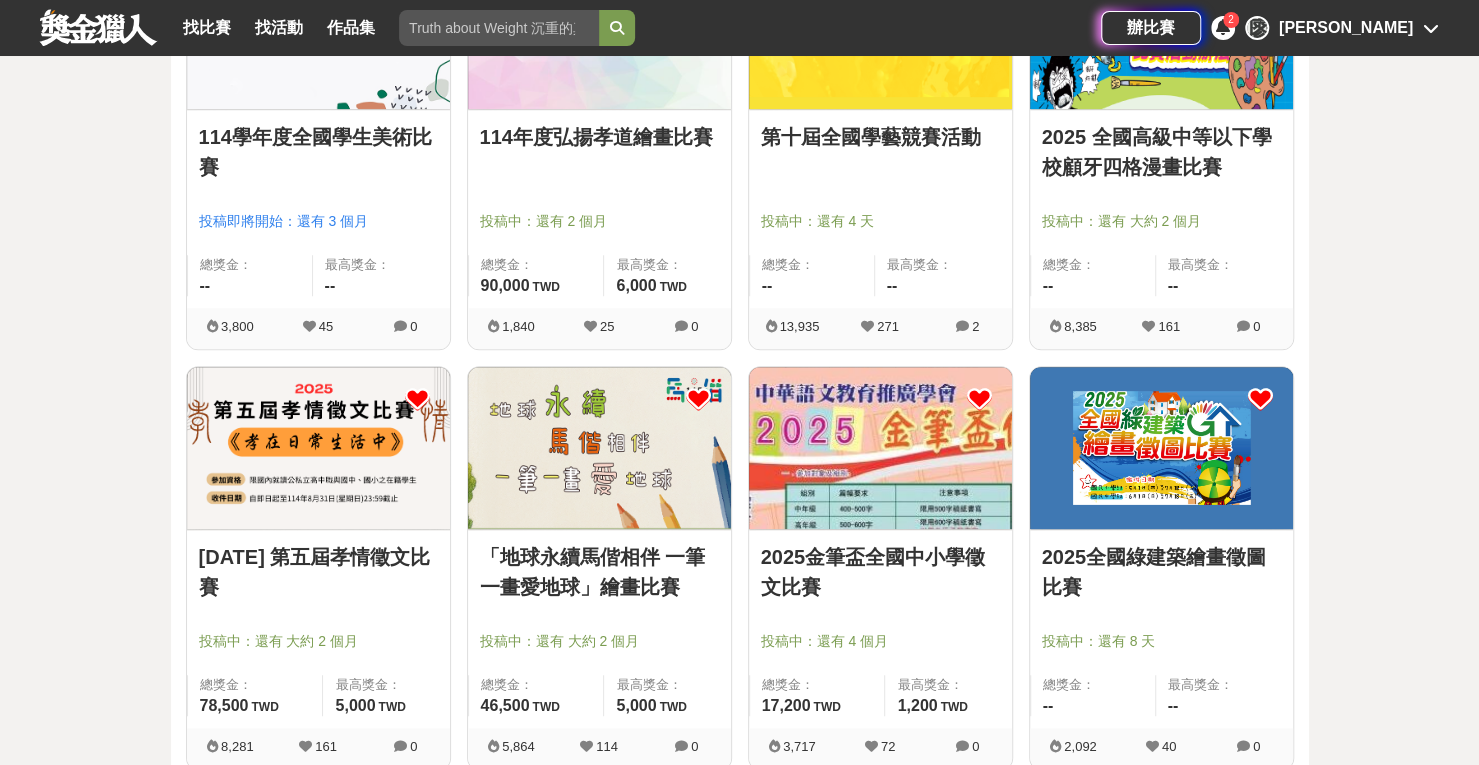 click at bounding box center [599, 448] 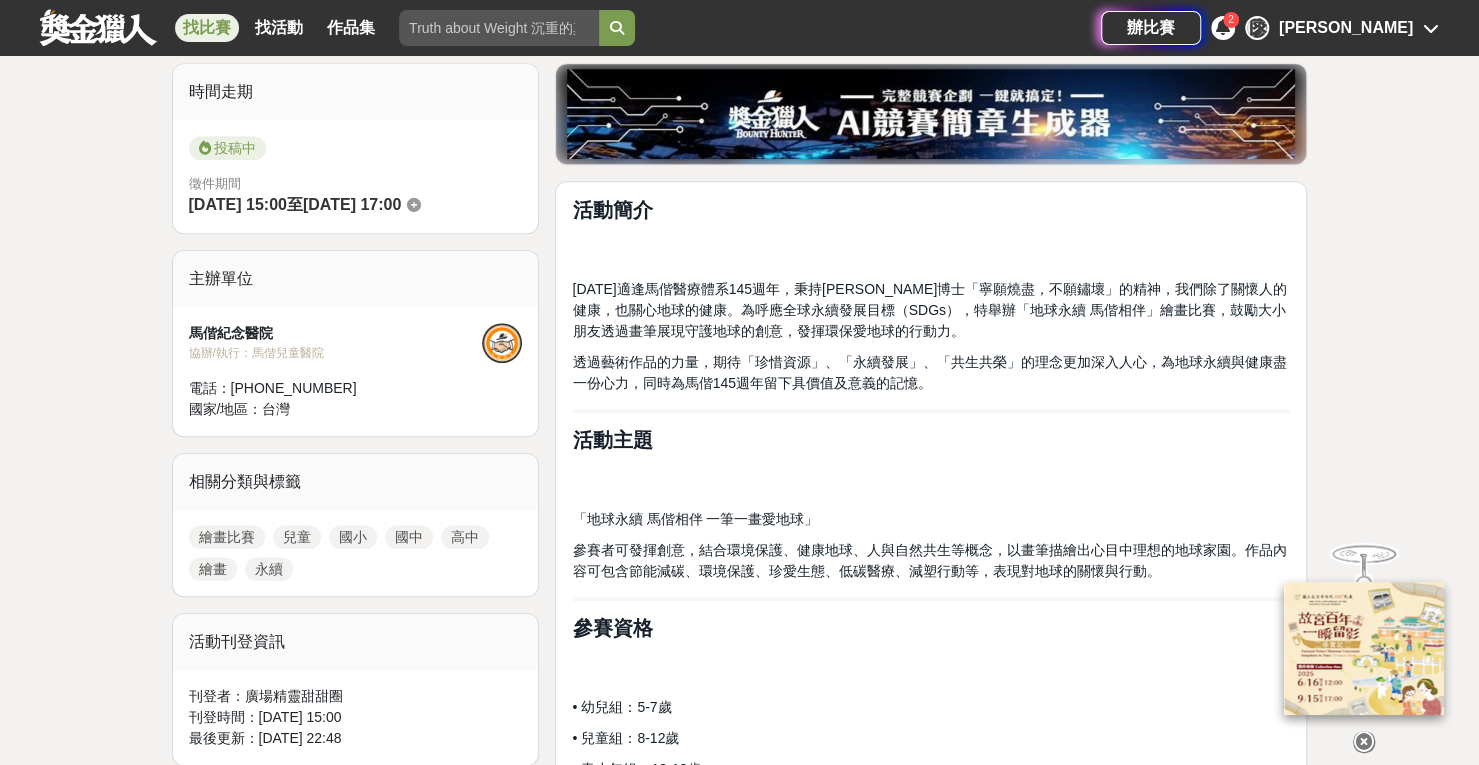scroll, scrollTop: 500, scrollLeft: 0, axis: vertical 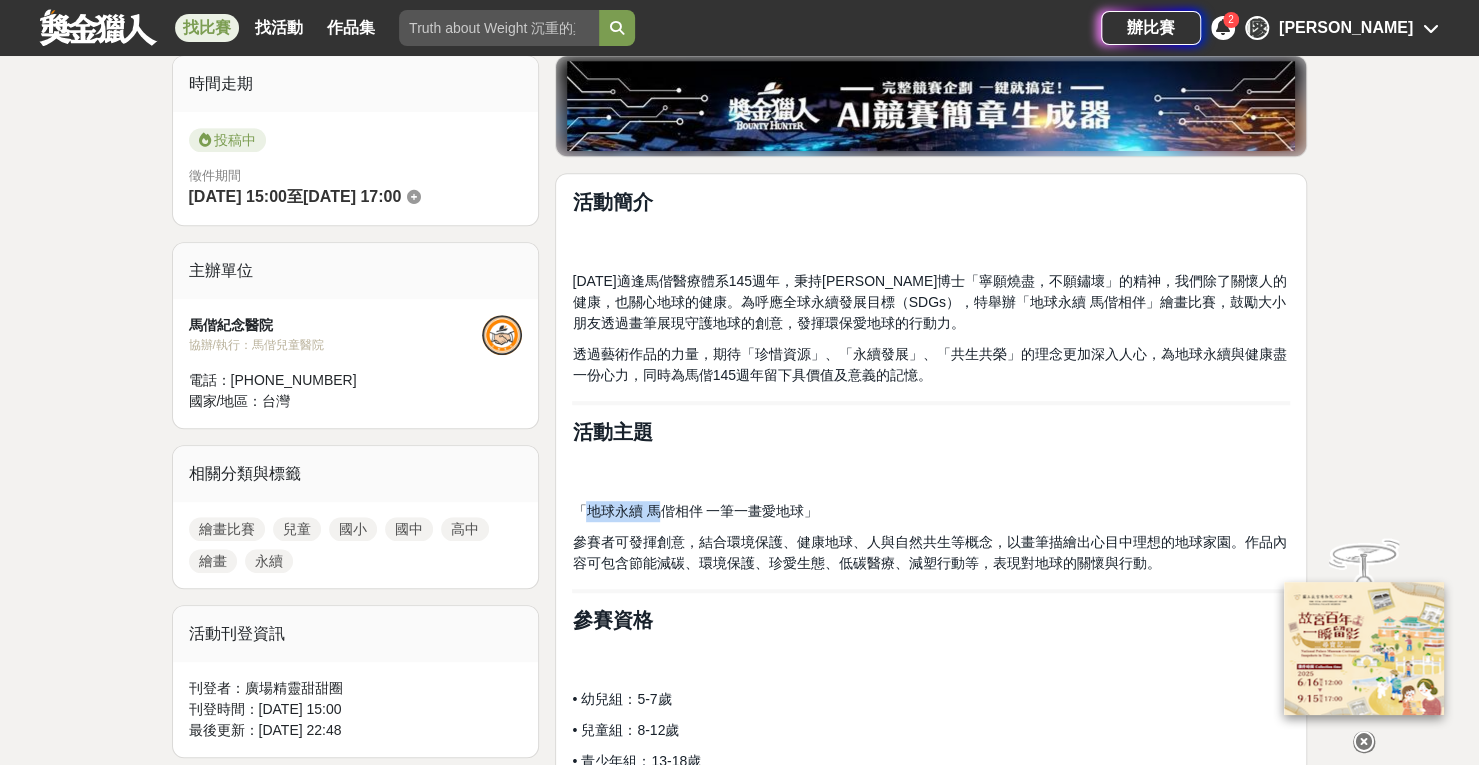 drag, startPoint x: 590, startPoint y: 507, endPoint x: 660, endPoint y: 510, distance: 70.064255 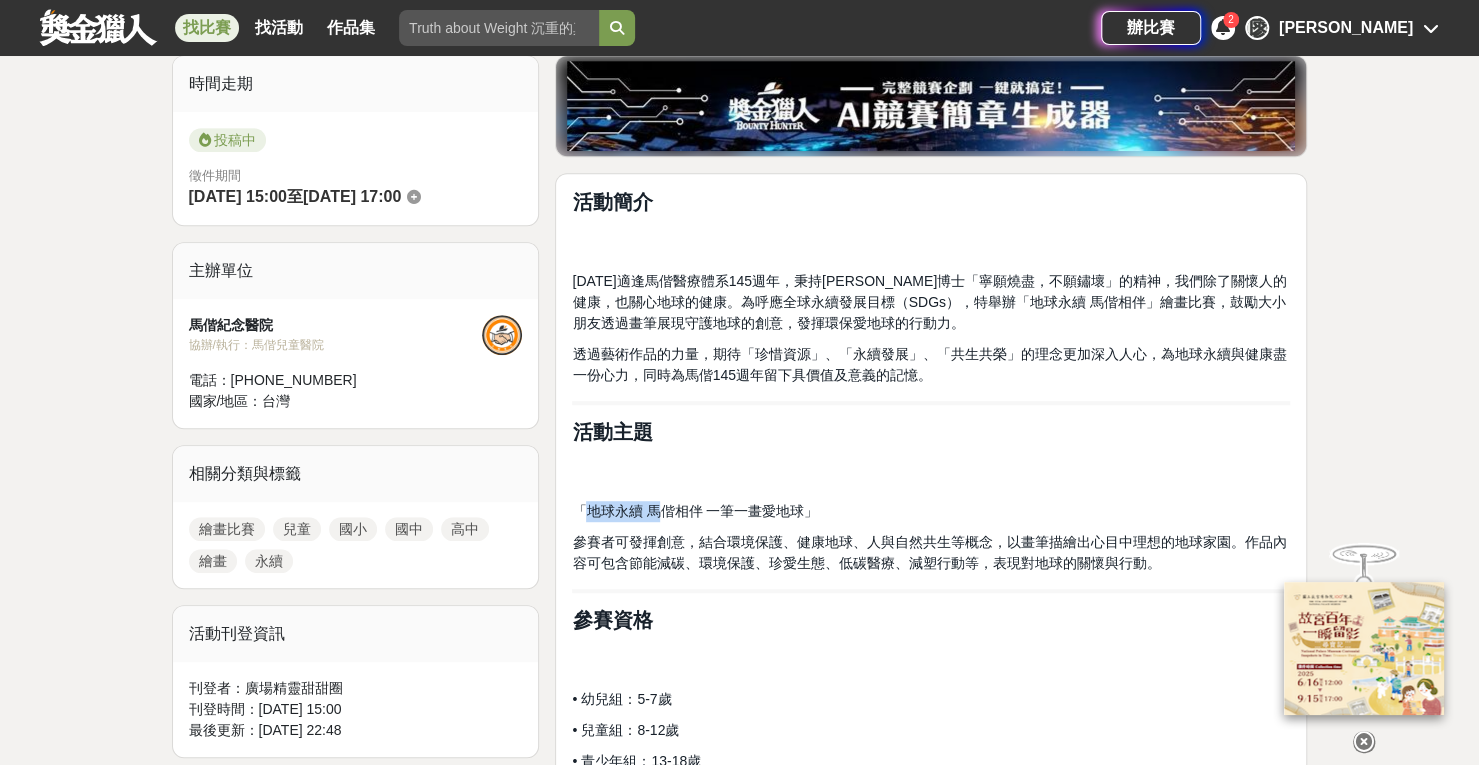 click on "「地球永續 馬偕相伴 一筆一畫愛地球」" at bounding box center (695, 511) 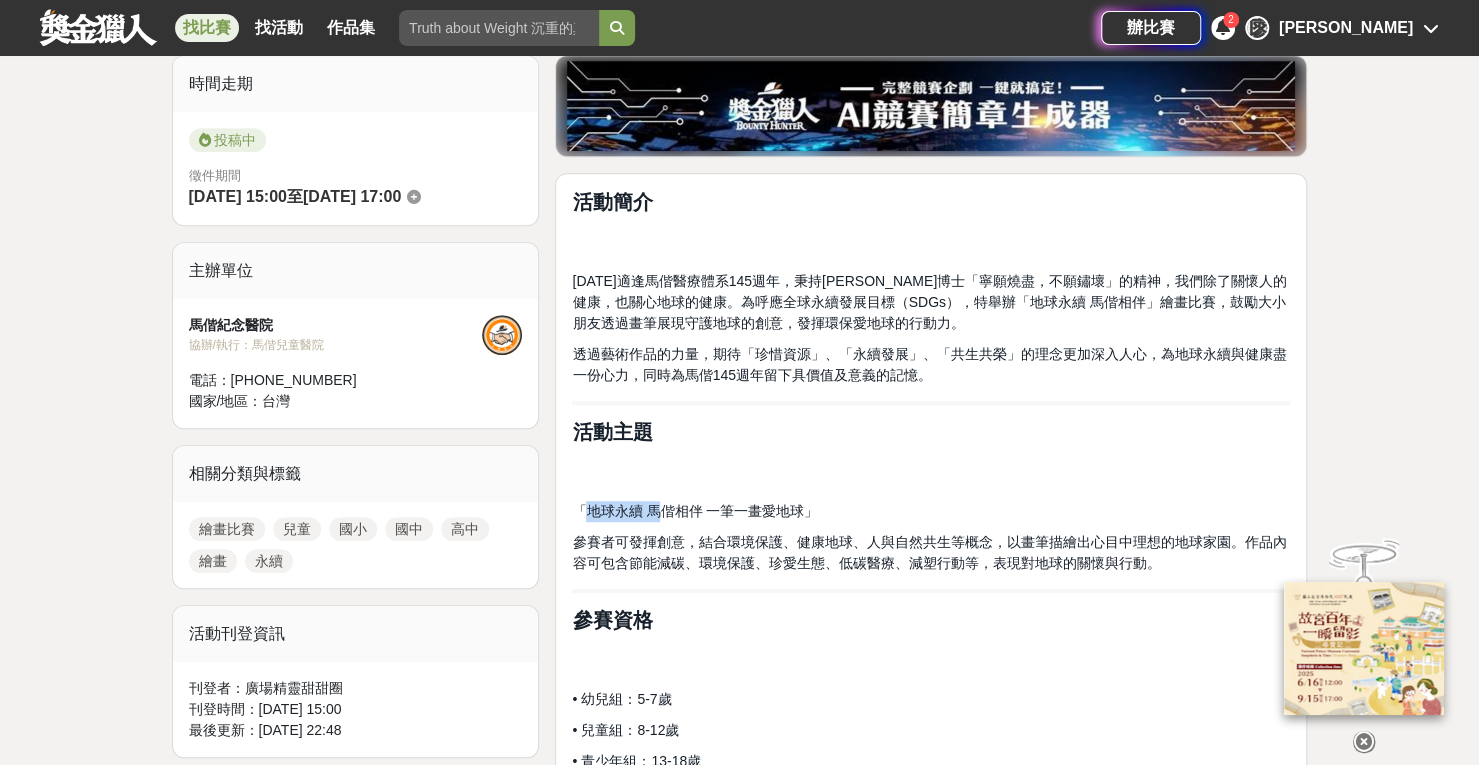 click on "「地球永續 馬偕相伴 一筆一畫愛地球」" at bounding box center (695, 511) 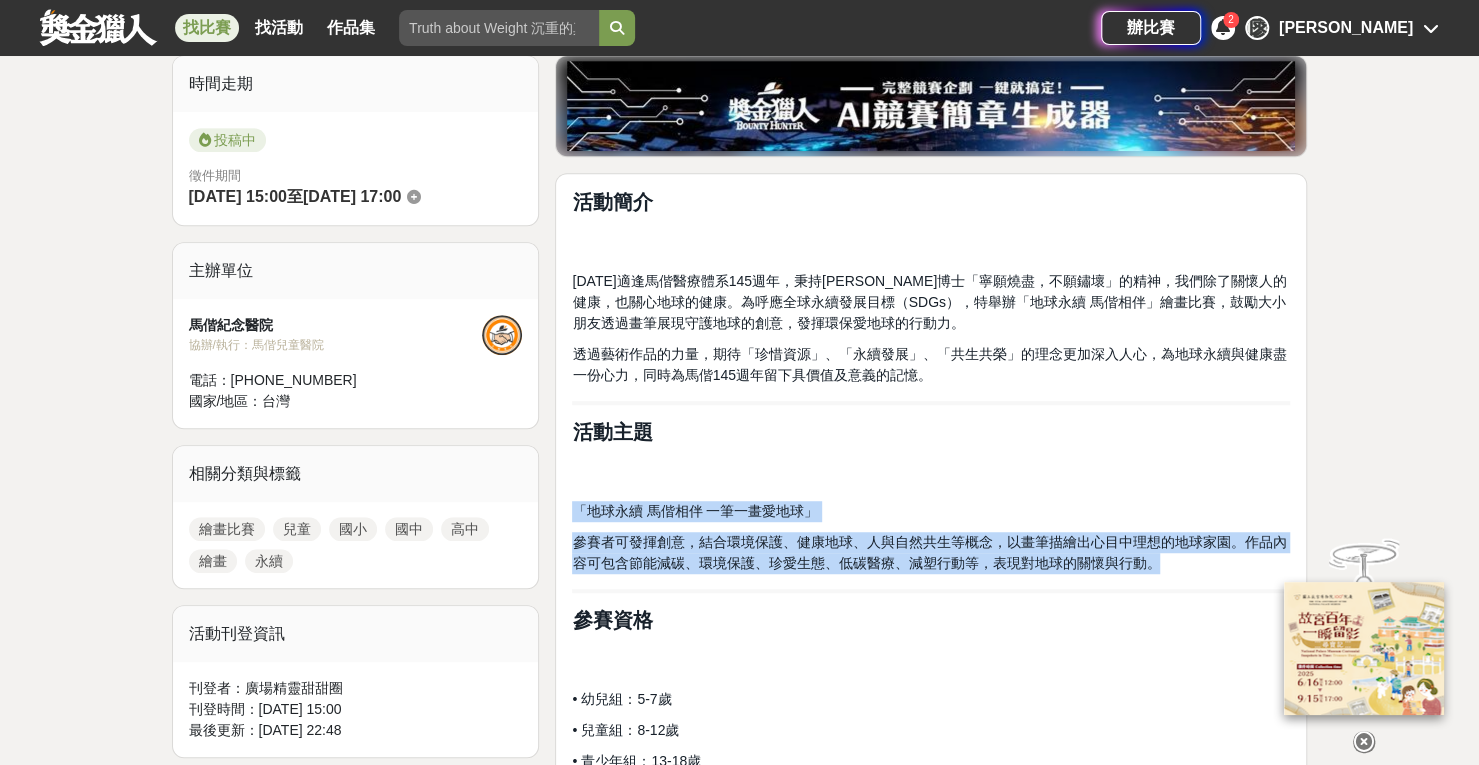 drag, startPoint x: 576, startPoint y: 503, endPoint x: 1252, endPoint y: 560, distance: 678.39886 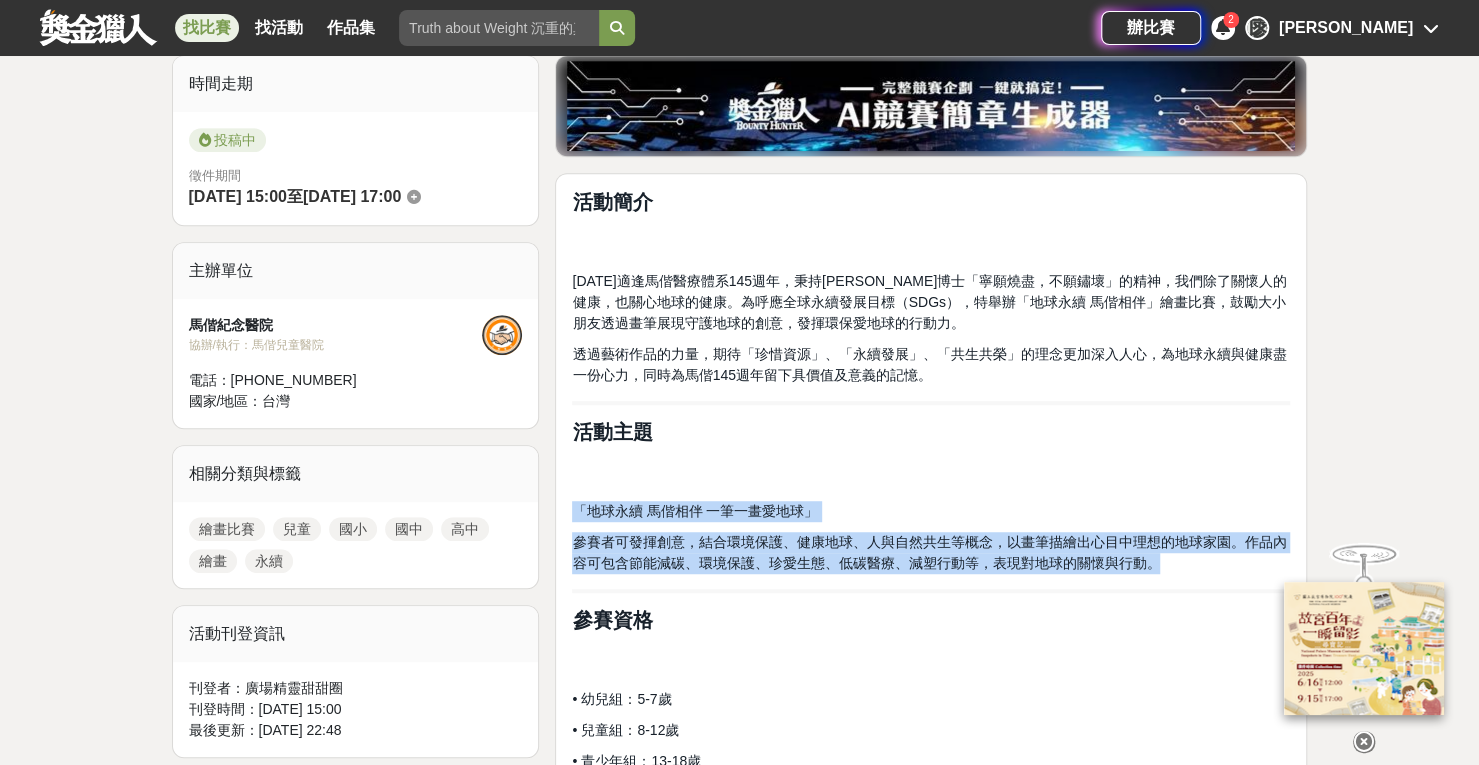 click on "活動簡介   [DATE]適逢馬偕醫療體系145週年，秉持[PERSON_NAME]博士「寧願燒盡，不願鏽壞」的精神，我們除了關懷人的健康，也關心地球的健康。為呼應全球永續發展目標（SDGs），特舉辦「地球永續 馬偕相伴」繪畫比賽，鼓勵大小朋友透過畫筆展現守護地球的創意，發揮環保愛地球的行動力。 透過藝術作品的力量，期待「珍惜資源」、「永續發展」、「共生共榮」的理念更加深入人心，為地球永續與健康盡一份心力，同時為馬偕145週年留下具價值及意義的記憶。 活動主題   「地球永續 馬偕相伴 一筆一畫愛地球」 參賽者可發揮創意，結合環境保護、健康地球、人與自然共生等概念，以畫筆描繪出心目中理想的地球家園。作品內容可包含節能減碳、環境保護、珍愛生態、低碳醫療、減塑行動等，表現對地球的關懷與行動。 參賽資格   • 幼兒組：5-7歲 • 兒童組：8-12歲" at bounding box center (931, 1259) 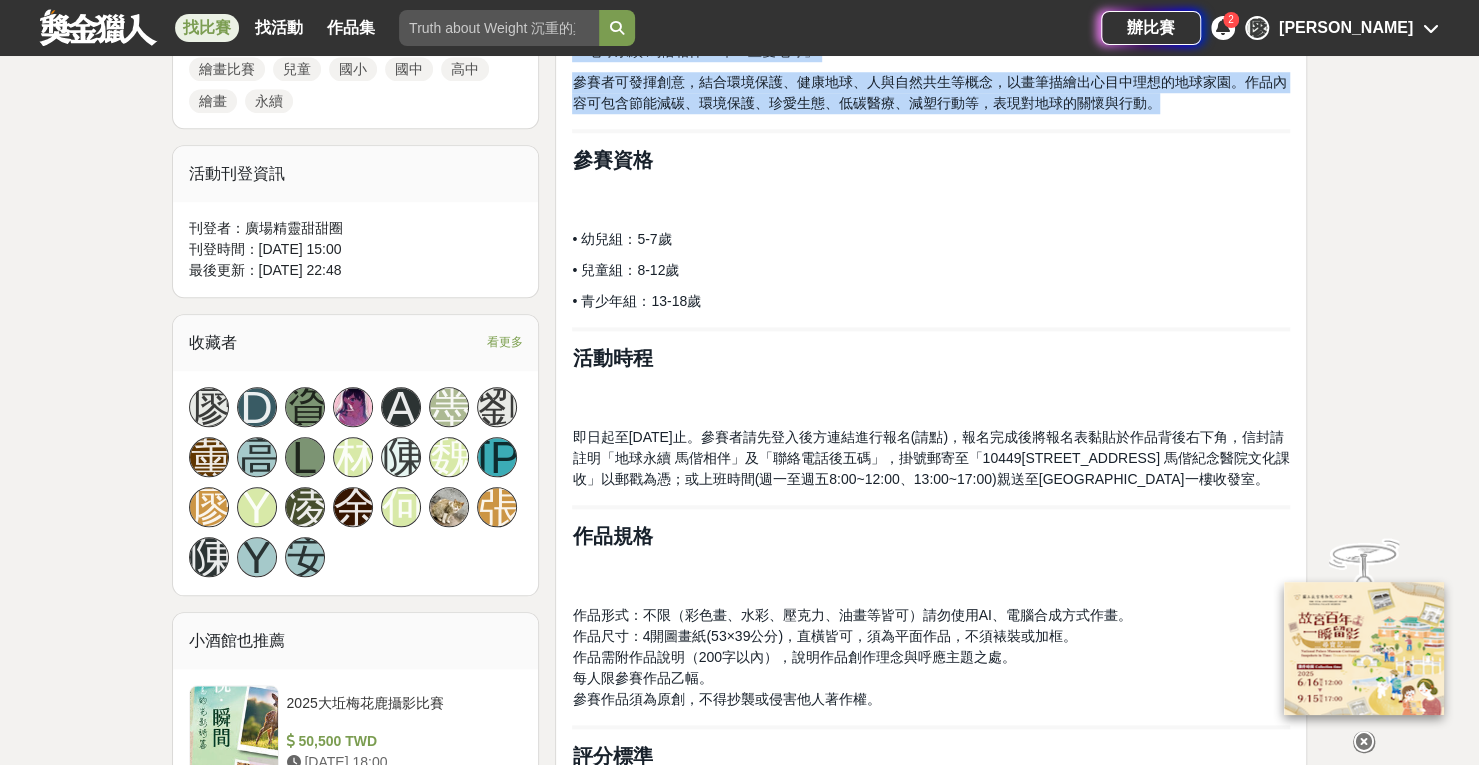 scroll, scrollTop: 1000, scrollLeft: 0, axis: vertical 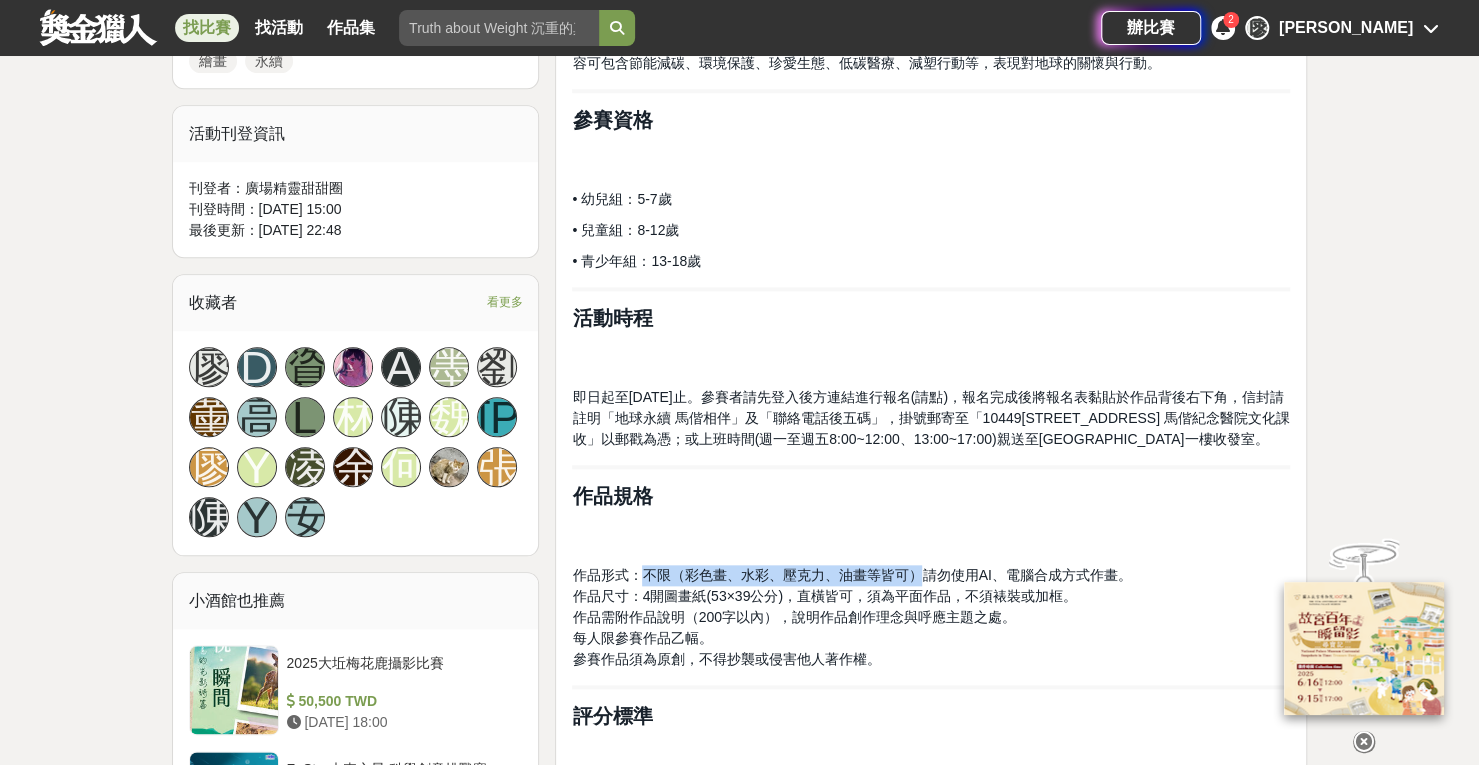 drag, startPoint x: 643, startPoint y: 593, endPoint x: 918, endPoint y: 592, distance: 275.00183 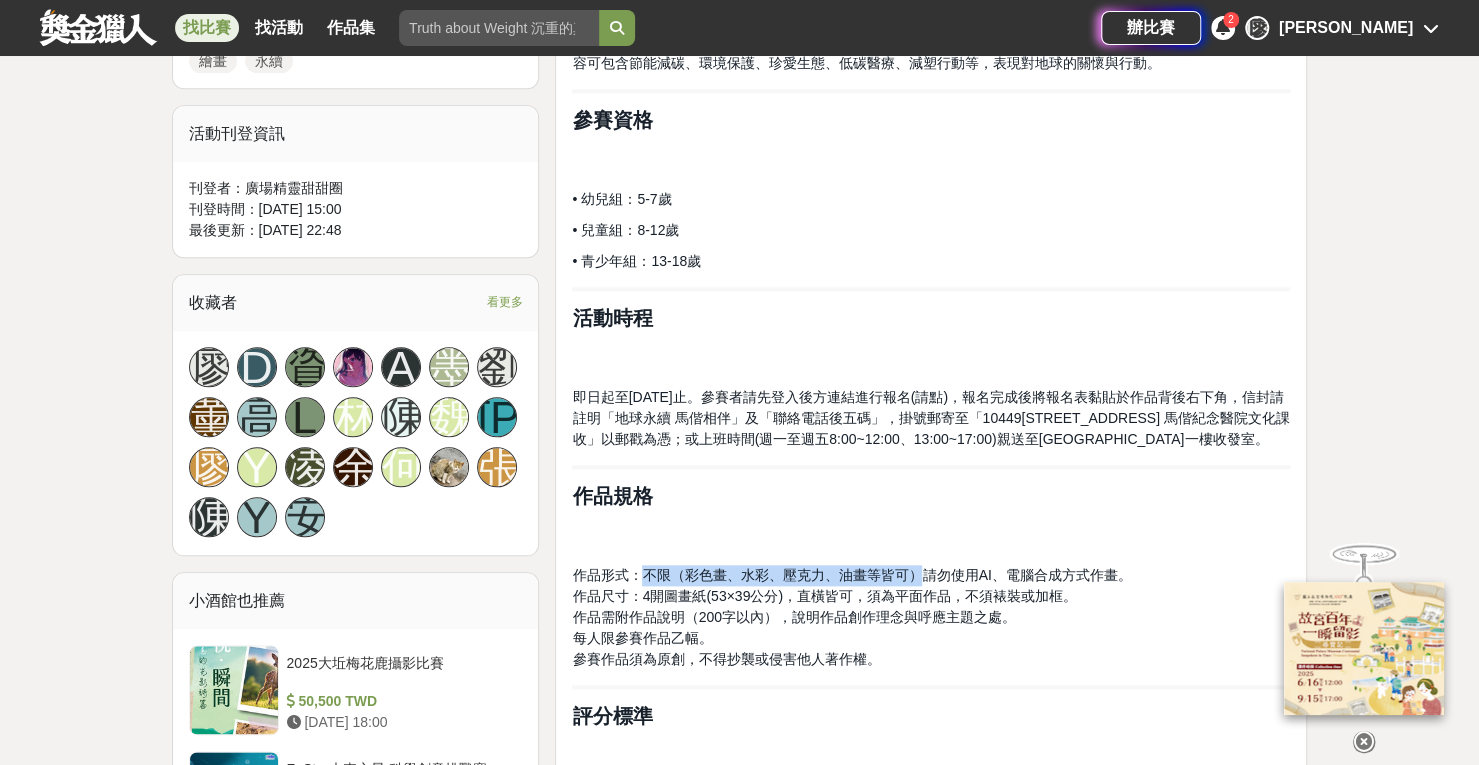 click on "作品形式：不限（彩色畫、水彩、壓克力、油畫等皆可）請勿使用AI、電腦合成方式作畫。" at bounding box center (851, 575) 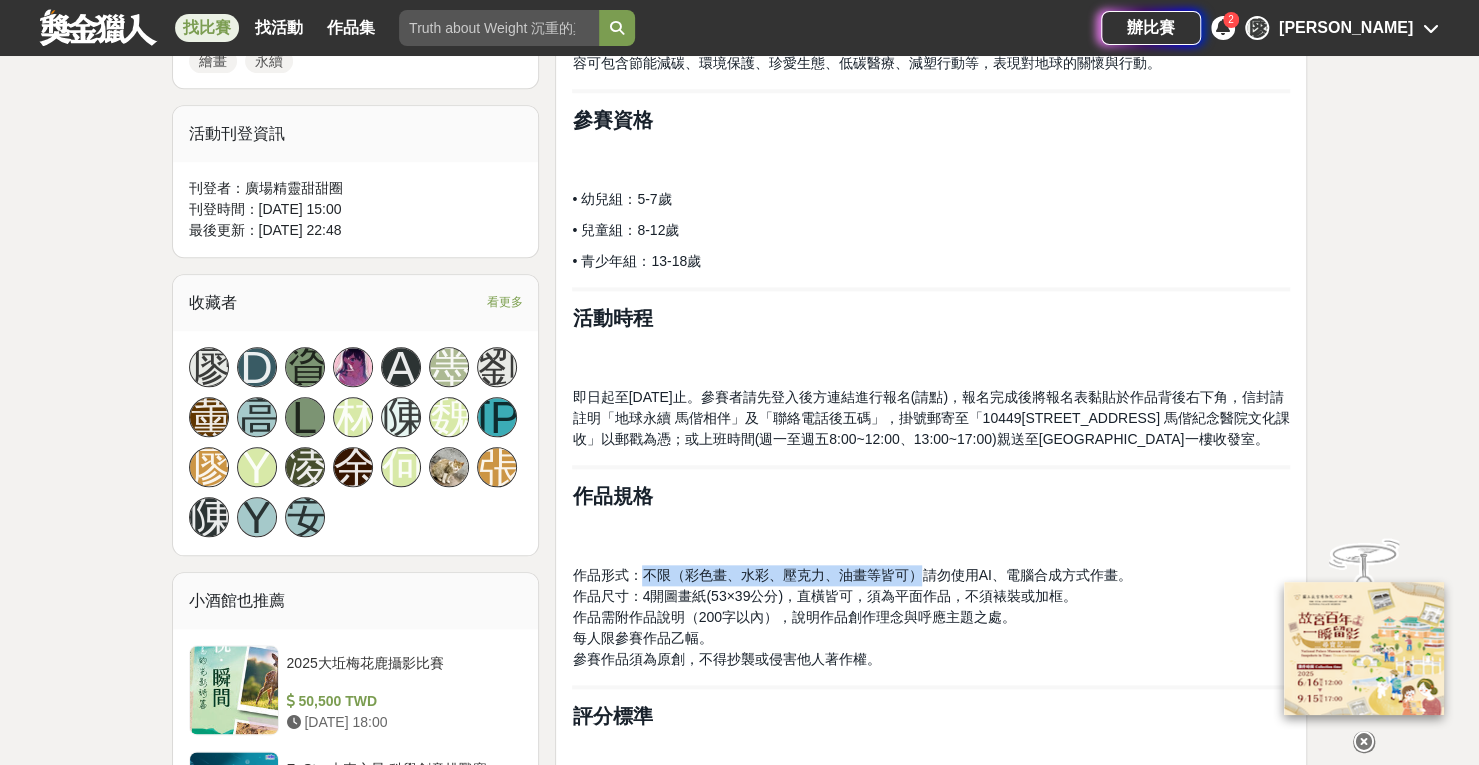 click on "作品形式：不限（彩色畫、水彩、壓克力、油畫等皆可）請勿使用AI、電腦合成方式作畫。" at bounding box center (851, 575) 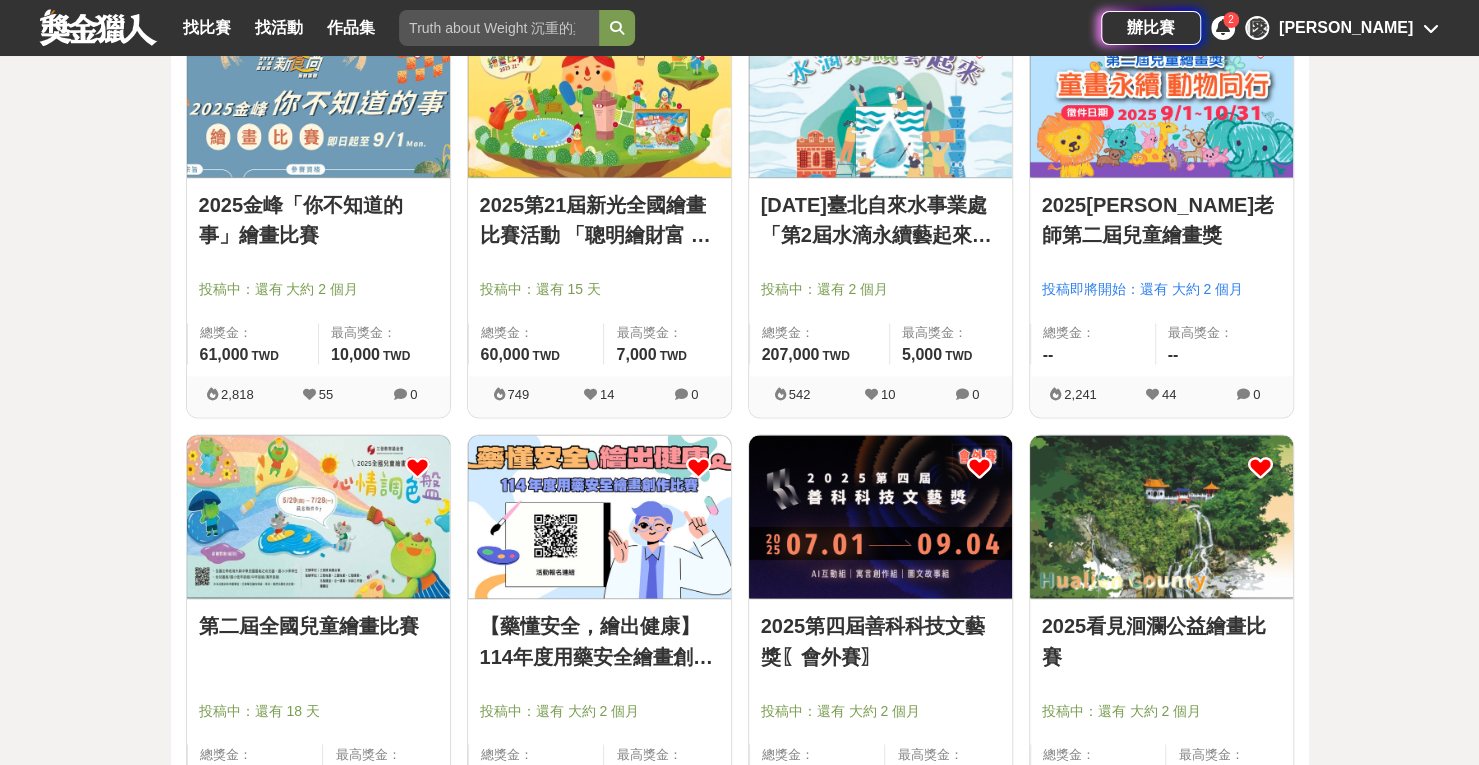 scroll, scrollTop: 1900, scrollLeft: 0, axis: vertical 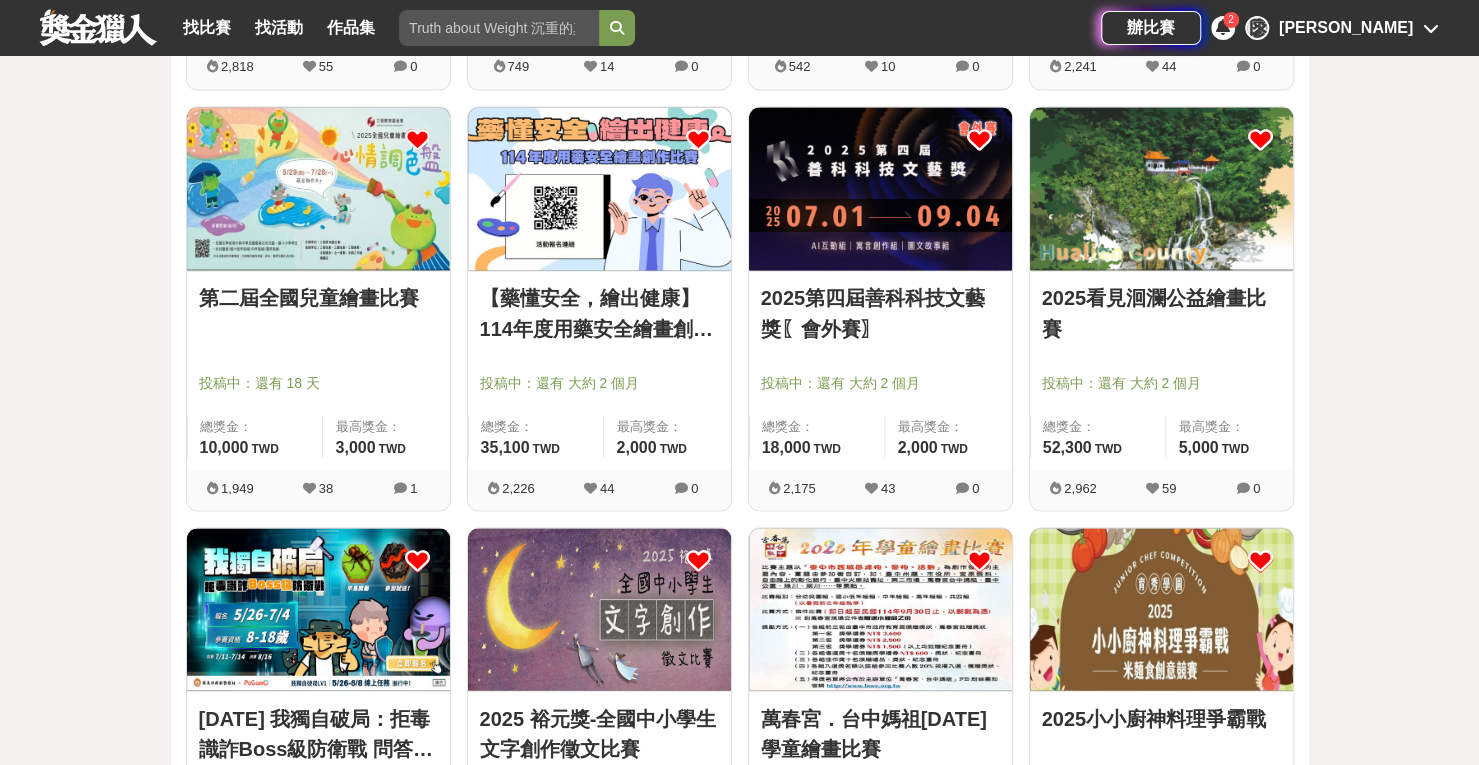 click at bounding box center [1161, 188] 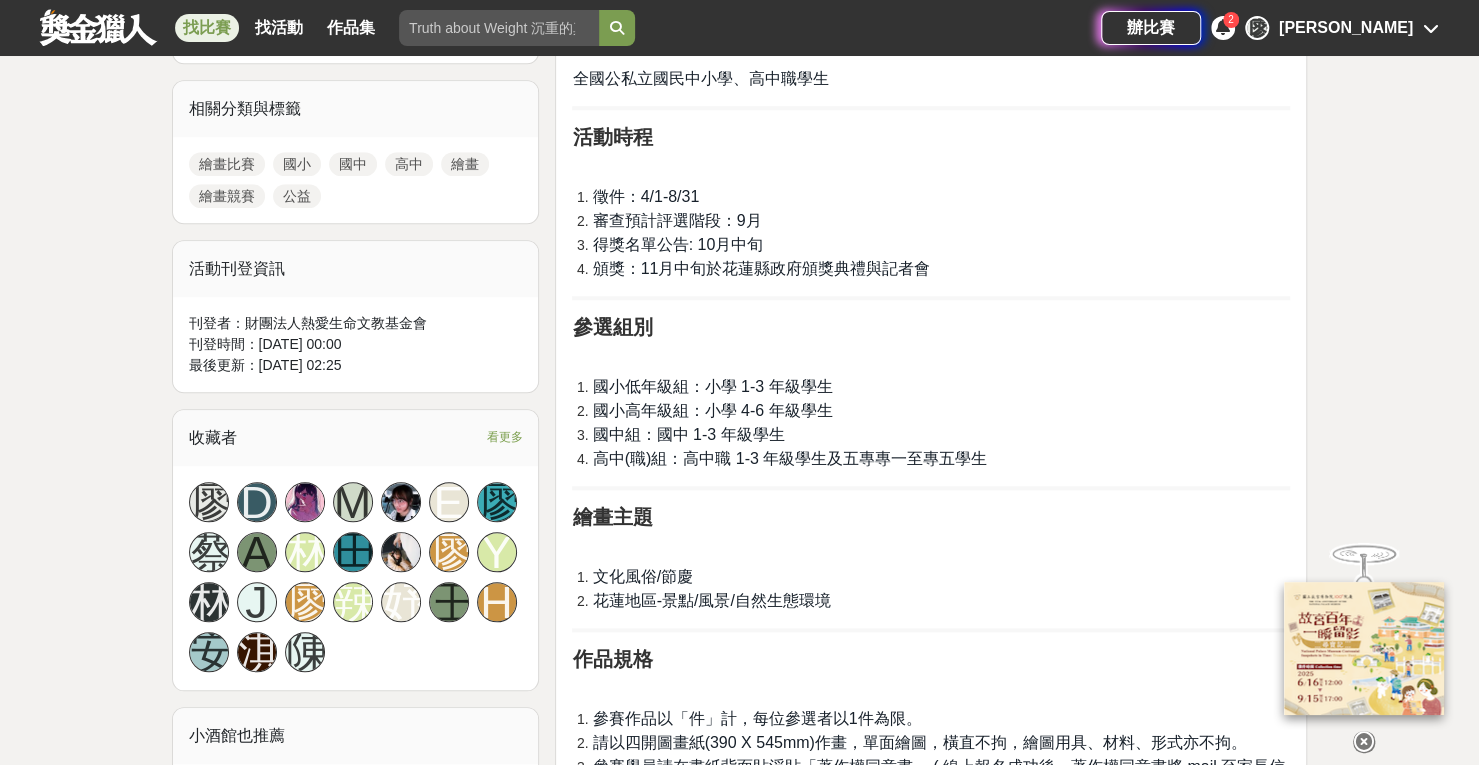 scroll, scrollTop: 900, scrollLeft: 0, axis: vertical 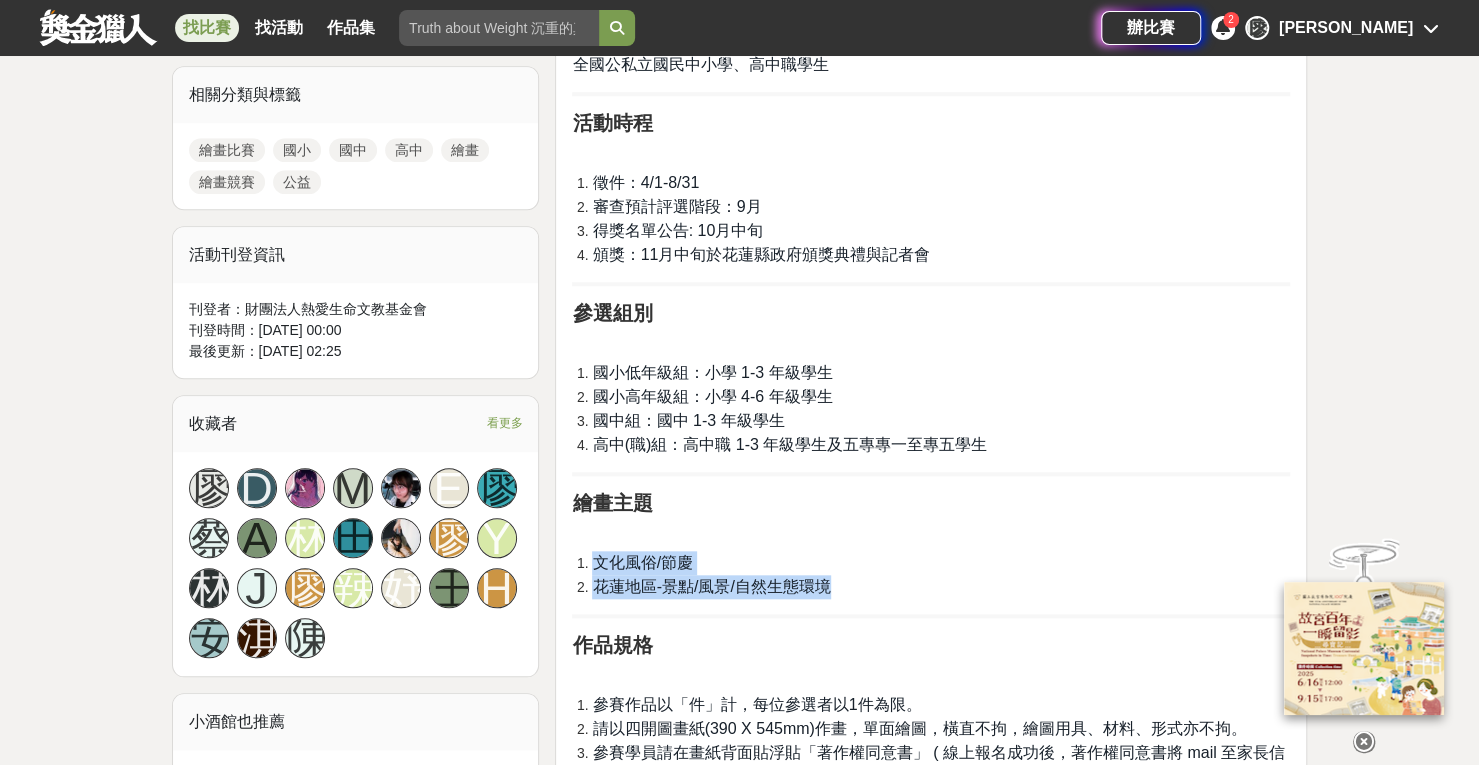 drag, startPoint x: 836, startPoint y: 589, endPoint x: 566, endPoint y: 565, distance: 271.06458 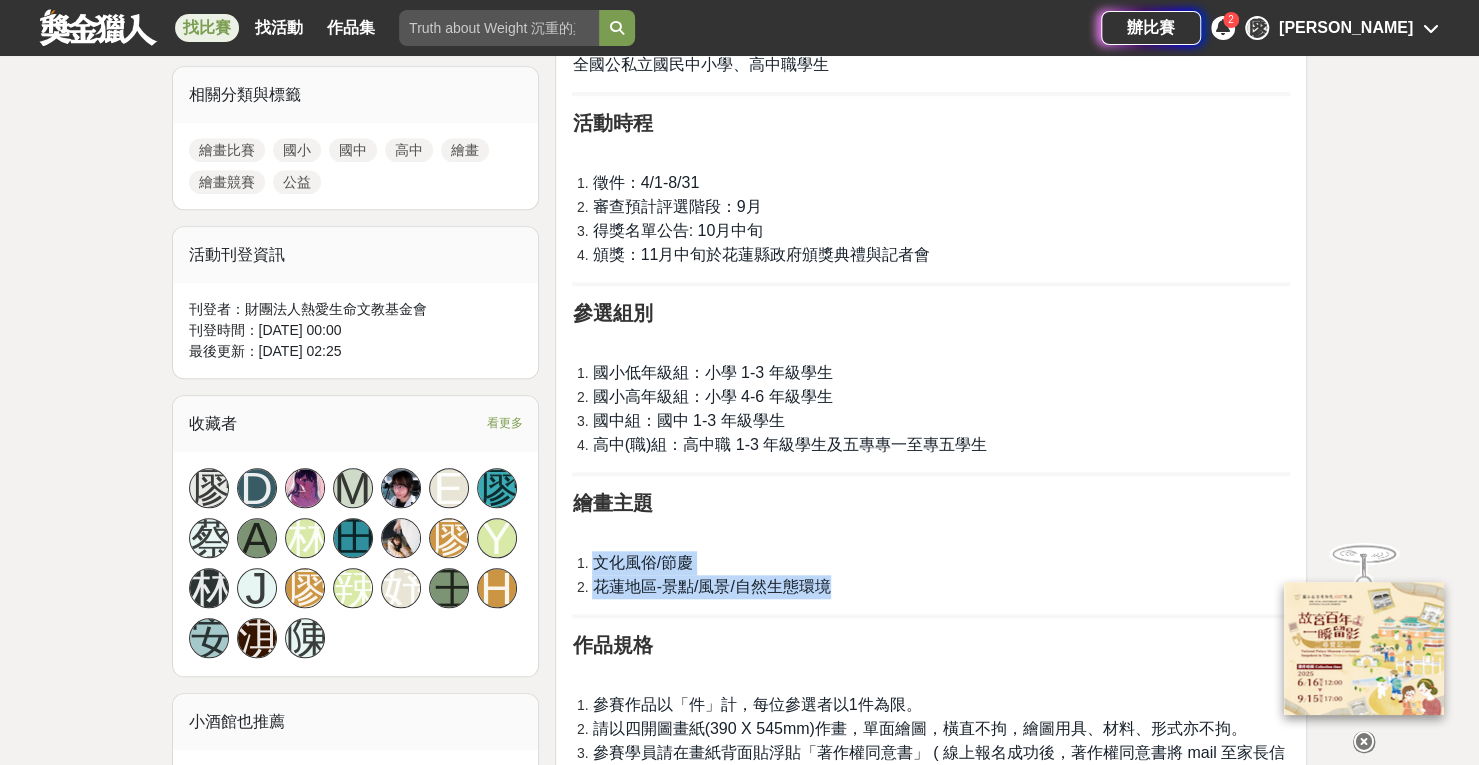 click on "活動緣起 花蓮獨特的風光景緻與多元的人文環境，充分體現台灣本質的文化色彩。為使全國學子與大眾更貼近純粹的台灣風貌，並推動藝術向下紮根，財團法人熱愛生命文教基金會持續辦理「看見洄瀾公益繪畫比賽」，期望透過繪畫創作的形式，藉由不同年齡層的視角，展現自身對於花蓮這塊土地的無限想像與實際到訪過後所激發的情感，促進跨世代間對花蓮乃至整體台灣的情感連結，亦藉此鼓勵民眾親身踏訪花蓮，感受當地最純樸的美好，並帶動地方觀光。 參選資格   全國公私立國民中小學、高中職學生 活動時[PERSON_NAME]件：4/1-8/31 審查預計評選階段：9月 得獎名單公告: 10月中旬 頒獎：11月中旬於花蓮縣政府頒獎典禮與記者會 參選組別   國小低年級組：小學 1-3 年級學生 國小高年級組：小學 4-6 年級學生 國中組：國中 1-3 年級學生 繪畫主題   文化風俗/節慶" at bounding box center [931, 1570] 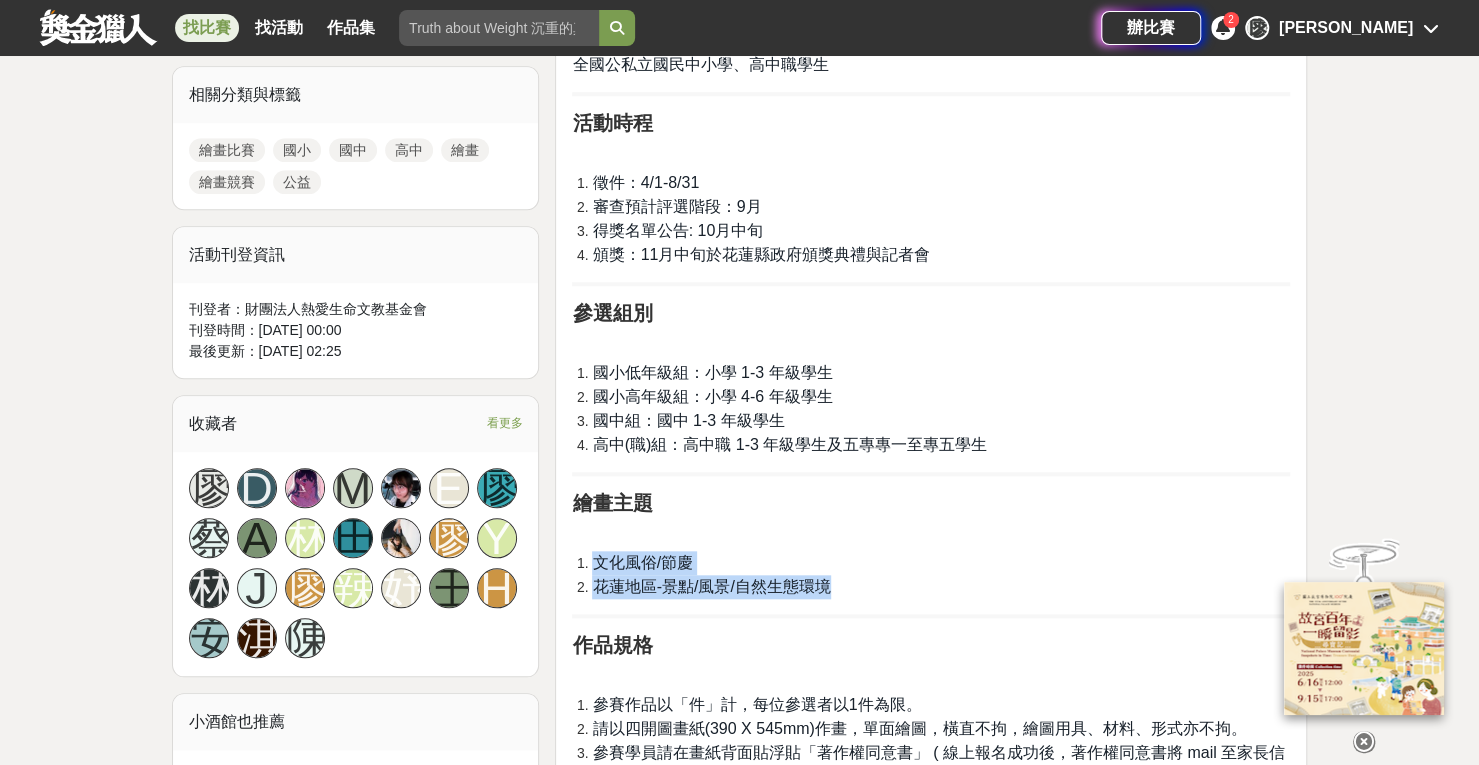 click on "文化風俗/節慶" at bounding box center [642, 562] 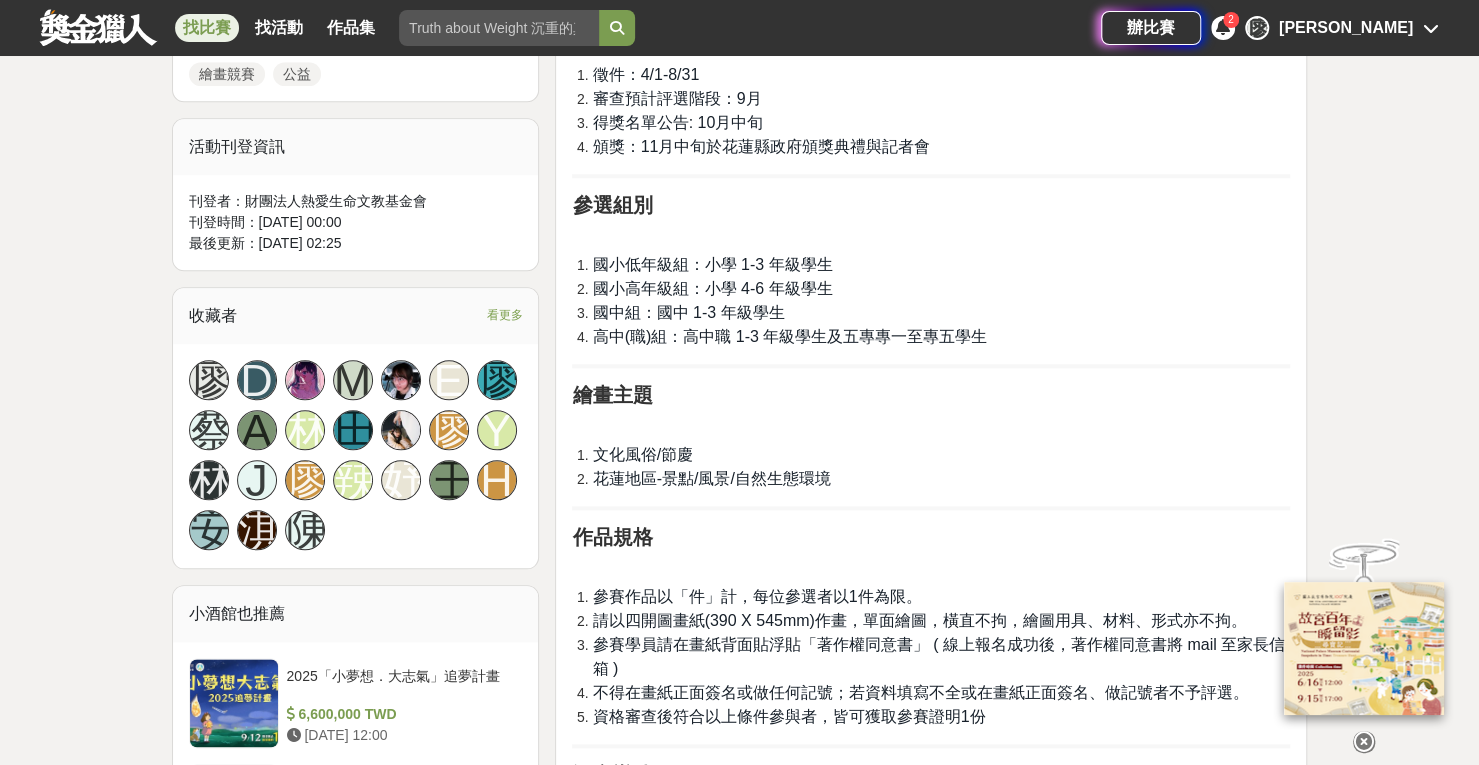 scroll, scrollTop: 1200, scrollLeft: 0, axis: vertical 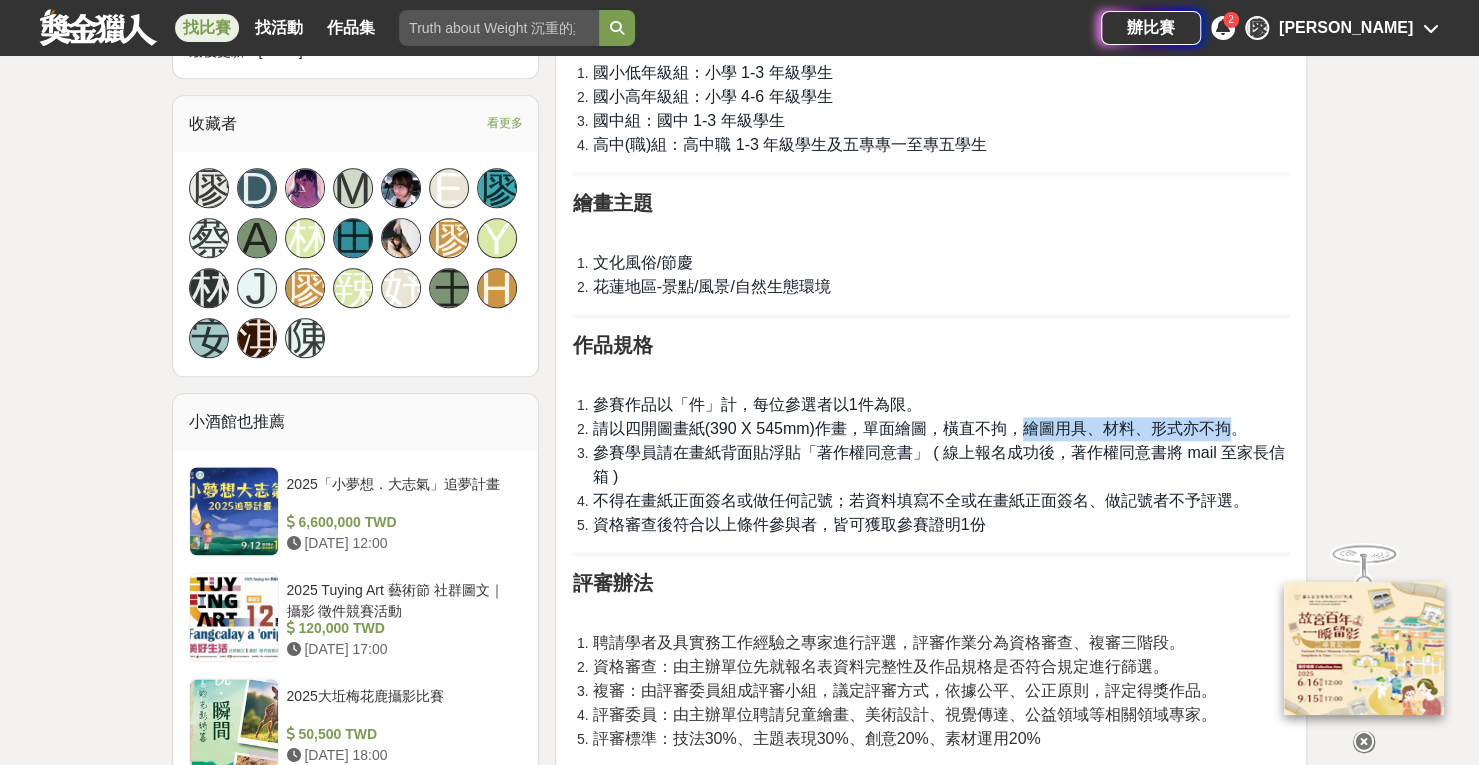drag, startPoint x: 1019, startPoint y: 427, endPoint x: 1229, endPoint y: 430, distance: 210.02142 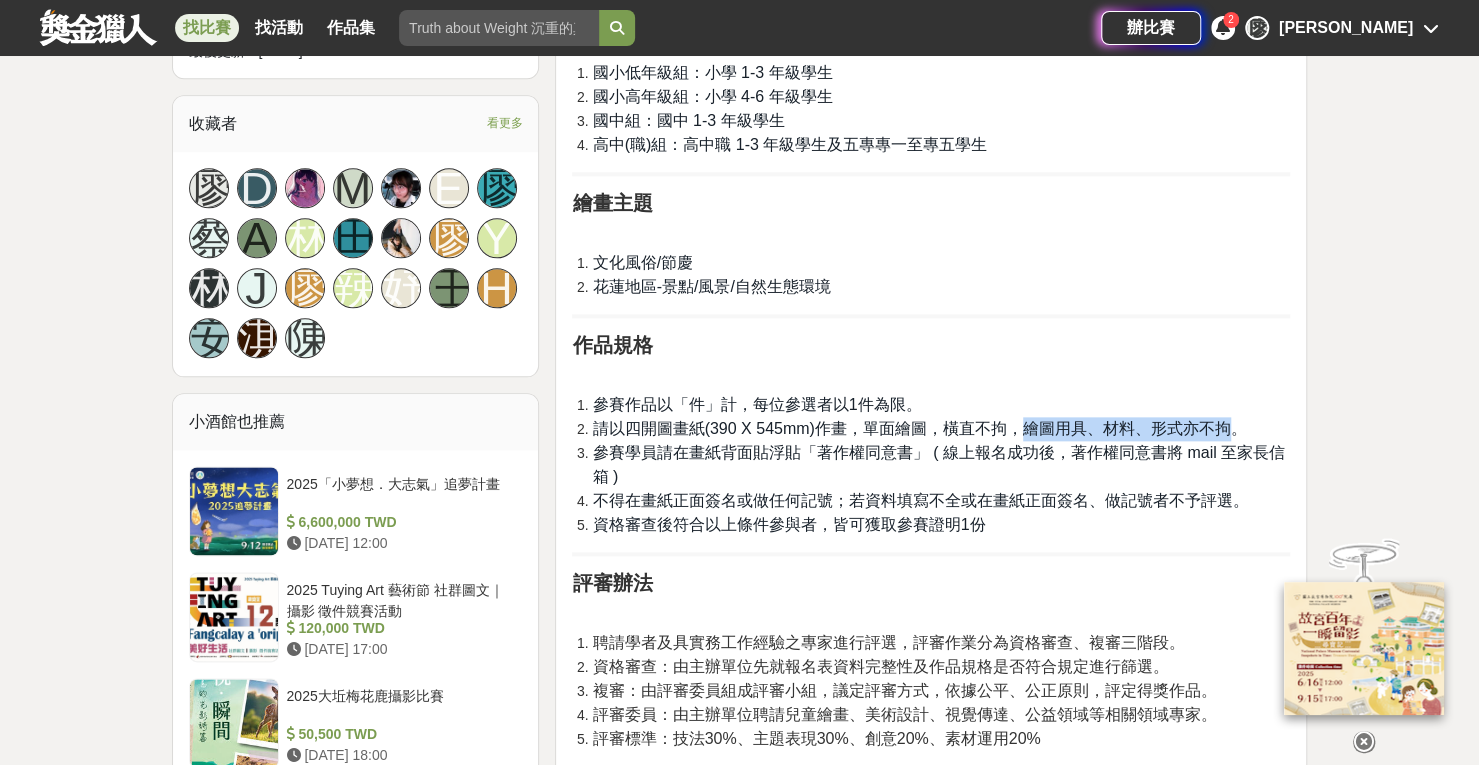 click on "請以四開圖畫紙(390 X 545mm)作畫，單面繪圖，橫直不拘，繪圖用具、材料、形式亦不拘。" at bounding box center [919, 428] 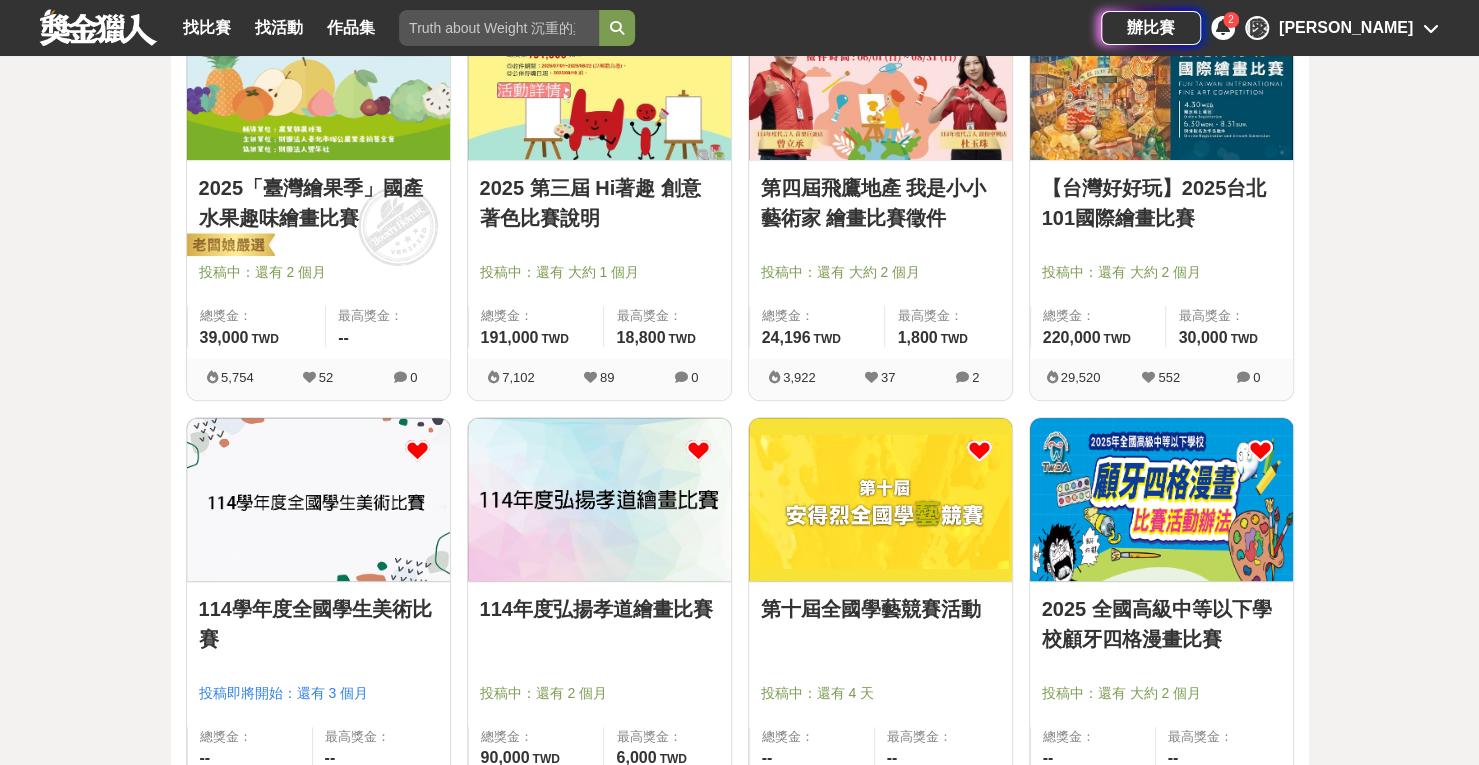 scroll, scrollTop: 300, scrollLeft: 0, axis: vertical 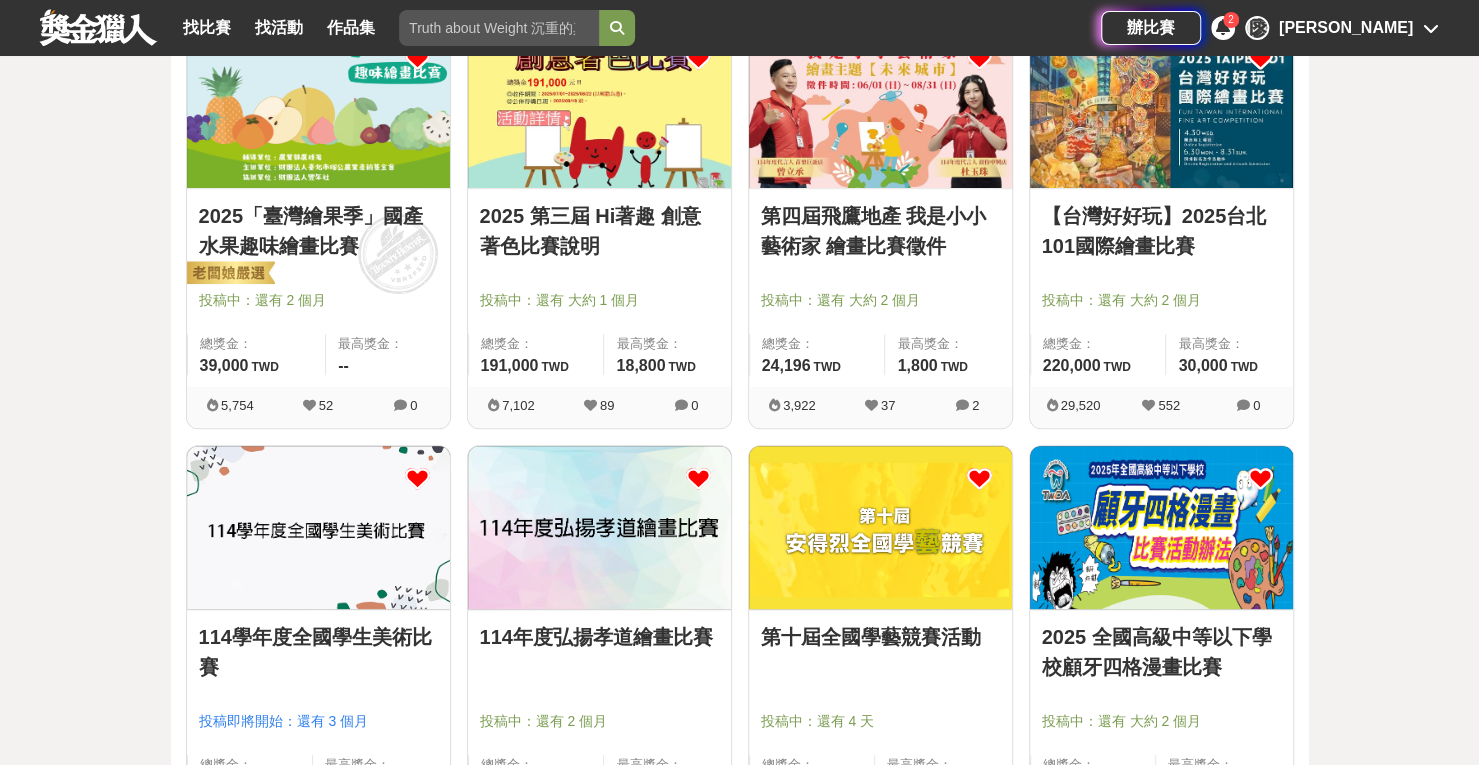 click at bounding box center [1161, 107] 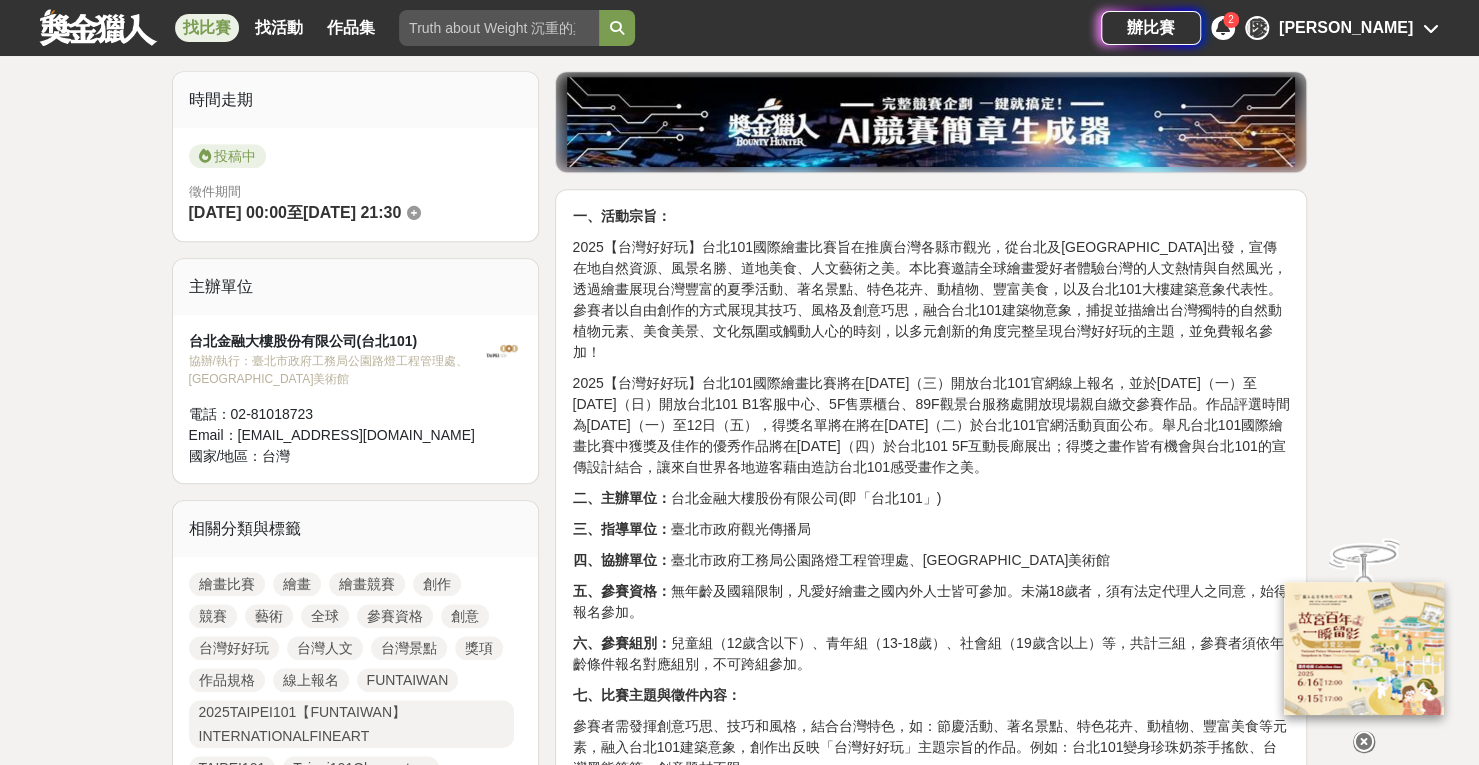 scroll, scrollTop: 600, scrollLeft: 0, axis: vertical 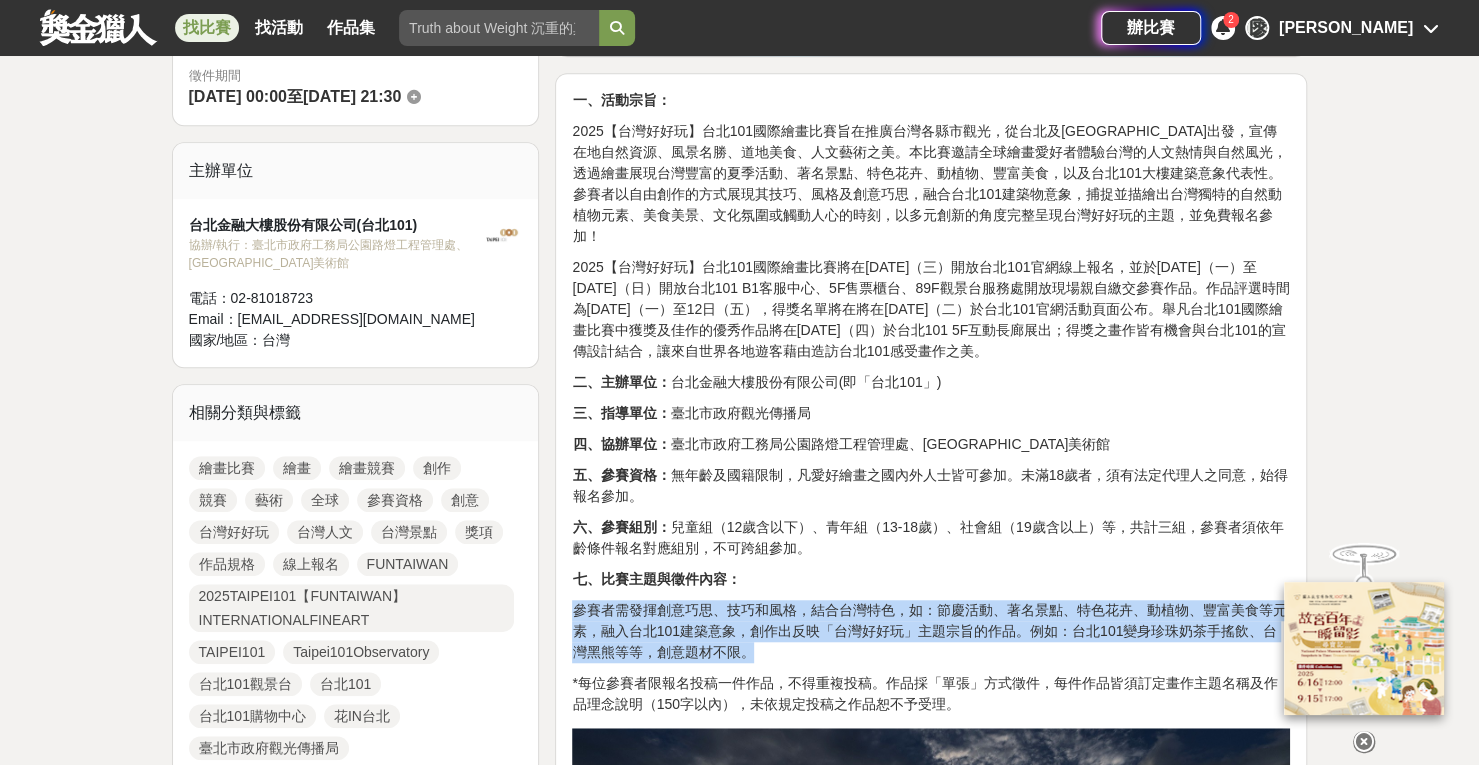 drag, startPoint x: 572, startPoint y: 583, endPoint x: 707, endPoint y: 611, distance: 137.87312 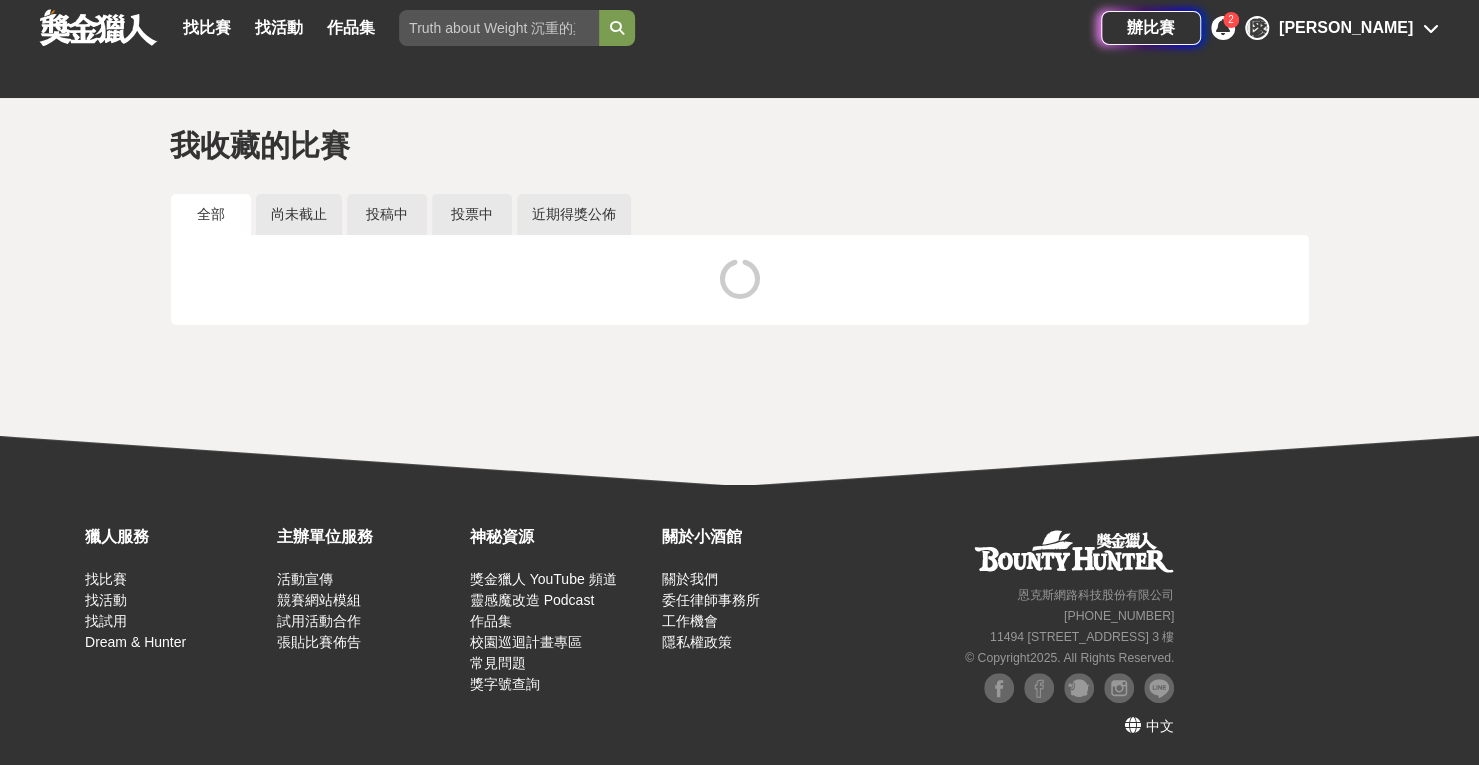 scroll, scrollTop: 0, scrollLeft: 0, axis: both 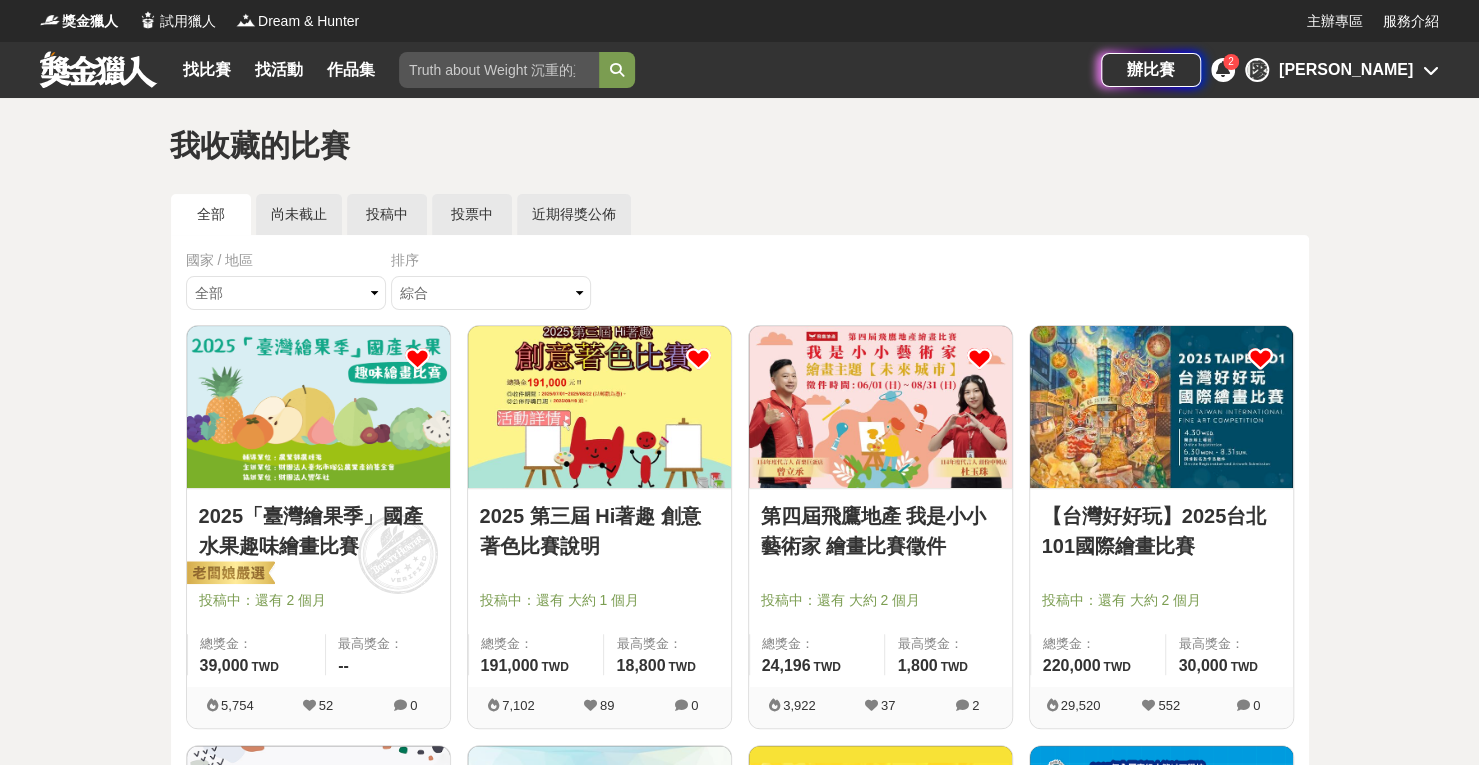 click at bounding box center (880, 407) 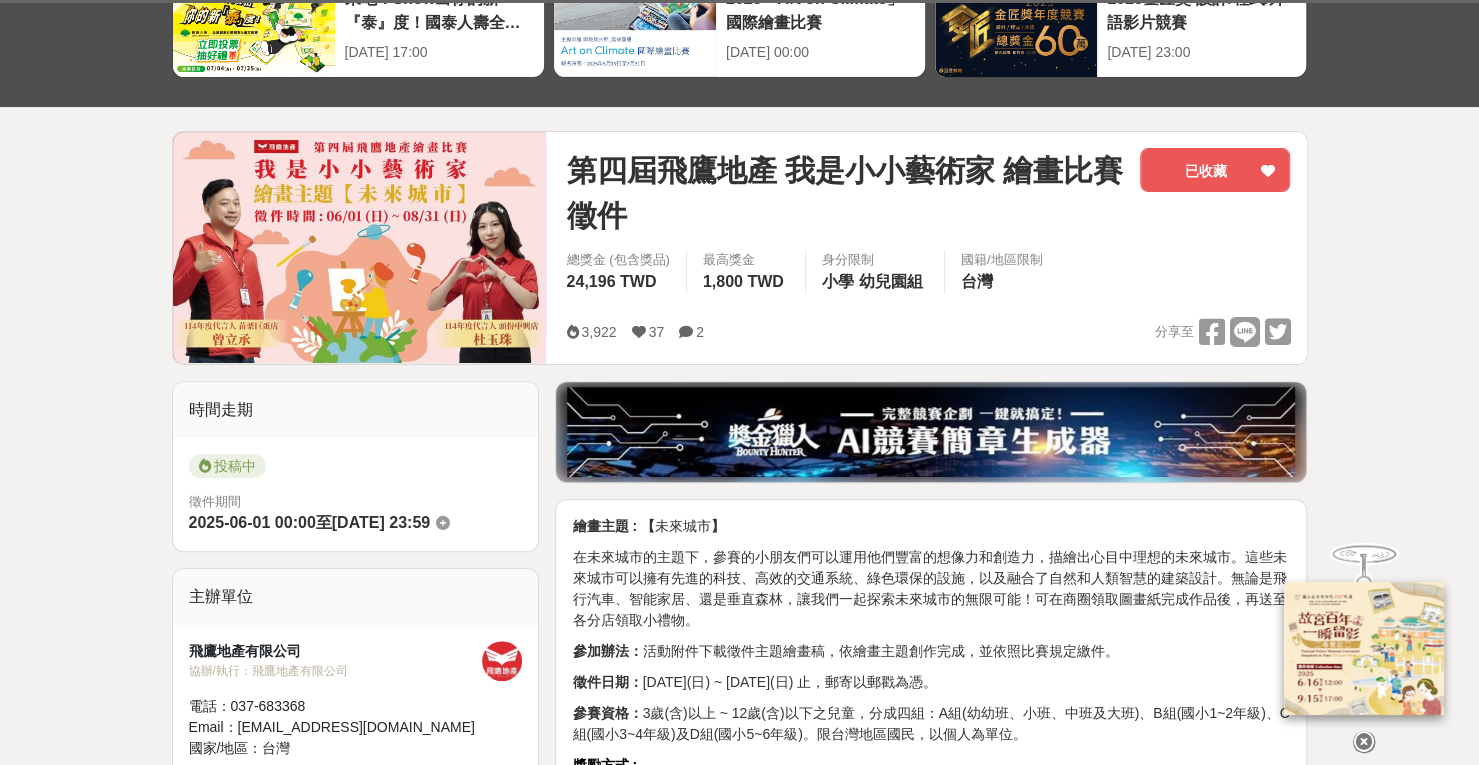 scroll, scrollTop: 300, scrollLeft: 0, axis: vertical 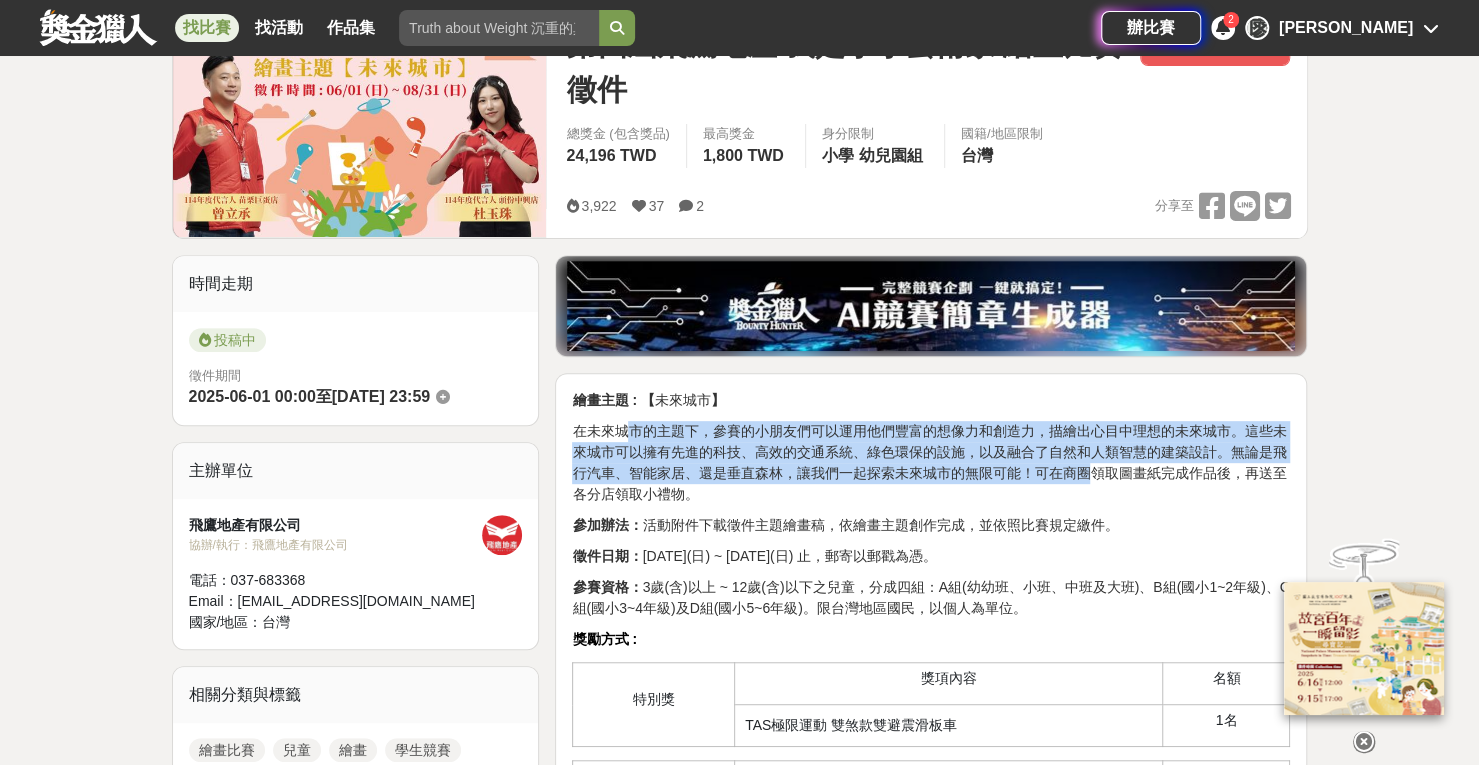 drag, startPoint x: 589, startPoint y: 428, endPoint x: 1044, endPoint y: 477, distance: 457.63086 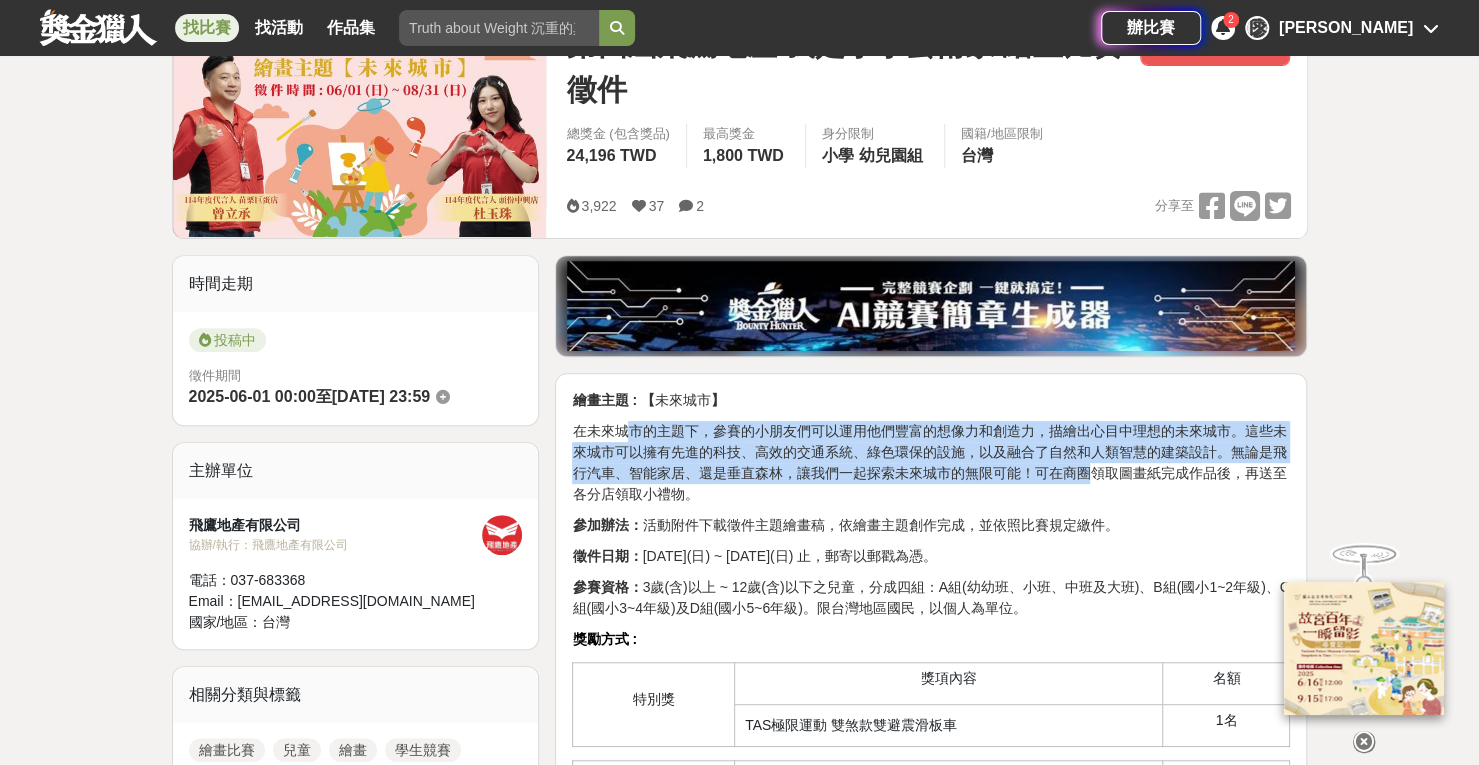 click on "在未來城市的主題下，參賽的小朋友們可以運用他們豐富的想像力和創造力，描繪出心目中理想的未來城市。這些未來城市可以擁有先進的科技、高效的交通系統、綠色環保的設施，以及融合了自然和人類智慧的建築設計。無論是飛行汽車、智能家居、還是垂直森林，讓我們一起探索未來城市的無限可能！可在商圈領取圖畫紙完成作品後，再送至各分店領取小禮物。" at bounding box center (929, 462) 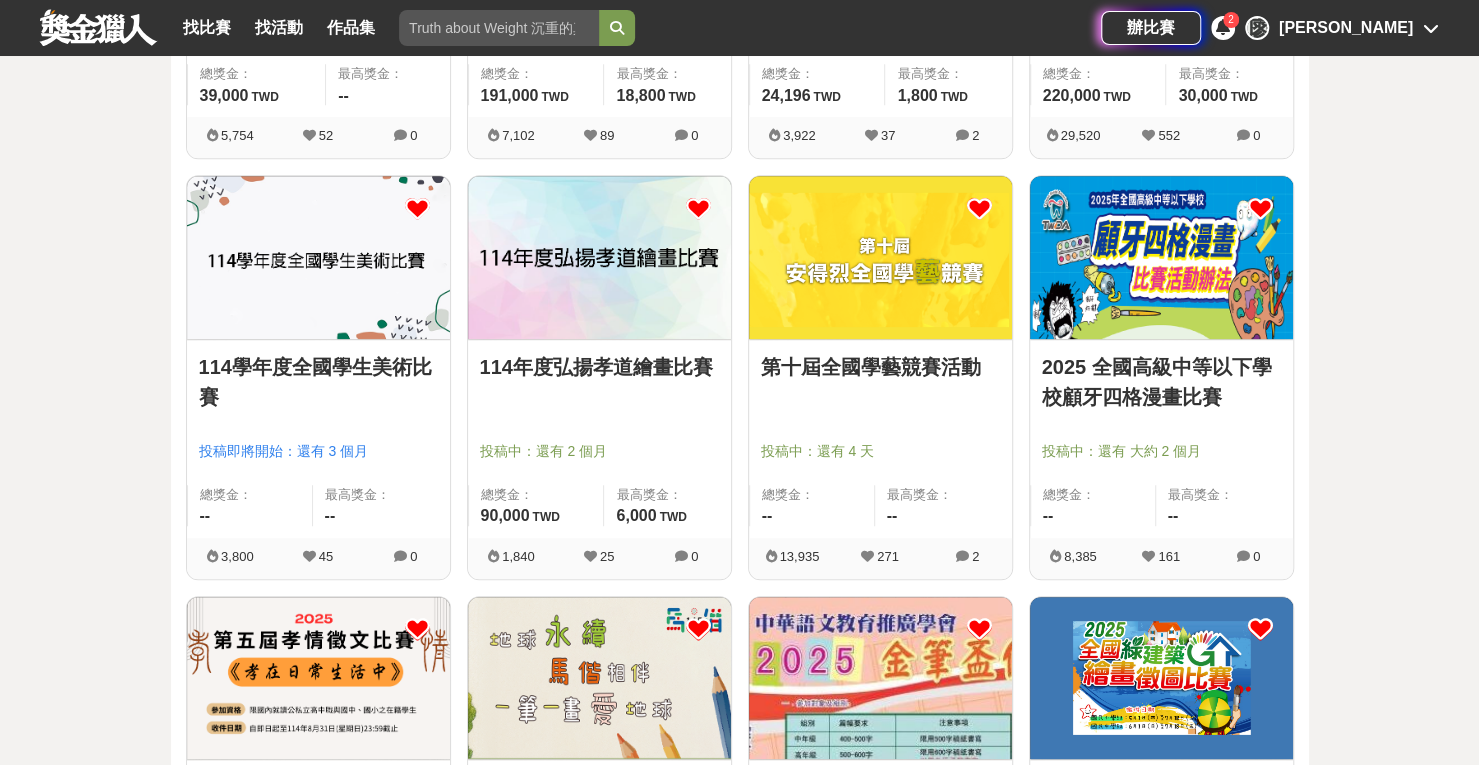 scroll, scrollTop: 700, scrollLeft: 0, axis: vertical 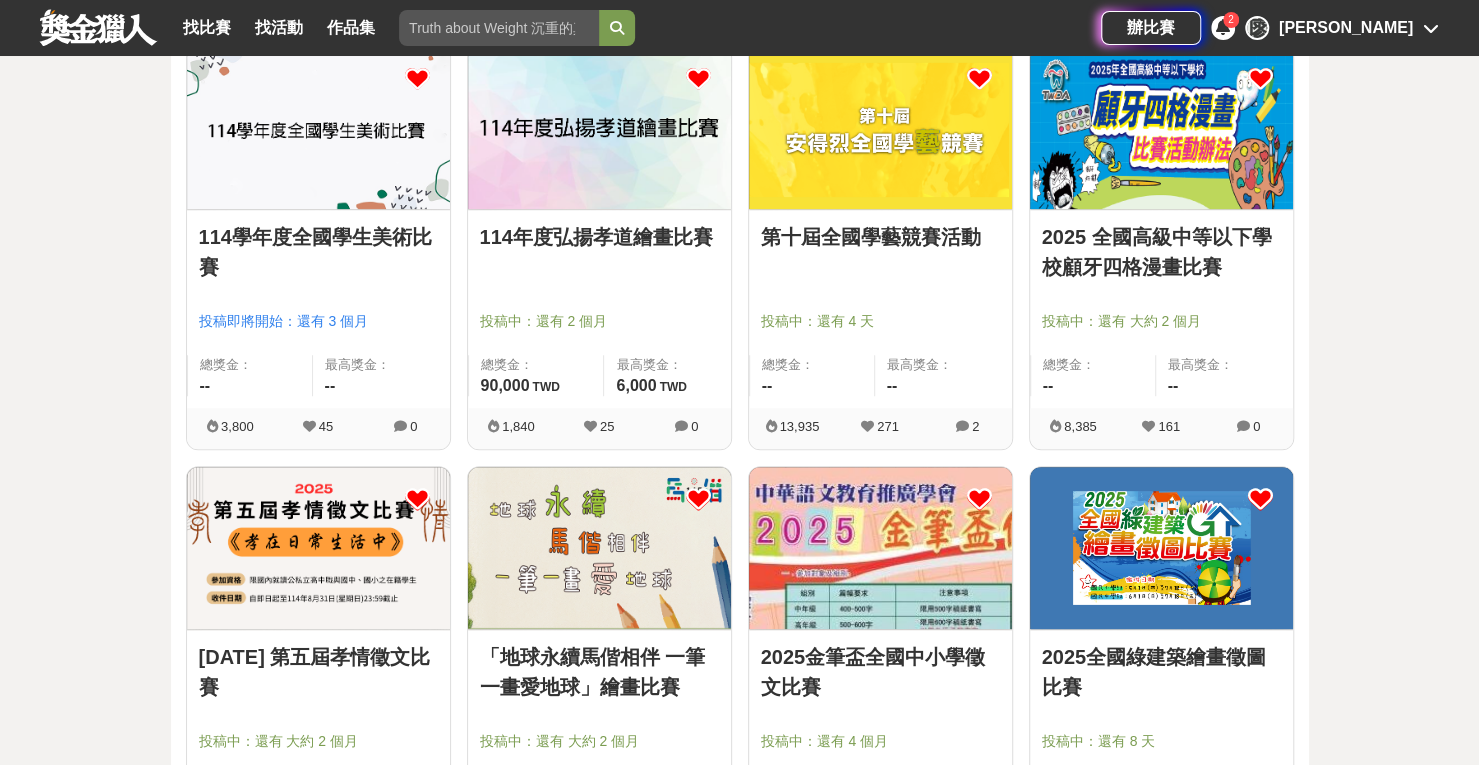click at bounding box center (979, 78) 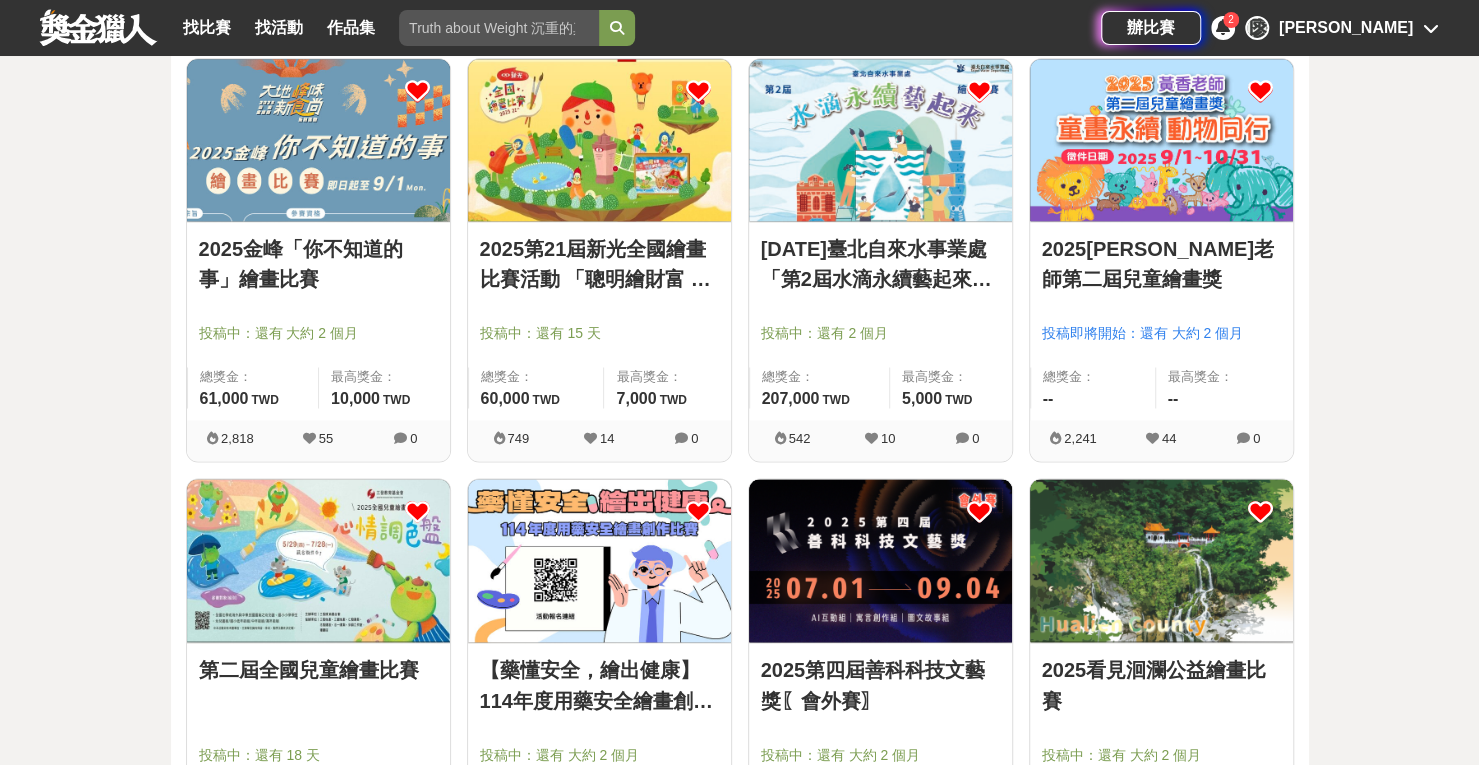 scroll, scrollTop: 1600, scrollLeft: 0, axis: vertical 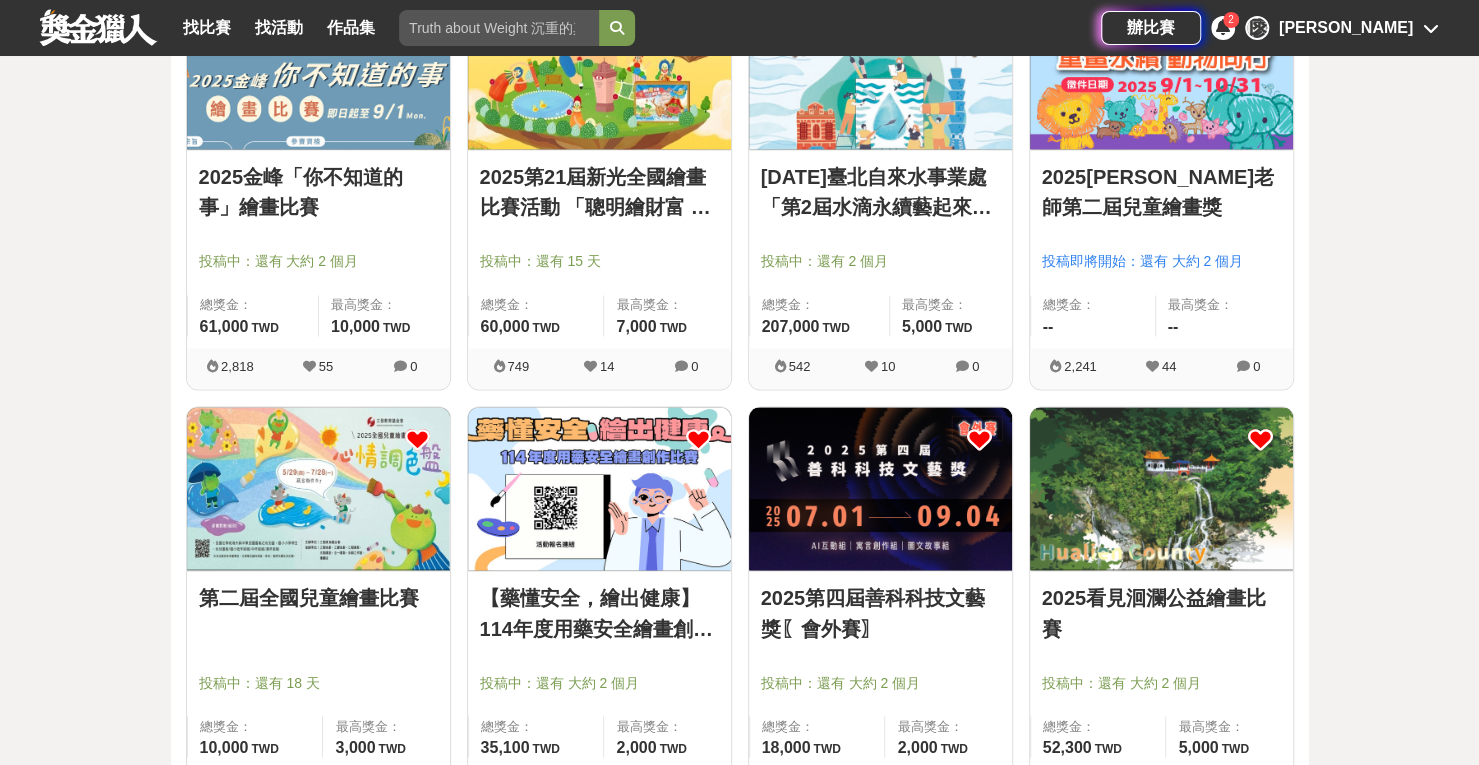 click at bounding box center (880, 488) 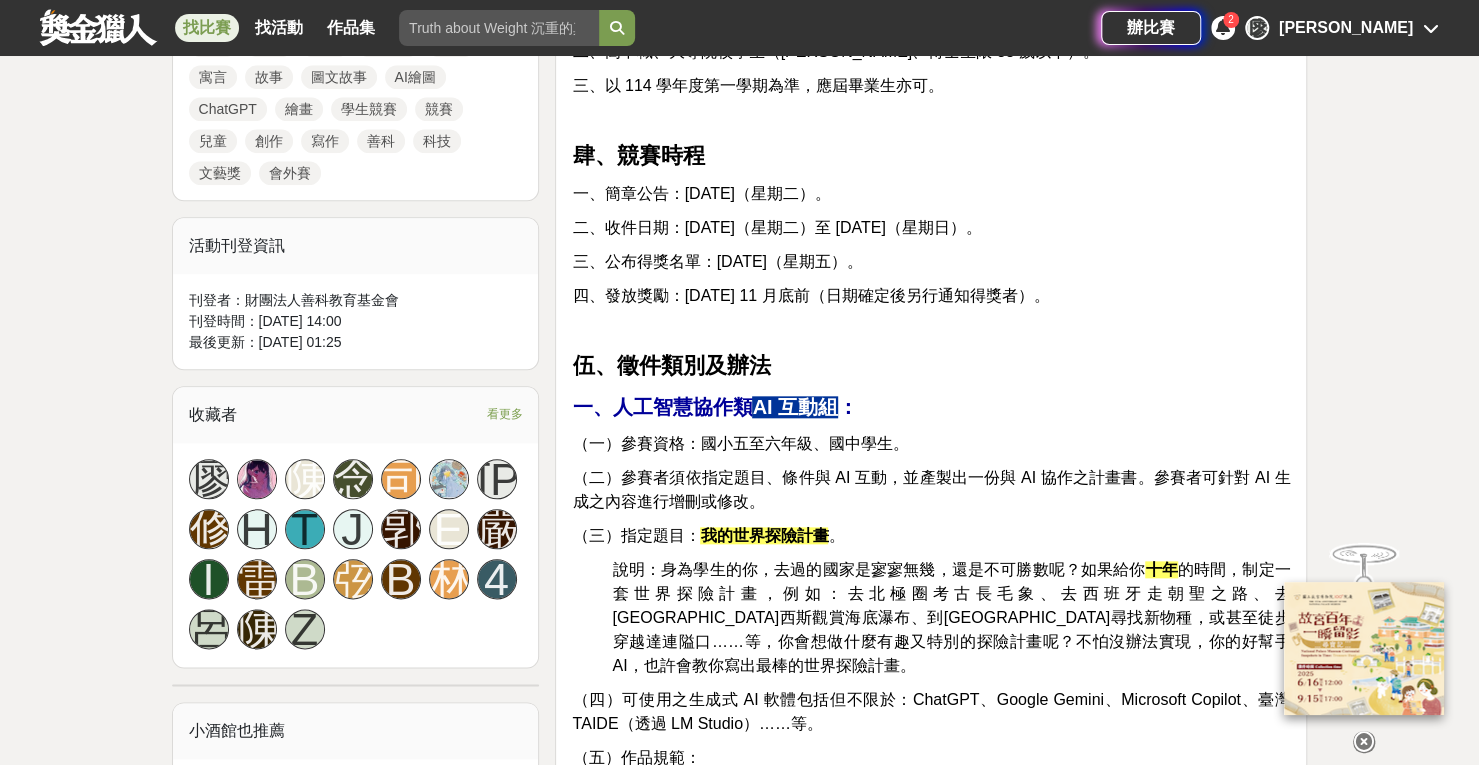 scroll, scrollTop: 1100, scrollLeft: 0, axis: vertical 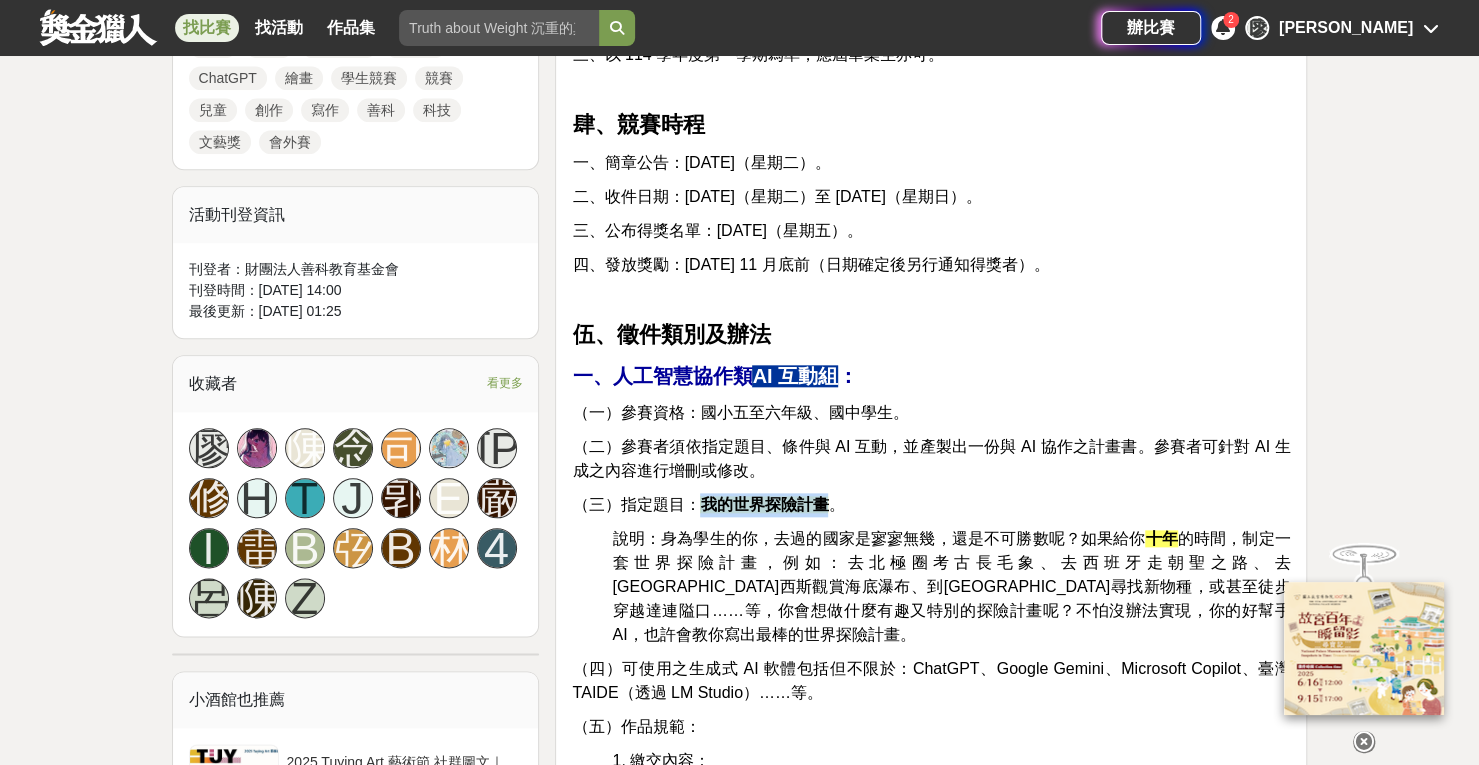 drag, startPoint x: 826, startPoint y: 501, endPoint x: 702, endPoint y: 491, distance: 124.40257 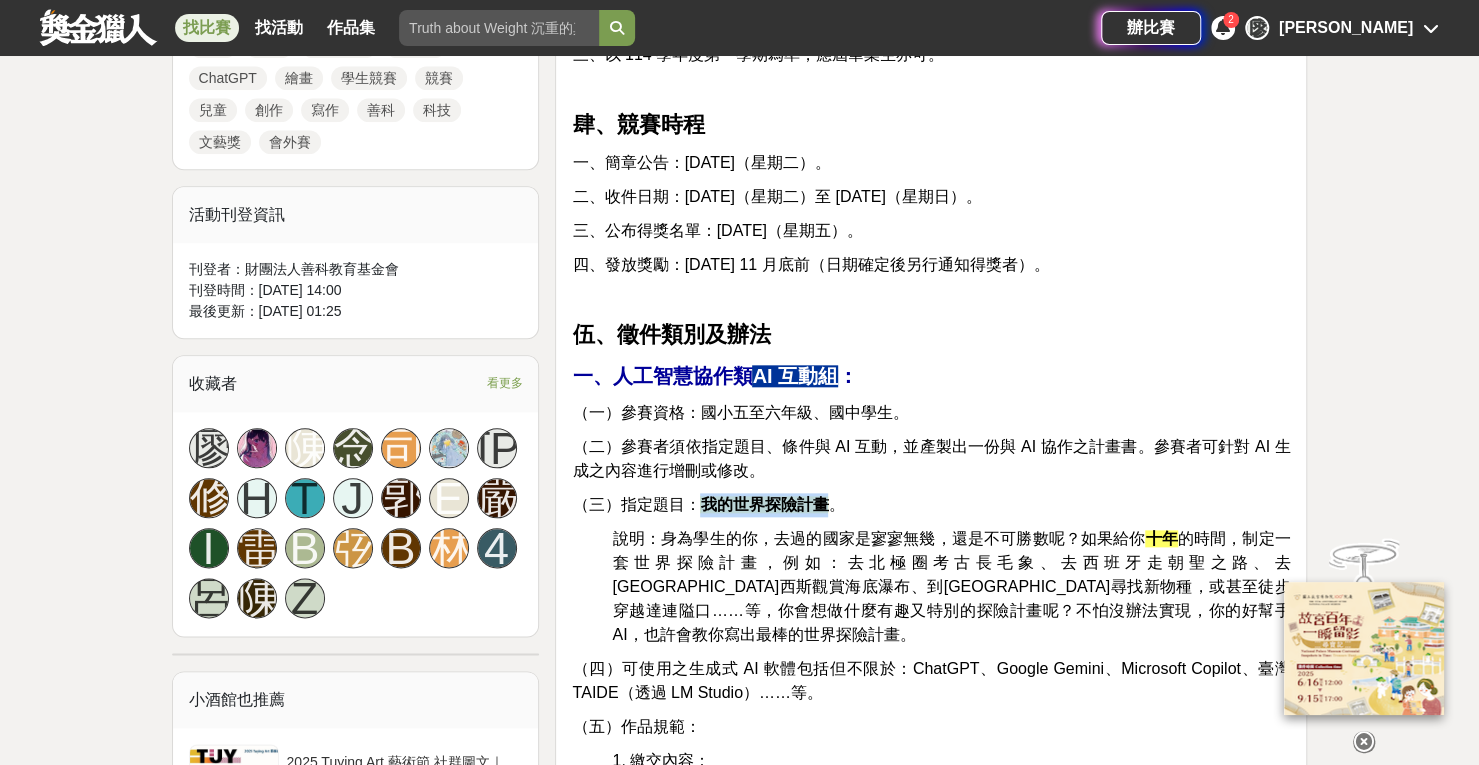 click on "我的世界探險計畫" at bounding box center [764, 504] 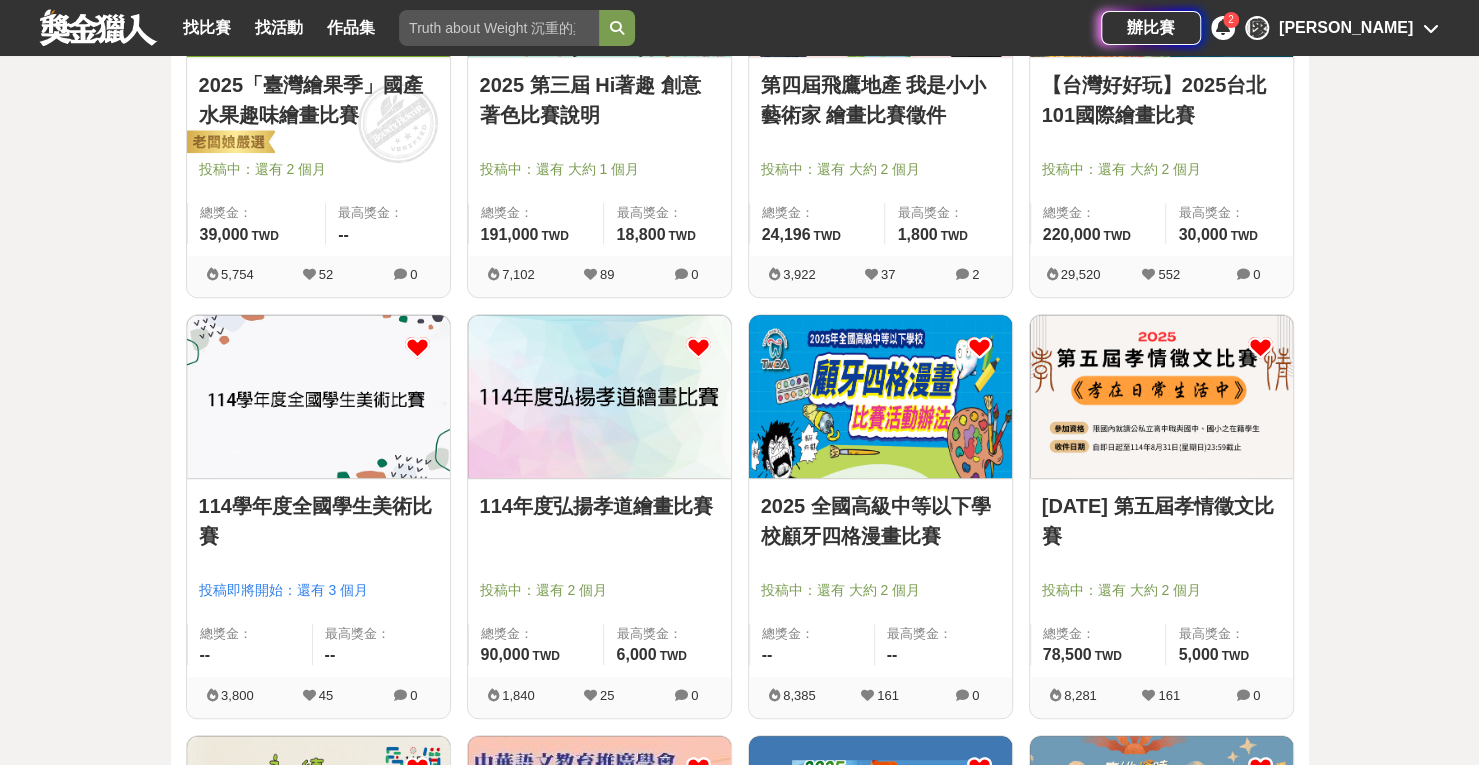 scroll, scrollTop: 600, scrollLeft: 0, axis: vertical 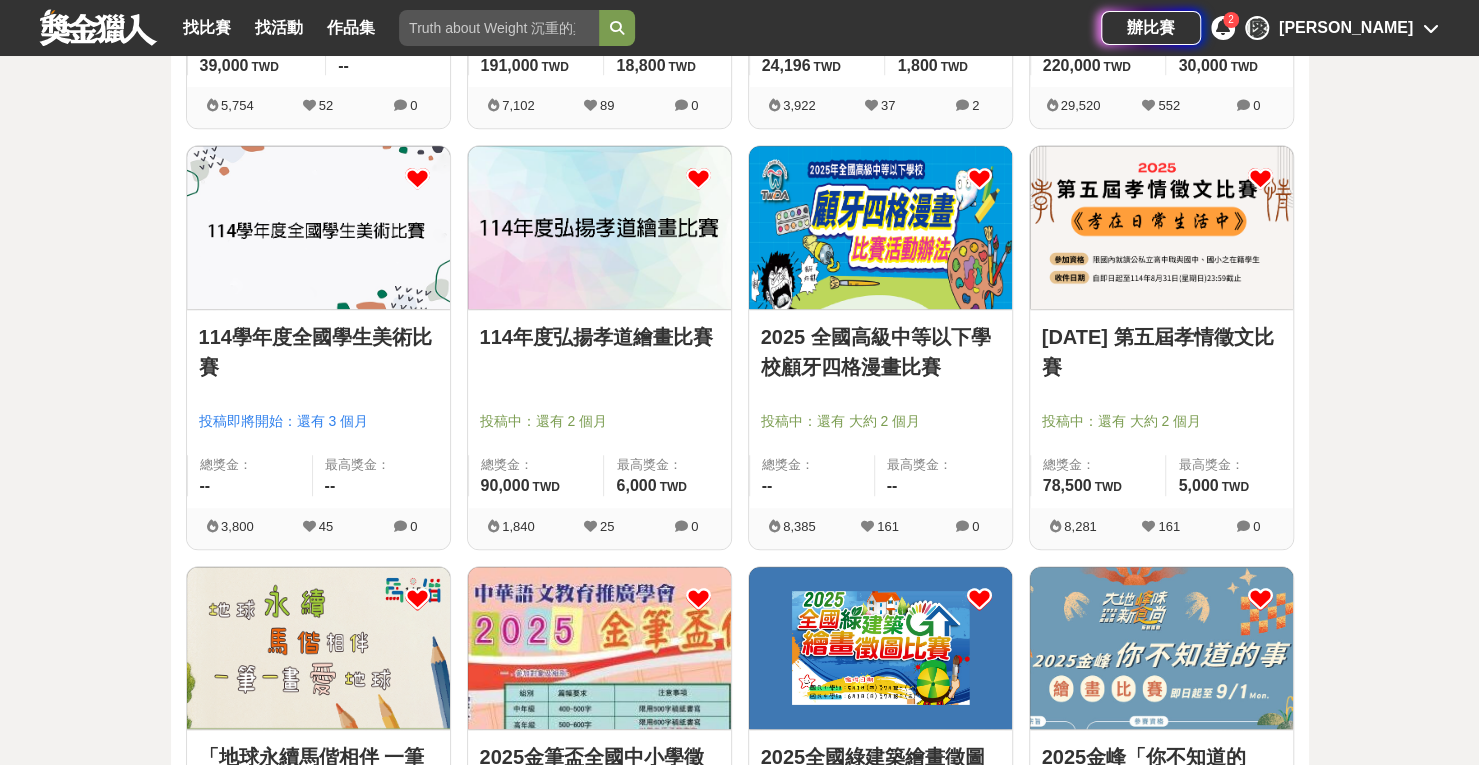 click at bounding box center (599, 227) 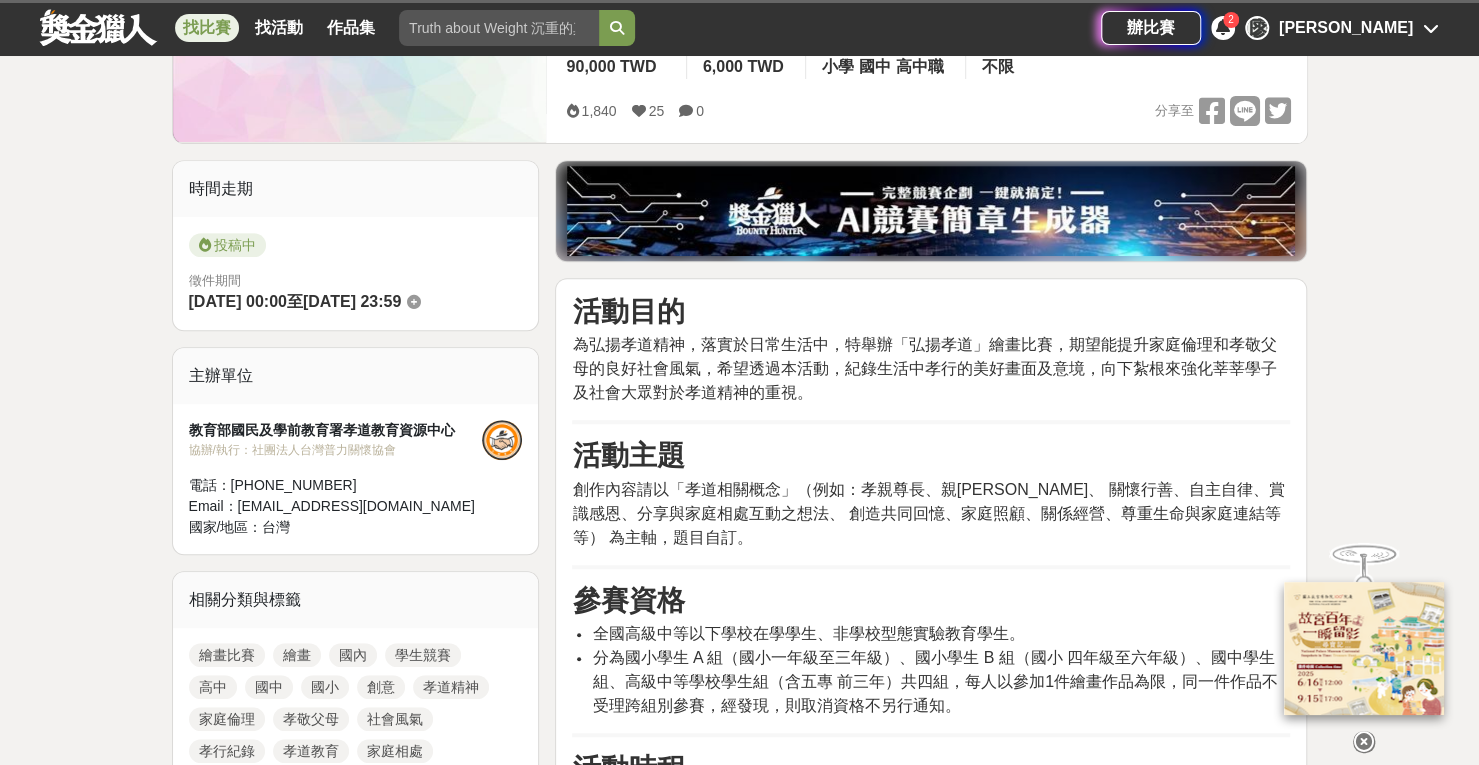 scroll, scrollTop: 400, scrollLeft: 0, axis: vertical 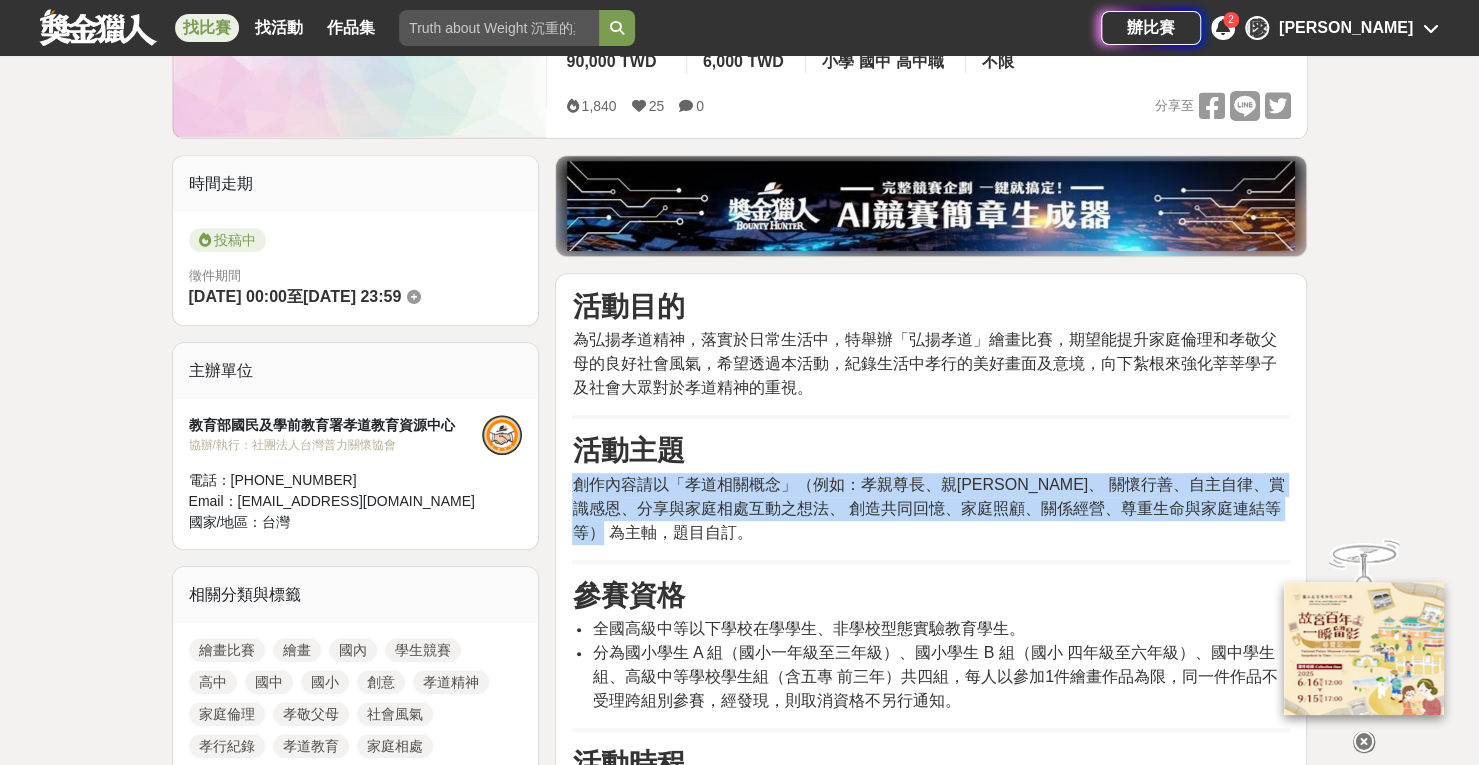 drag, startPoint x: 574, startPoint y: 485, endPoint x: 698, endPoint y: 529, distance: 131.57507 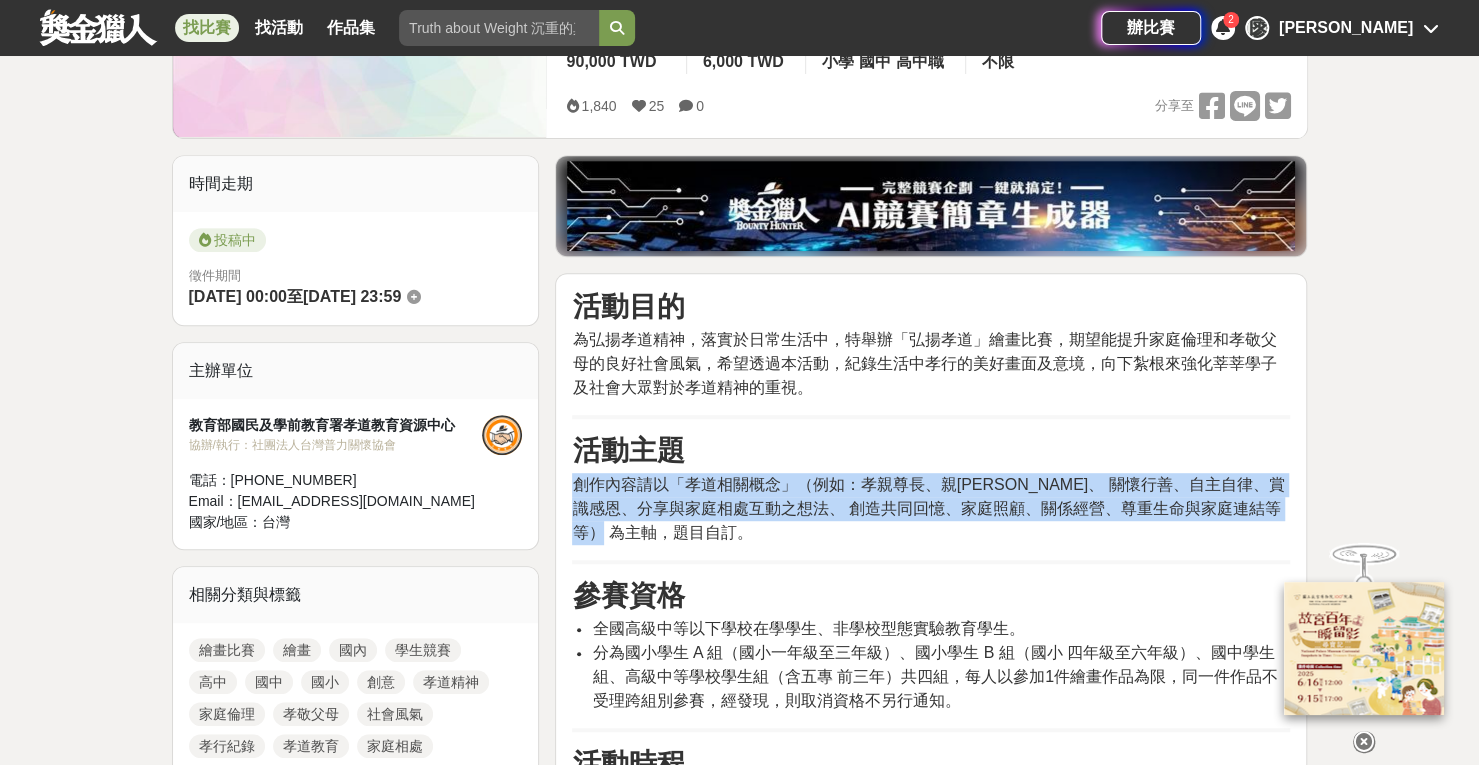 click on "創作內容請以「孝道相關概念」（例如：孝親尊長、親[PERSON_NAME]、 關懷行善、自主自律、賞識感恩、分享與家庭相處互動之想法、 創造共同回憶、家庭照顧、關係經營、尊重生命與家庭連結等等） 為主軸，題目自訂。" at bounding box center (931, 509) 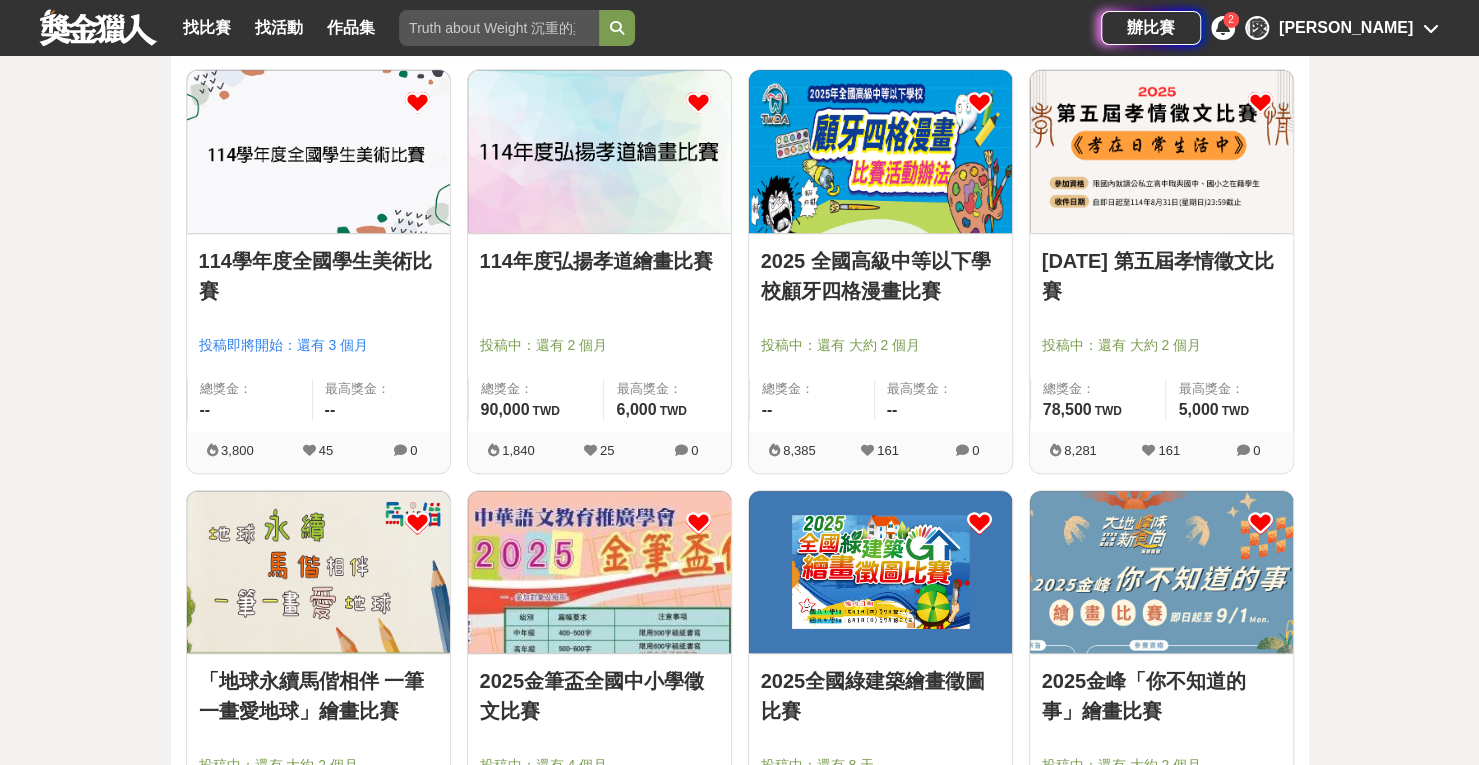 scroll, scrollTop: 900, scrollLeft: 0, axis: vertical 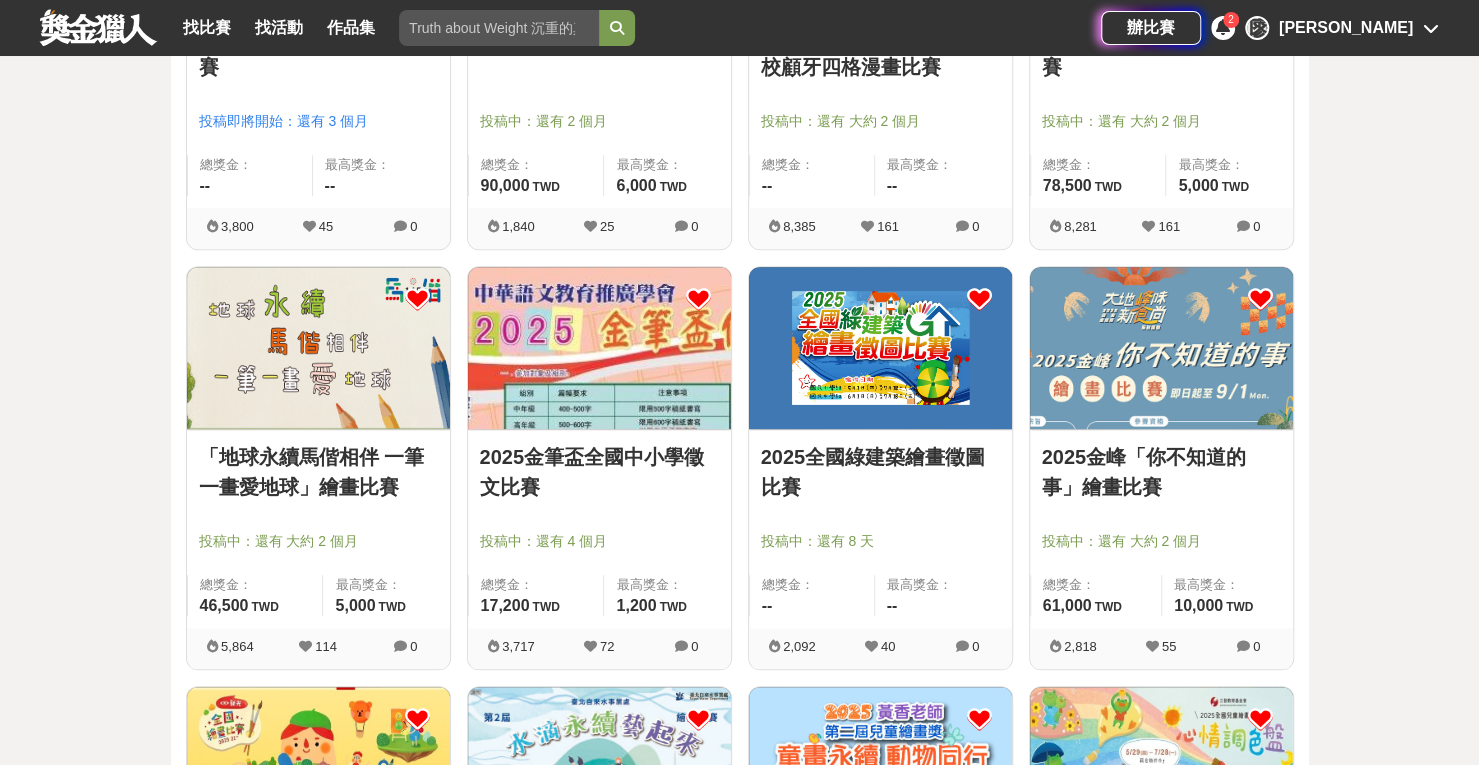 click at bounding box center (1161, 348) 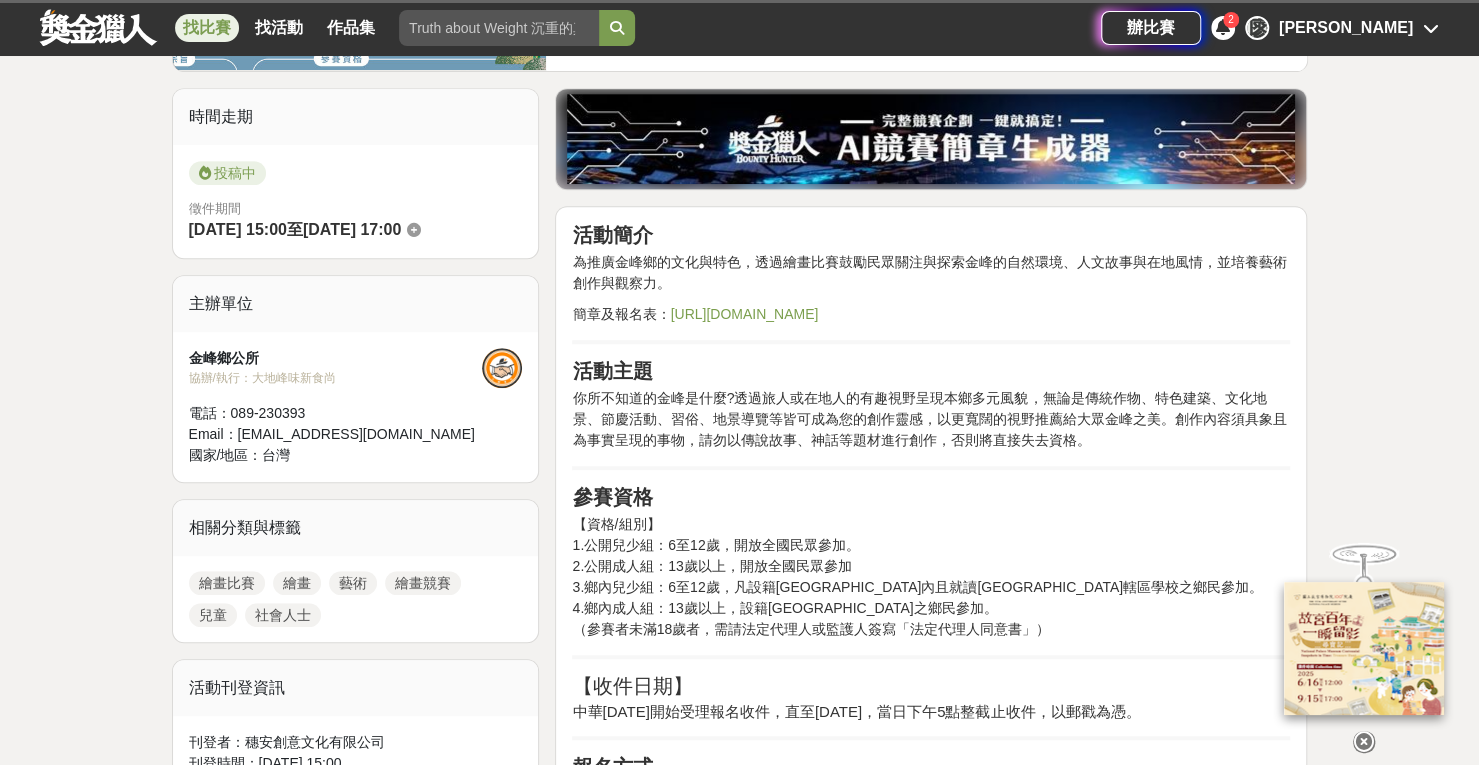scroll, scrollTop: 600, scrollLeft: 0, axis: vertical 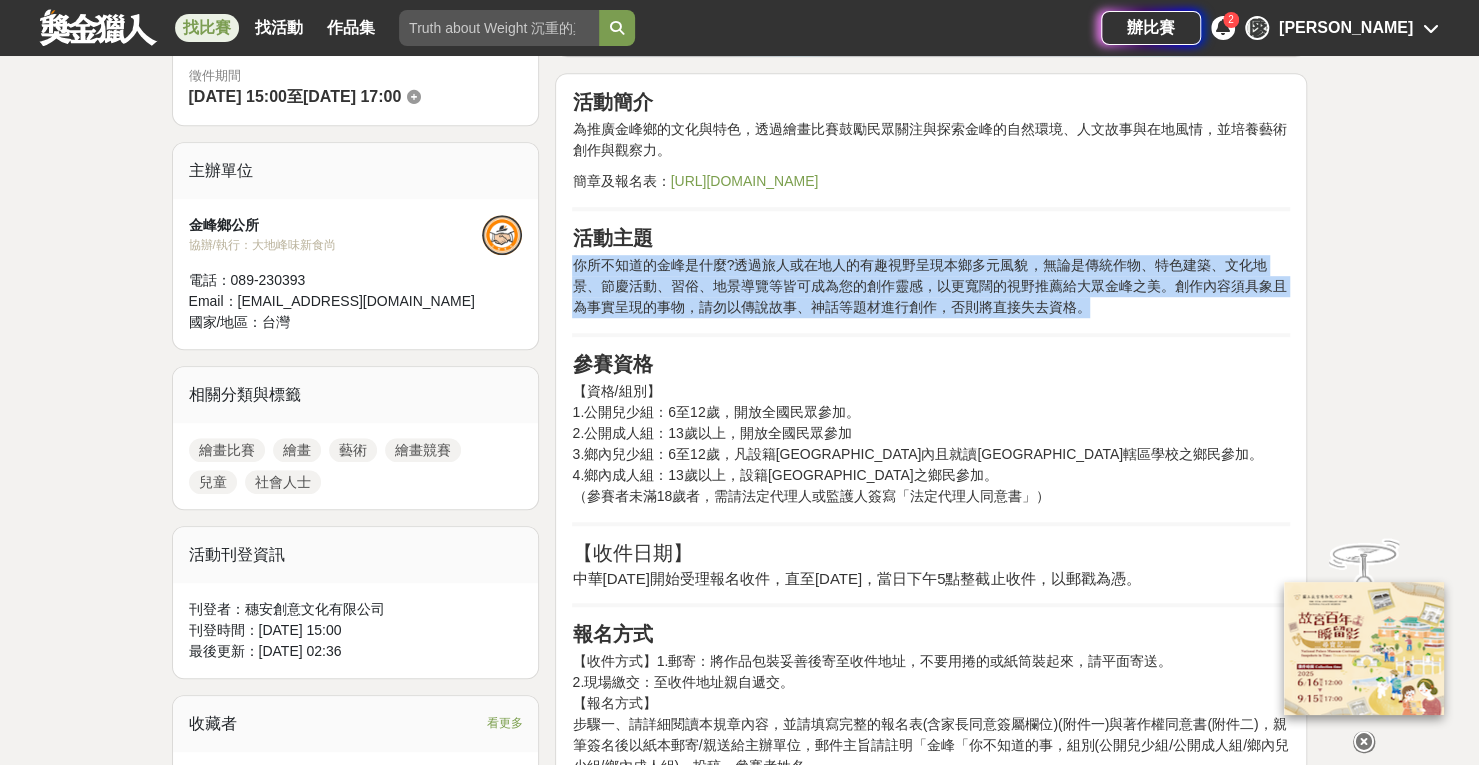 drag, startPoint x: 575, startPoint y: 283, endPoint x: 1103, endPoint y: 328, distance: 529.9141 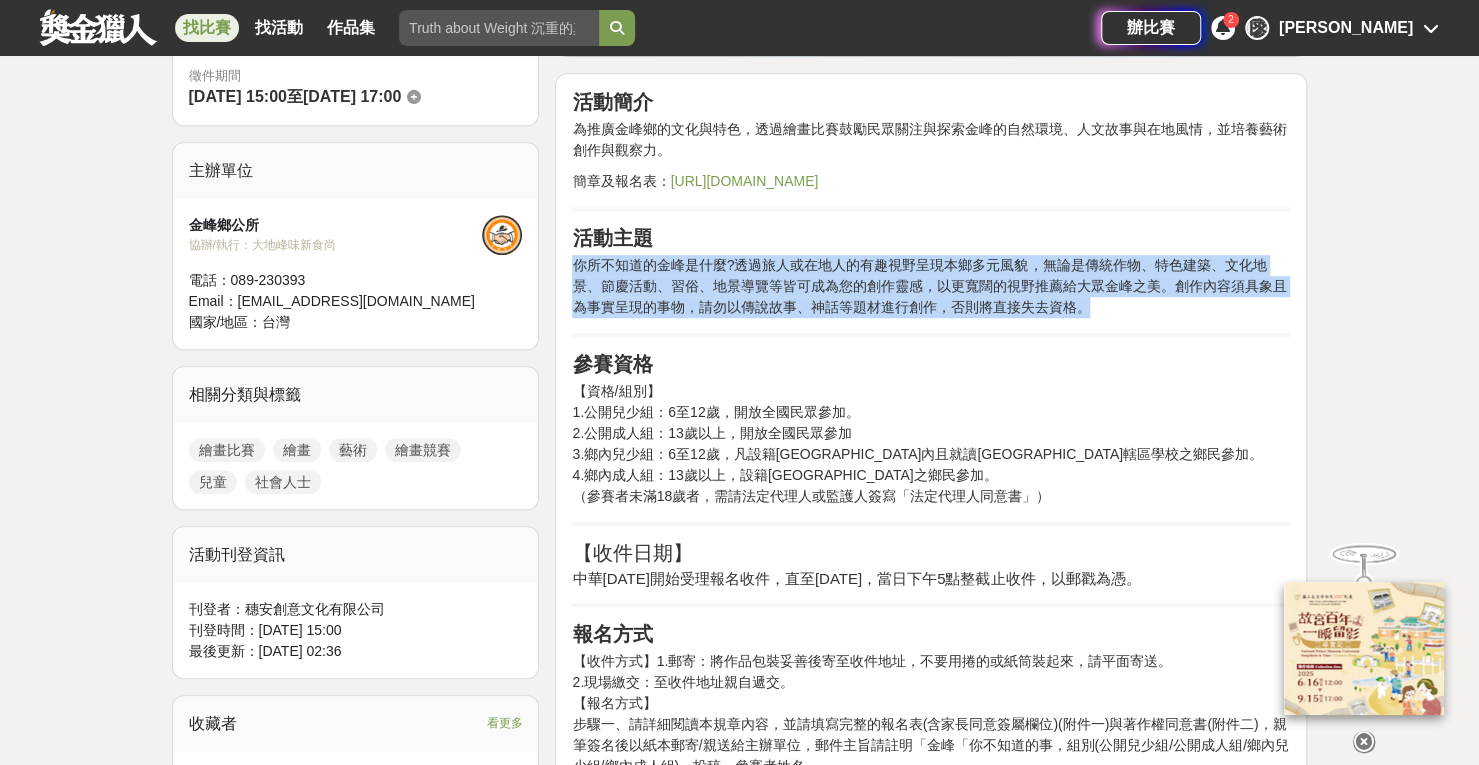 click on "你所不知道的金峰是什麼?透過旅人或在地人的有趣視野呈現本鄉多元風貌，無論是傳統作物、特色建築、文化地景、節慶活動、習俗、地景導覽等皆可成為您的創作靈感，以更寬闊的視野推薦給大眾金峰之美。創作內容須具象且為事實呈現的事物，請勿以傳說故事、神話等題材進行創作，否則將直接失去資格。" at bounding box center (931, 286) 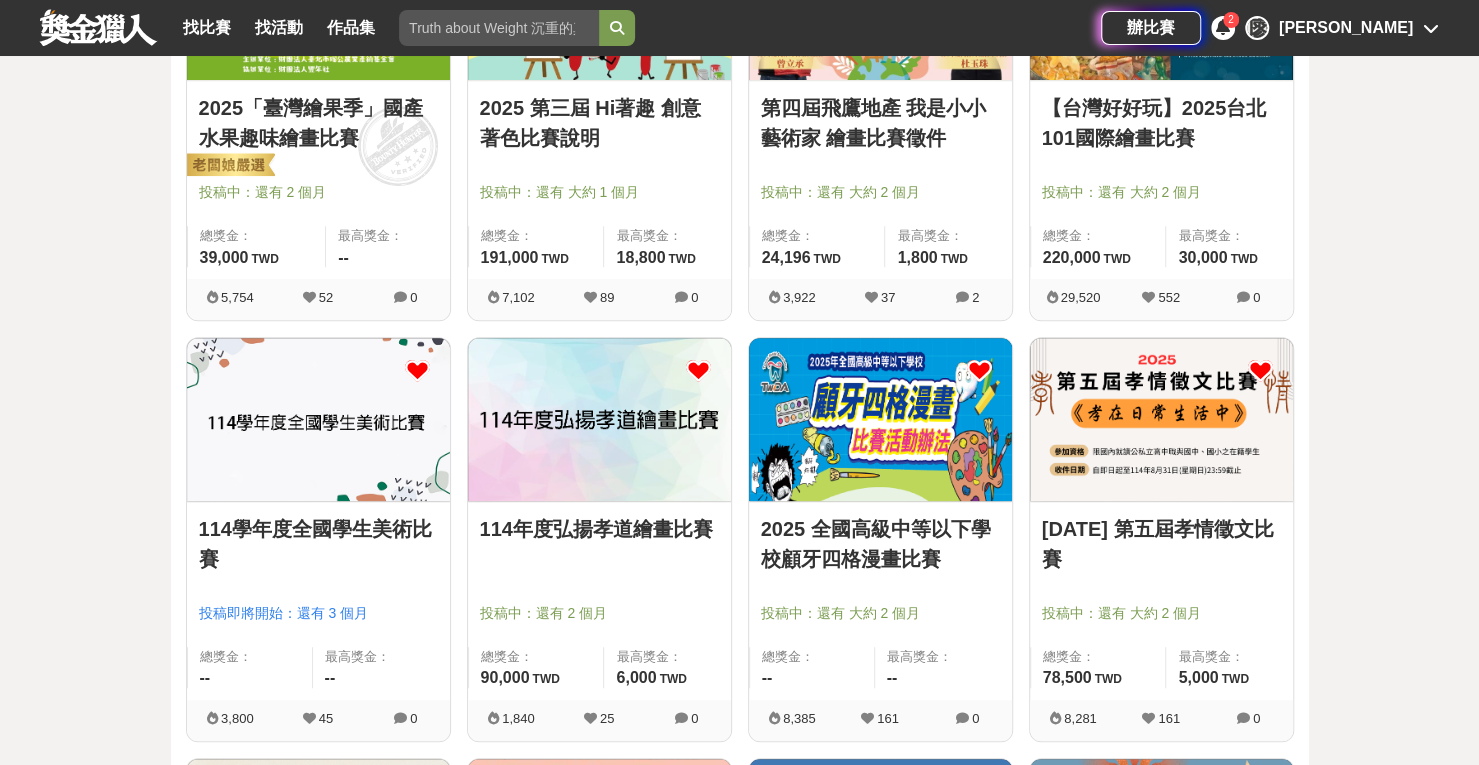 scroll, scrollTop: 600, scrollLeft: 0, axis: vertical 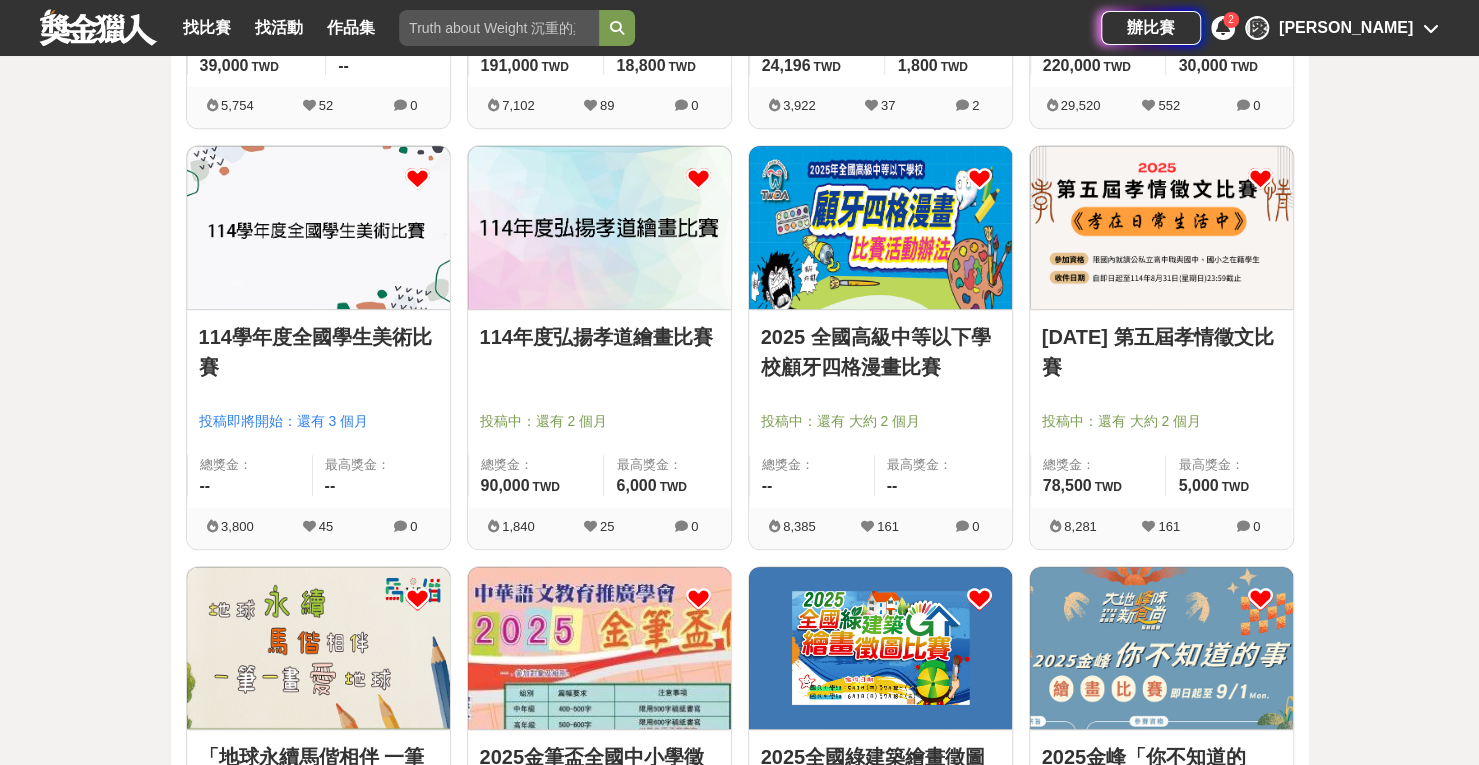 click at bounding box center (880, 227) 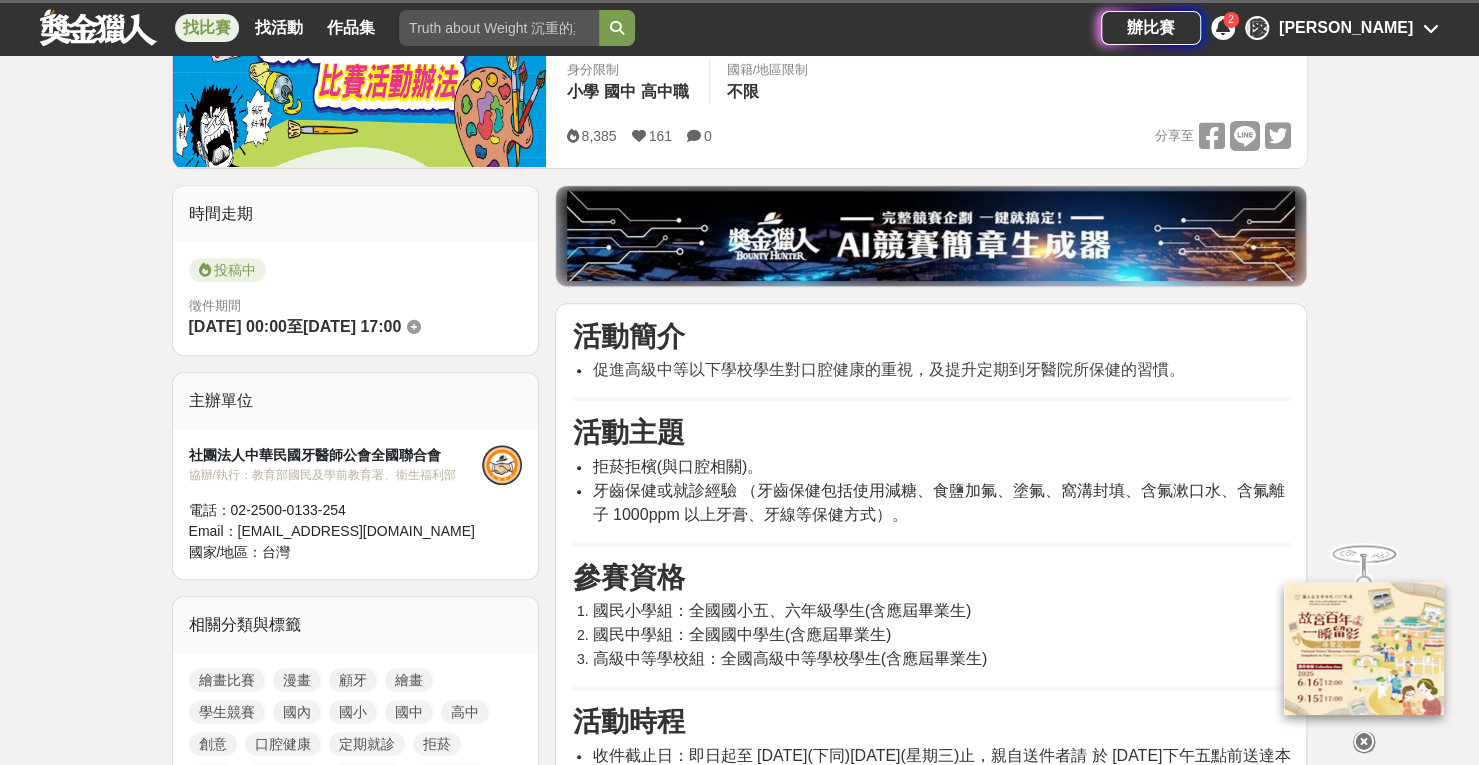 scroll, scrollTop: 400, scrollLeft: 0, axis: vertical 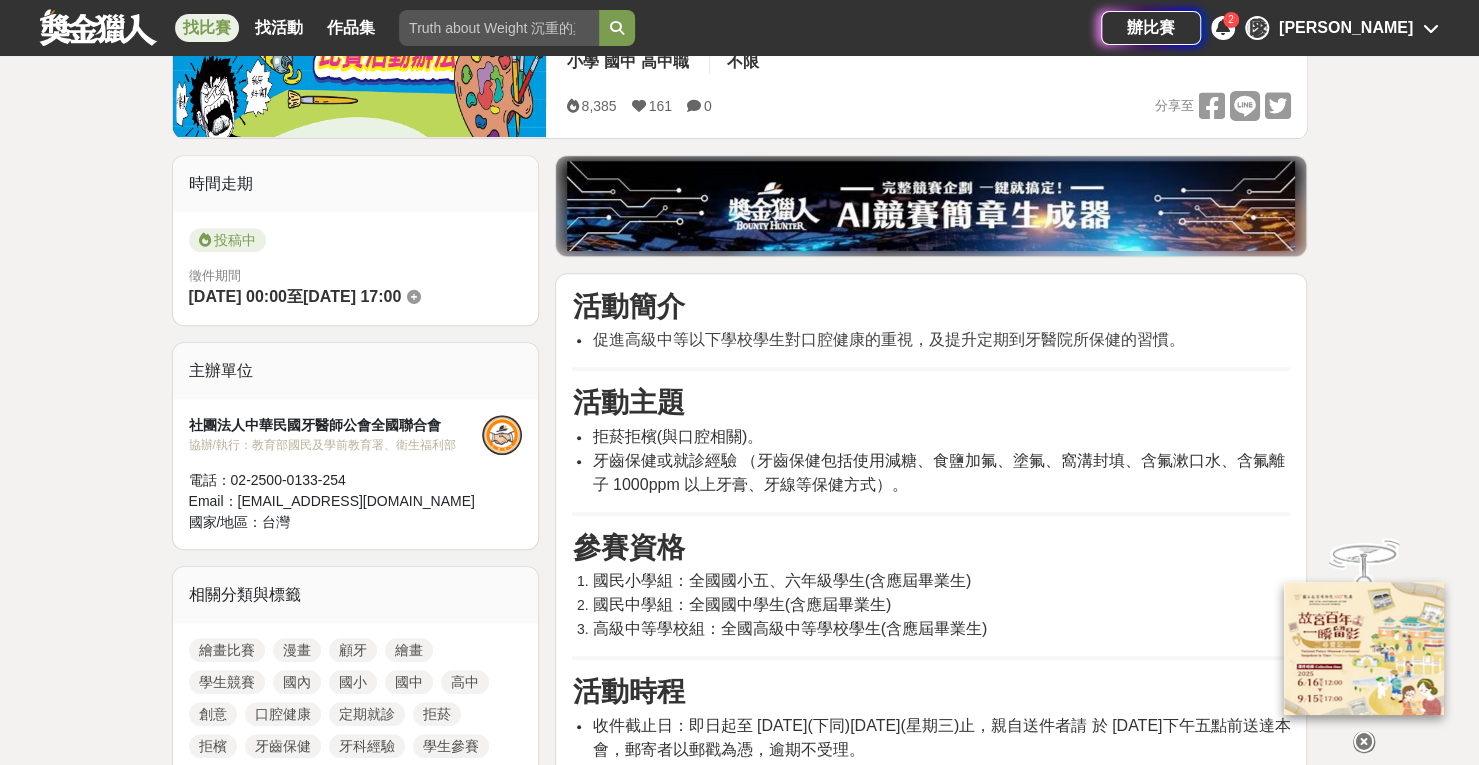 drag, startPoint x: 594, startPoint y: 432, endPoint x: 914, endPoint y: 483, distance: 324.03857 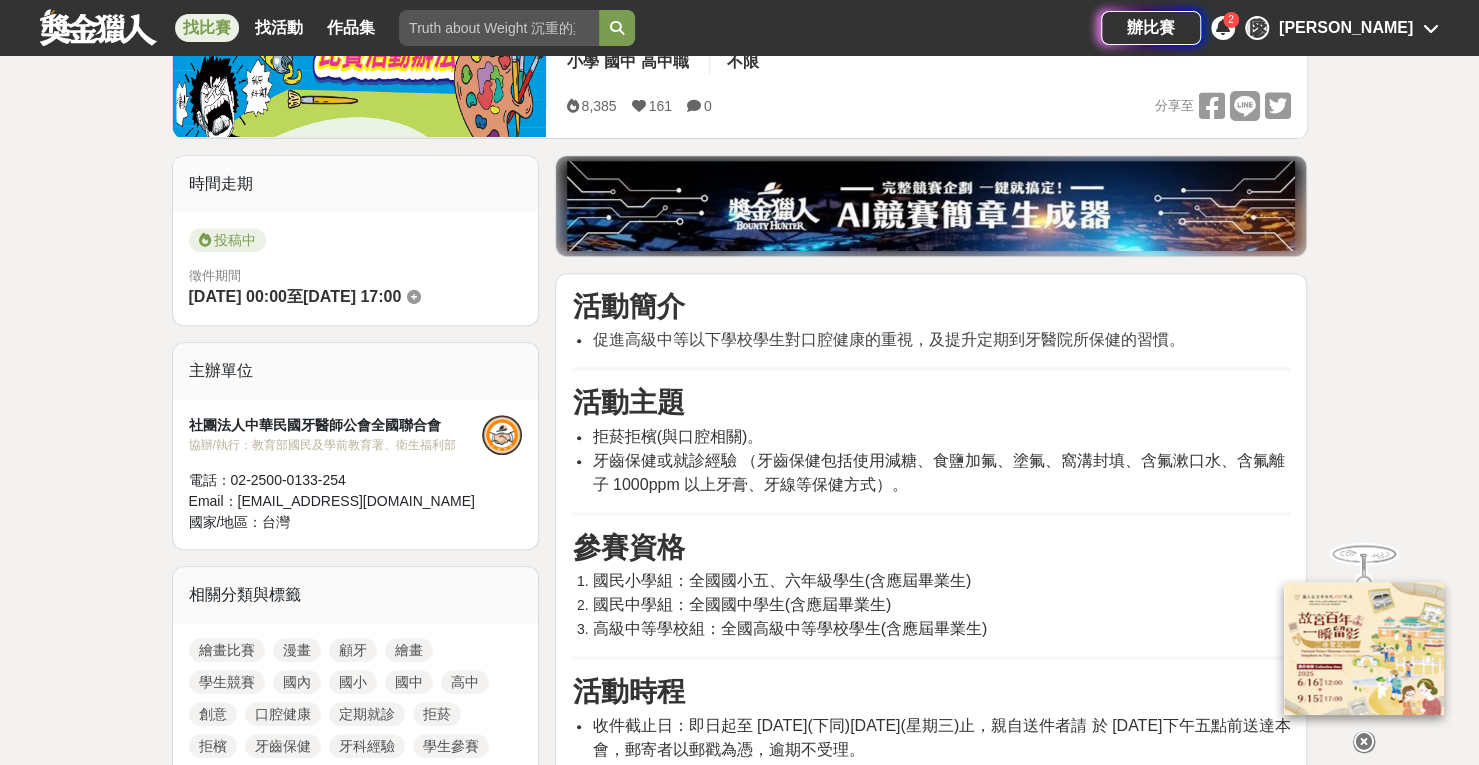 click on "拒菸拒檳(與口腔相關)。 牙齒保健或就診經驗 （牙齒保健包括使用減糖、食鹽加氟、塗氟、窩溝封填、含氟漱口水、含氟離子 1000ppm 以上牙膏、牙線等保健方式）。" at bounding box center [931, 461] 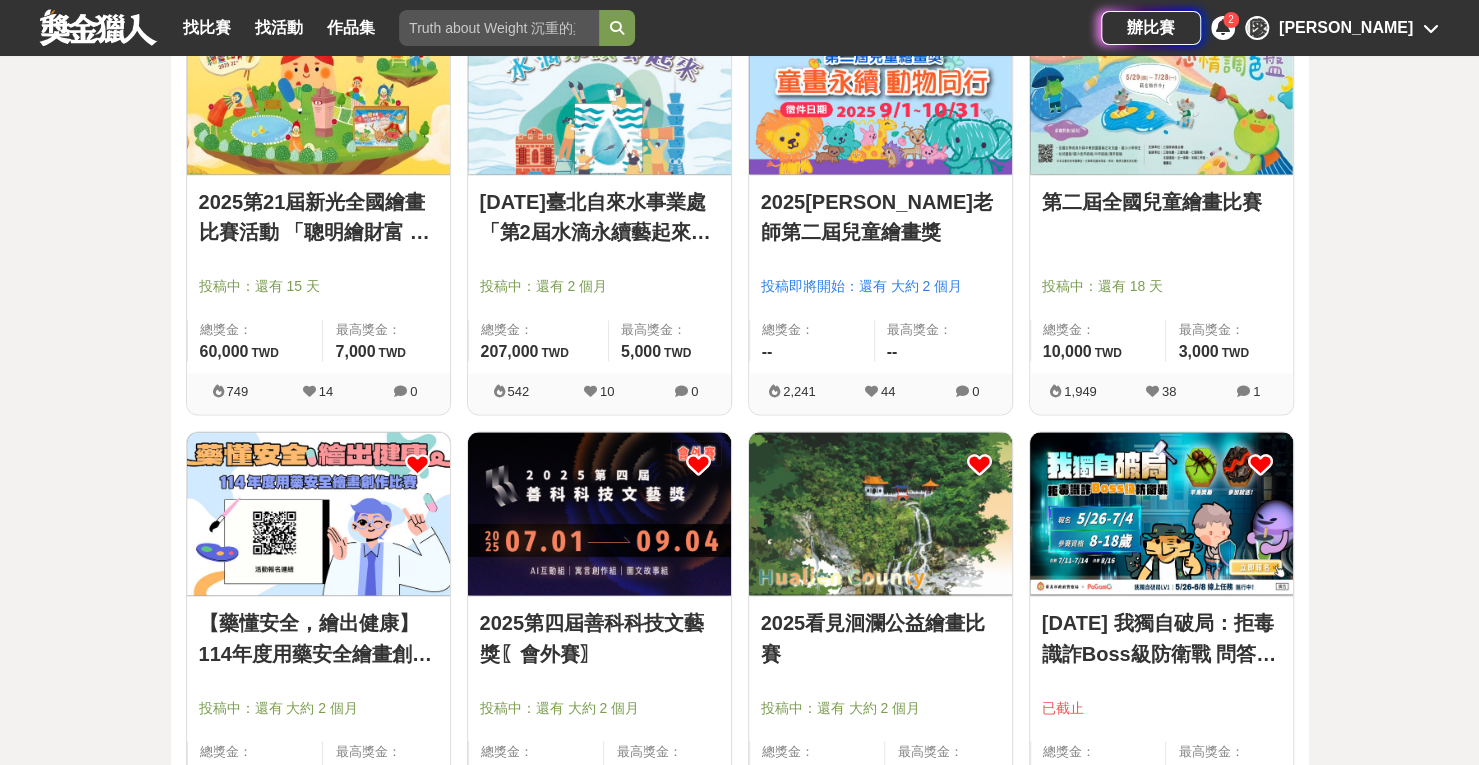 scroll, scrollTop: 1700, scrollLeft: 0, axis: vertical 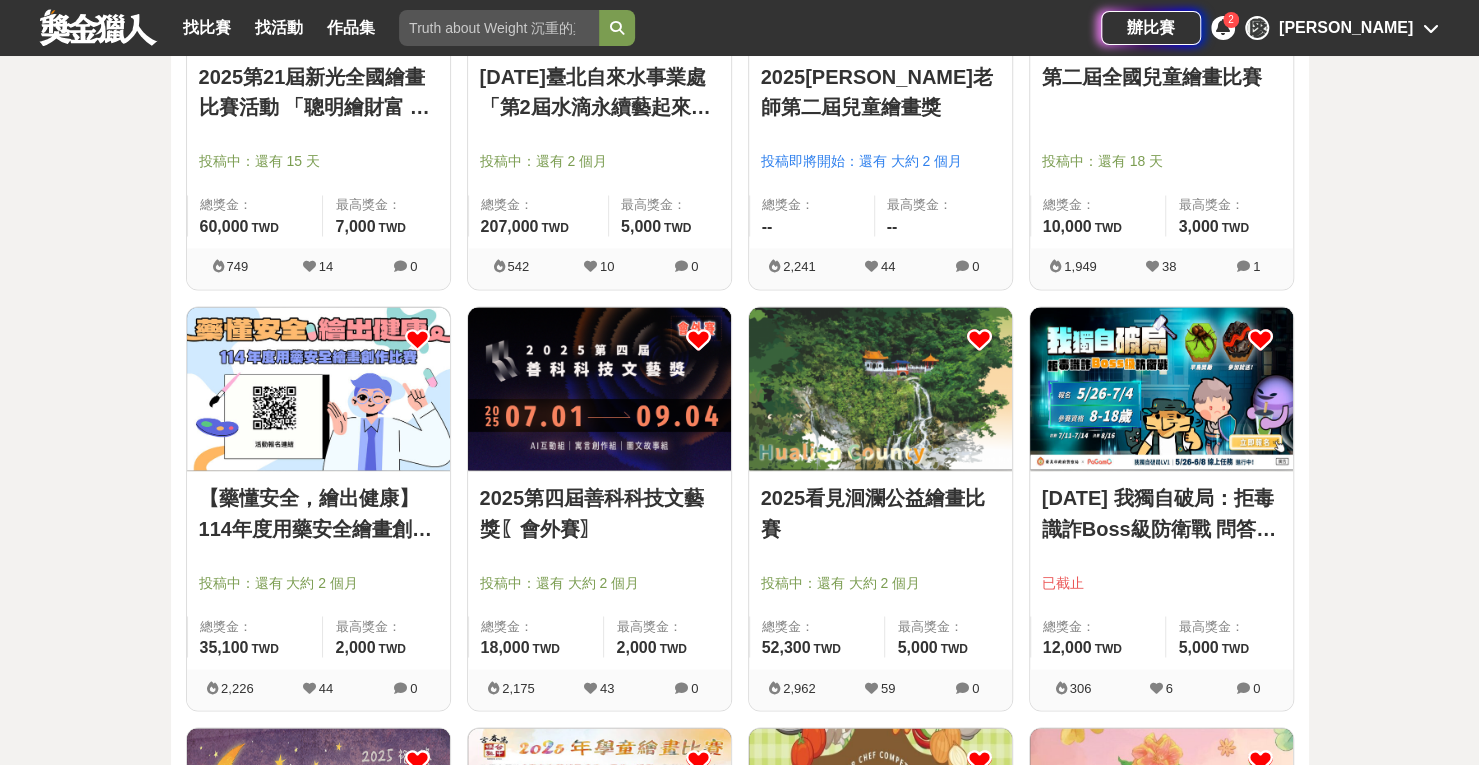 click at bounding box center (318, 388) 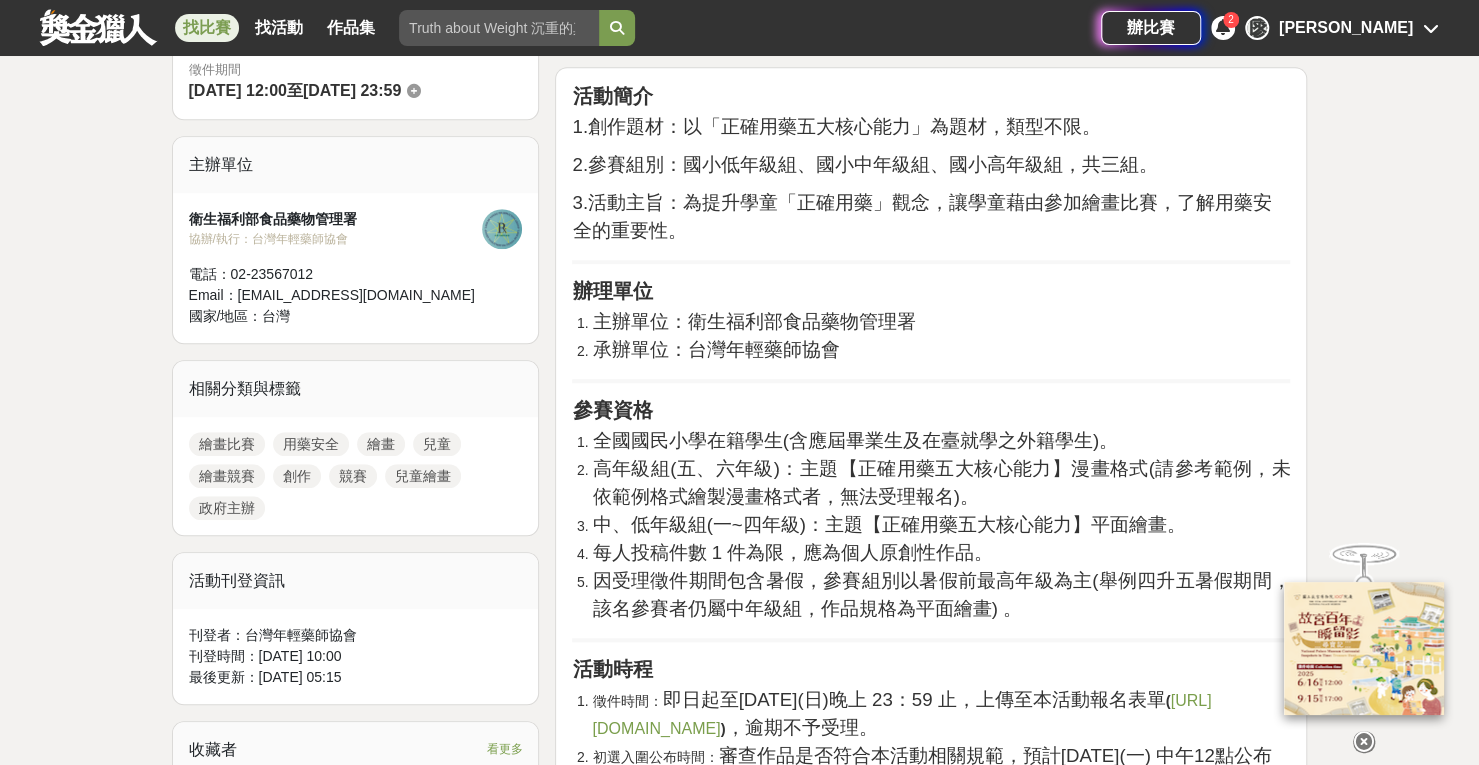 scroll, scrollTop: 500, scrollLeft: 0, axis: vertical 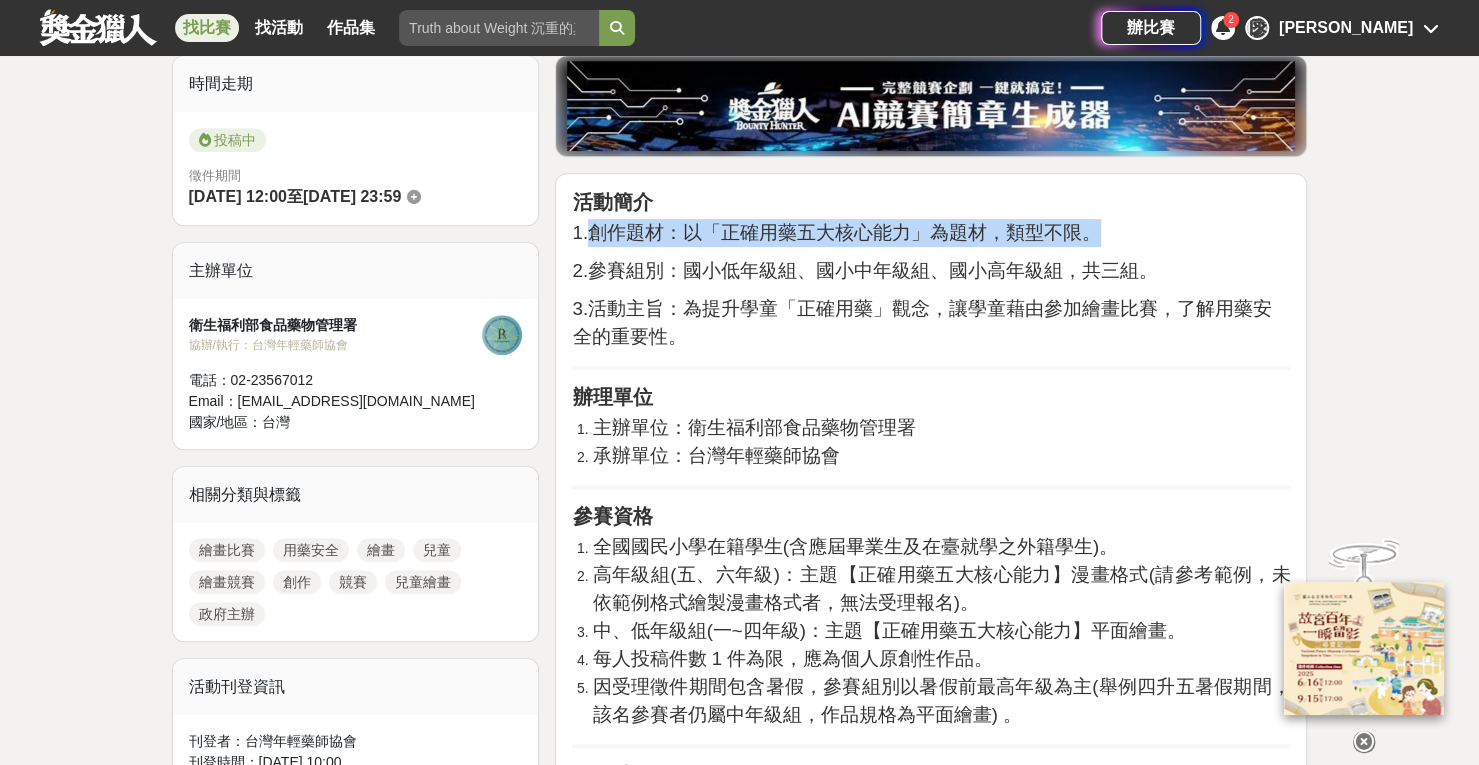 drag, startPoint x: 590, startPoint y: 229, endPoint x: 1090, endPoint y: 230, distance: 500.001 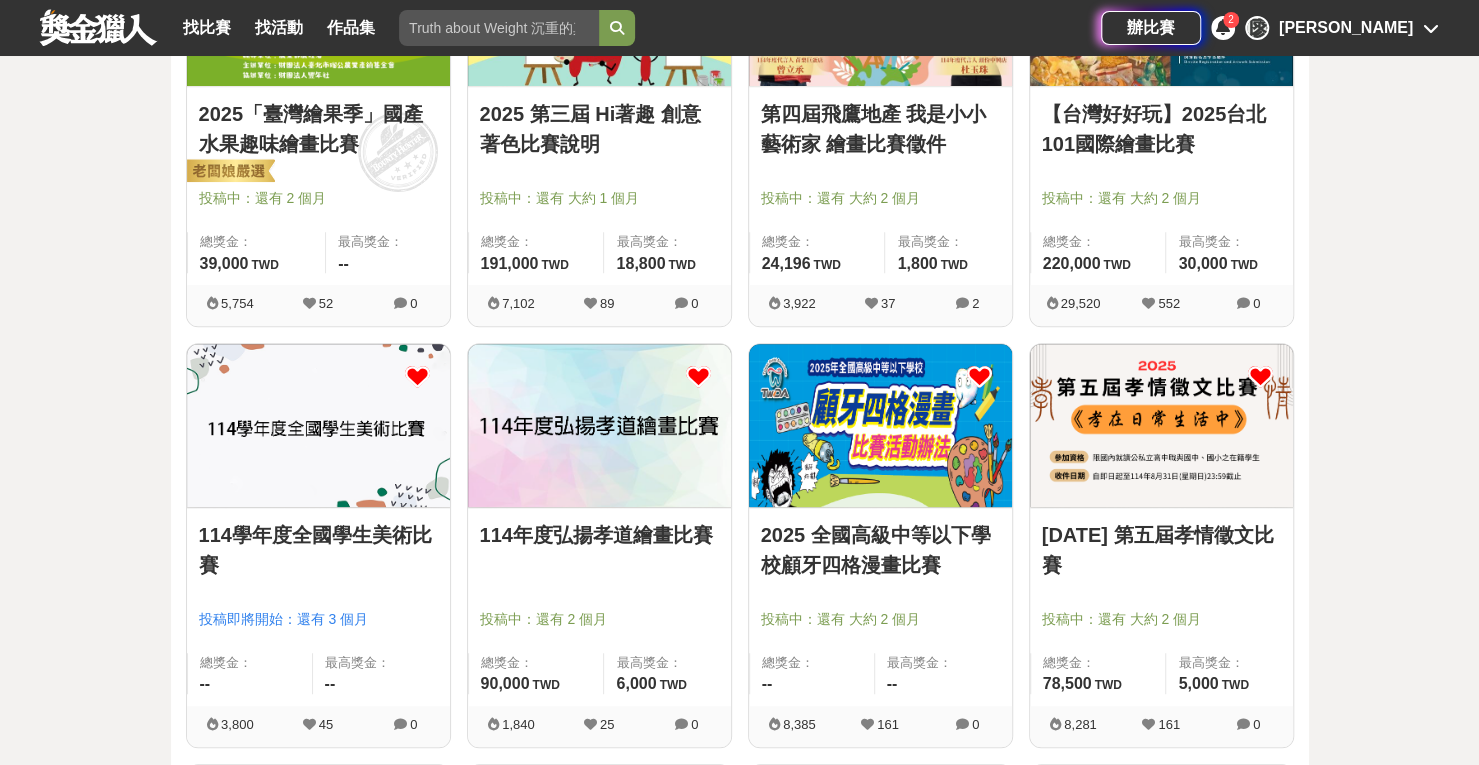 scroll, scrollTop: 600, scrollLeft: 0, axis: vertical 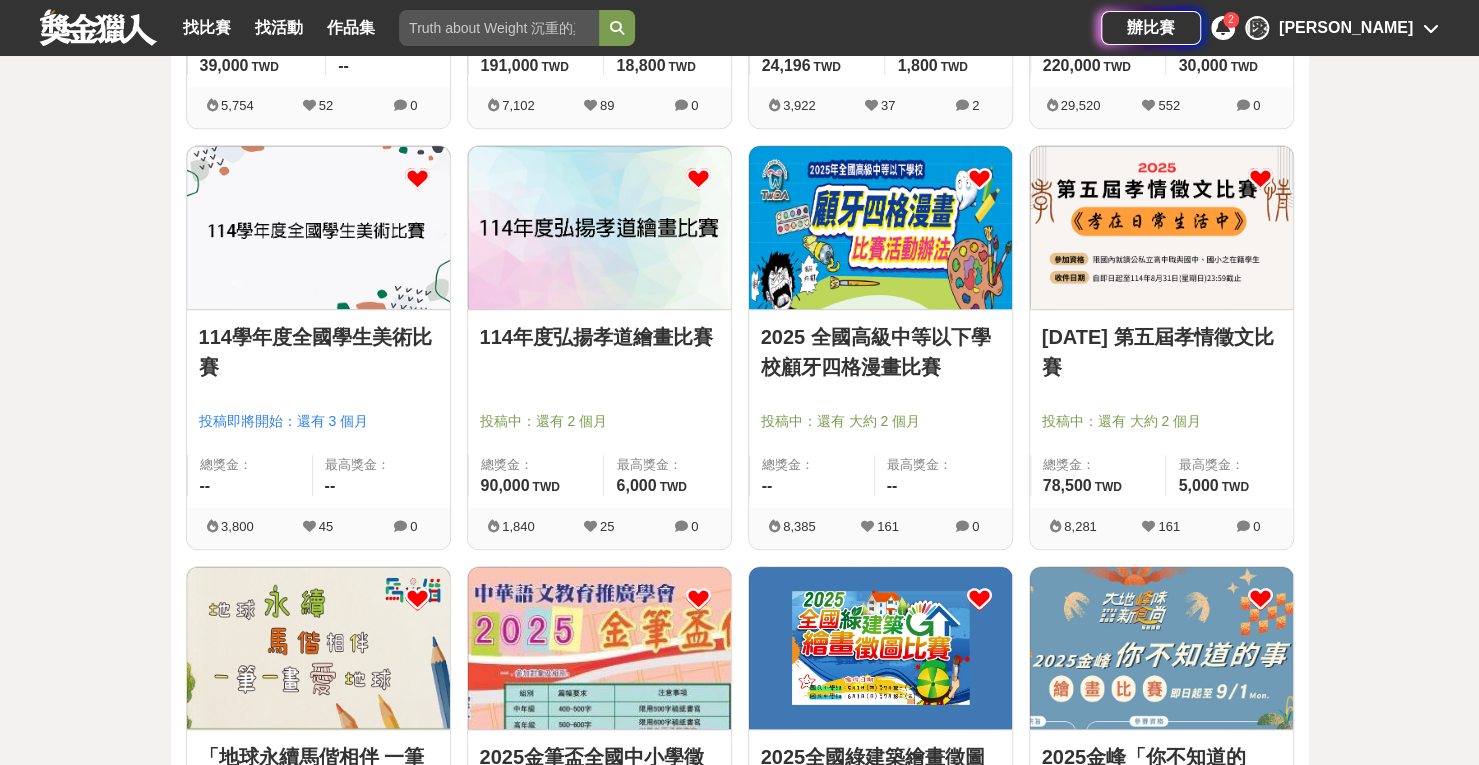 click at bounding box center [599, 227] 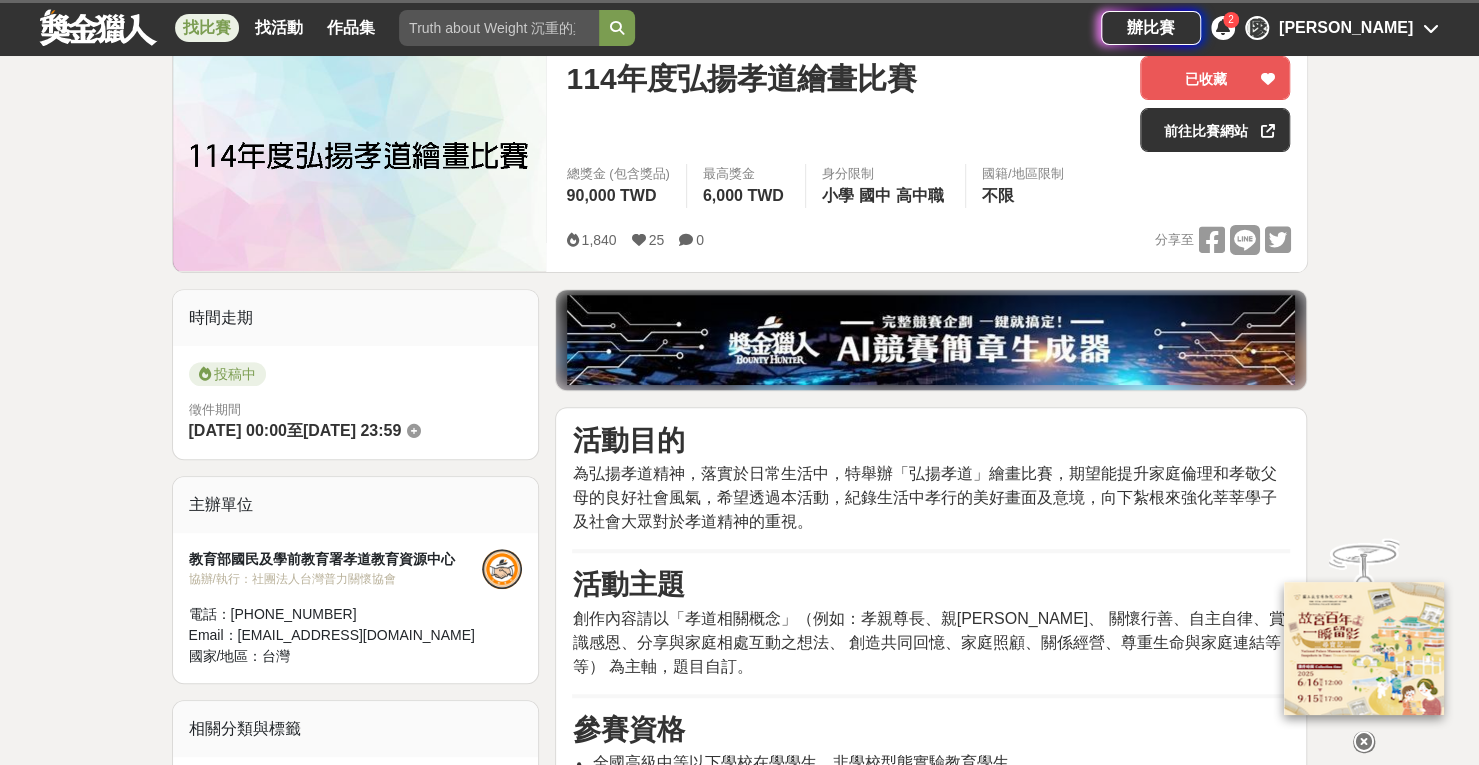 scroll, scrollTop: 400, scrollLeft: 0, axis: vertical 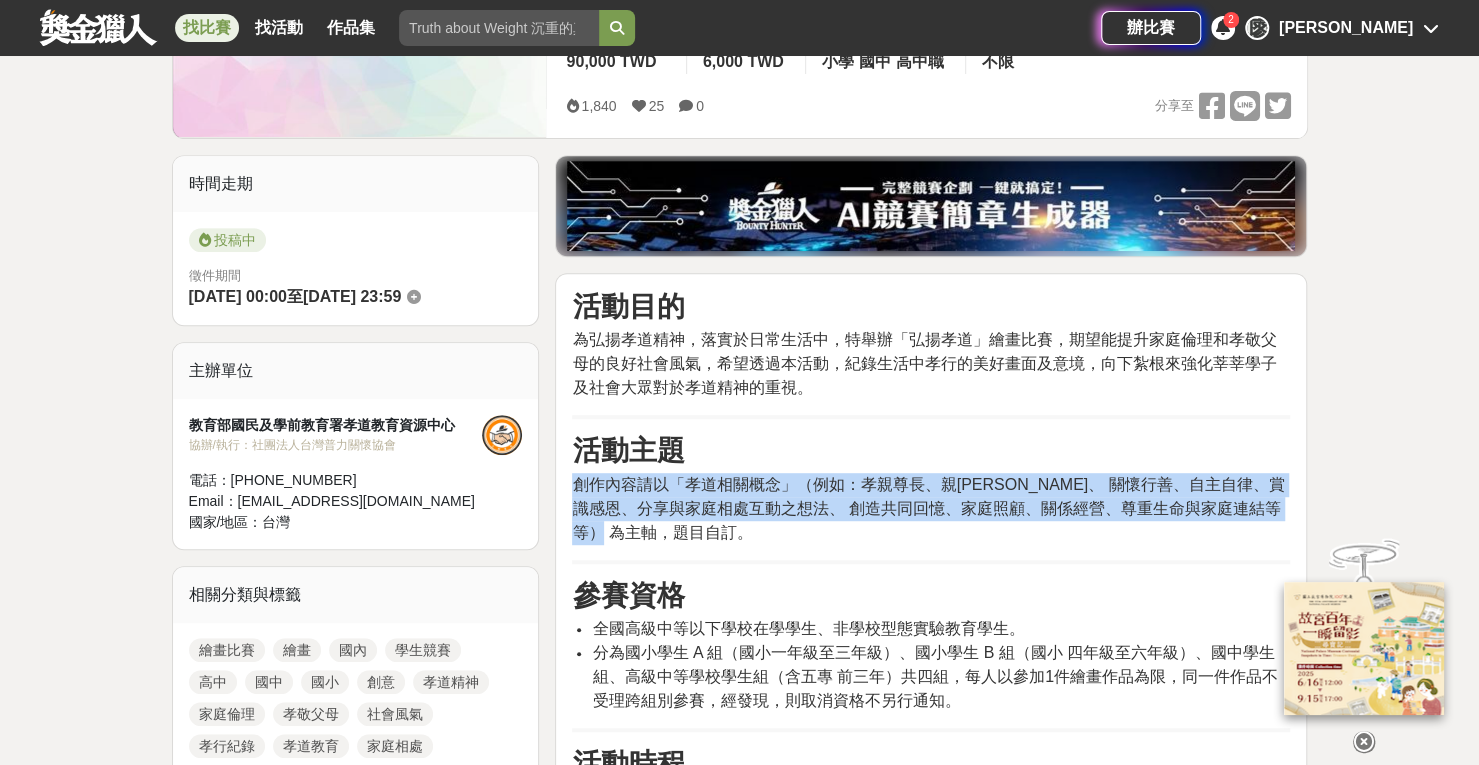 drag, startPoint x: 578, startPoint y: 482, endPoint x: 723, endPoint y: 525, distance: 151.24153 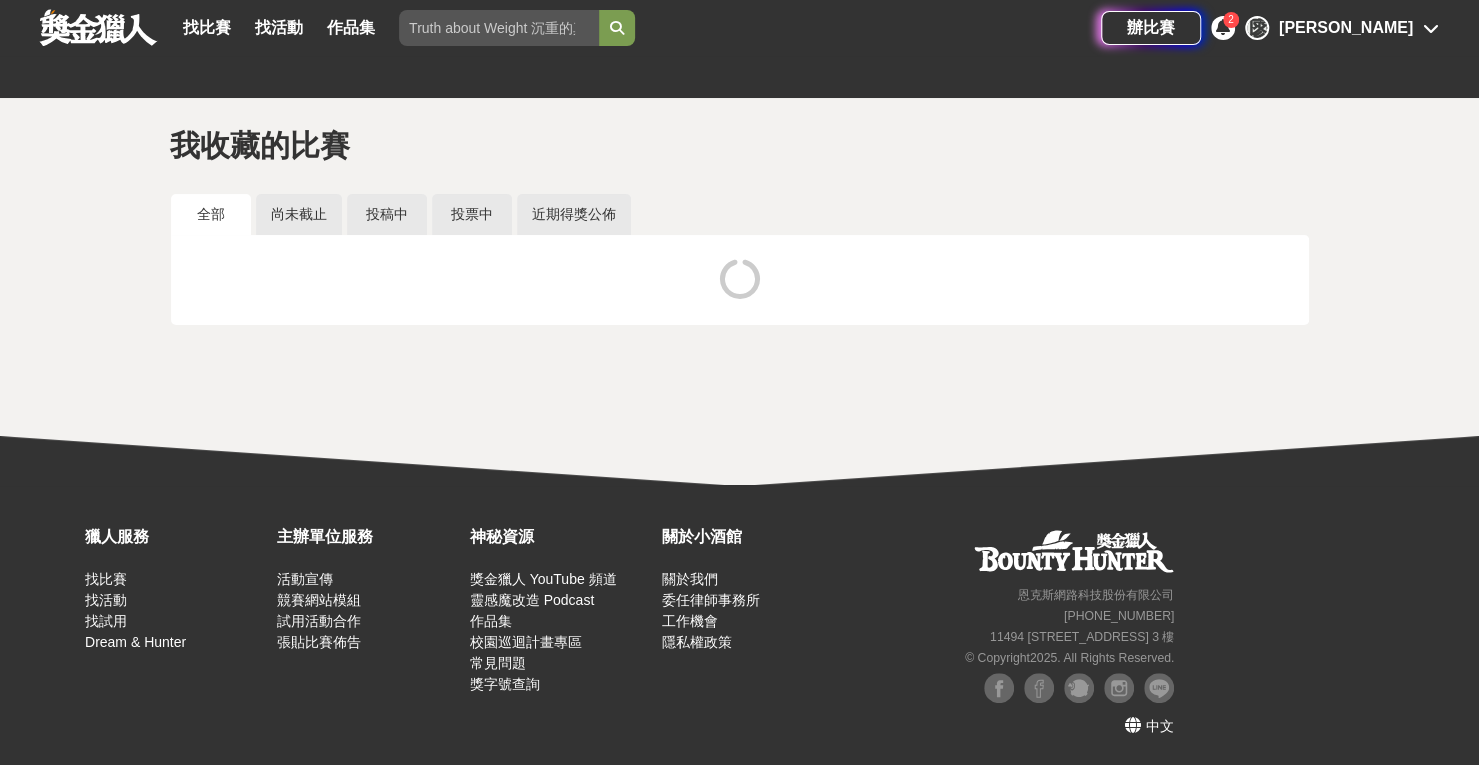 scroll, scrollTop: 0, scrollLeft: 0, axis: both 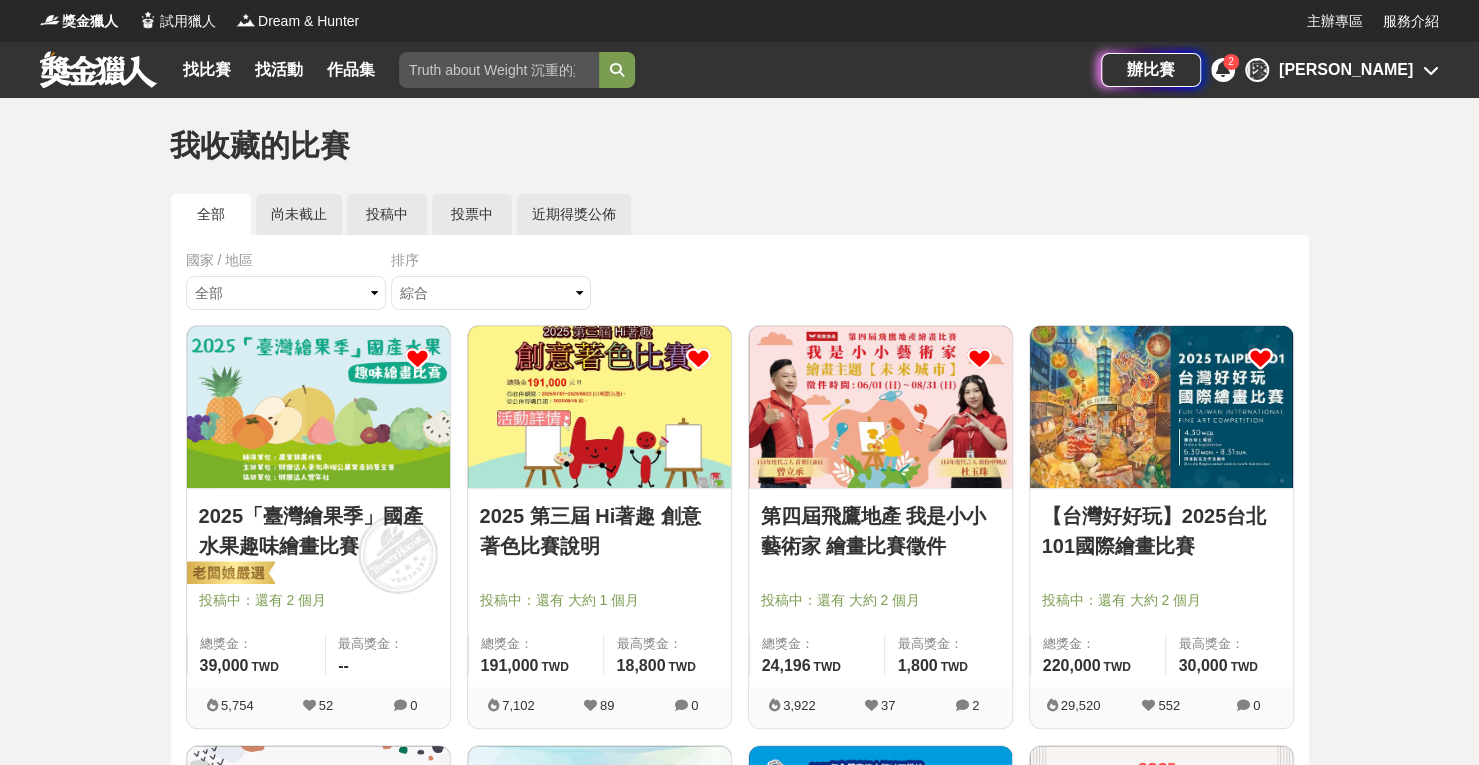 click at bounding box center (318, 407) 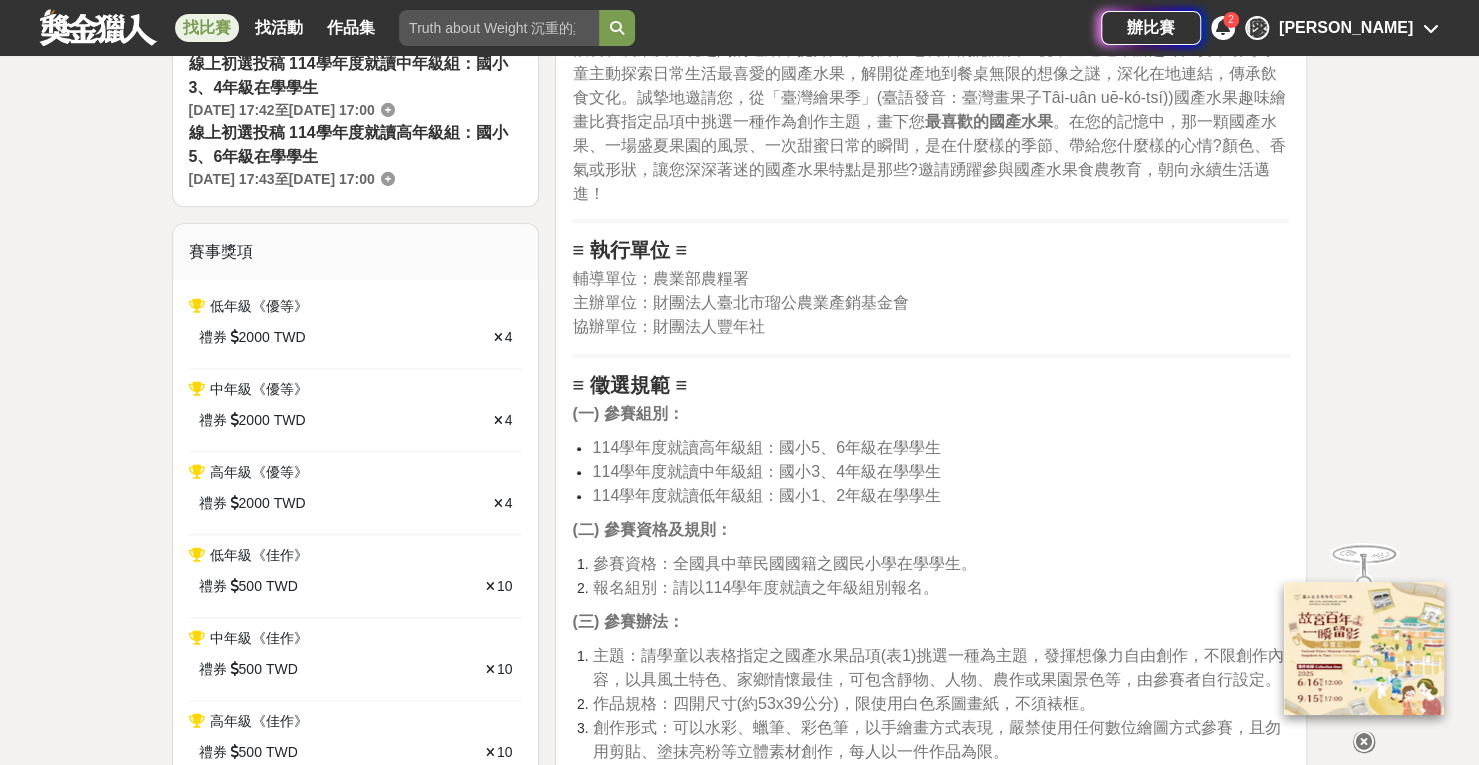 scroll, scrollTop: 800, scrollLeft: 0, axis: vertical 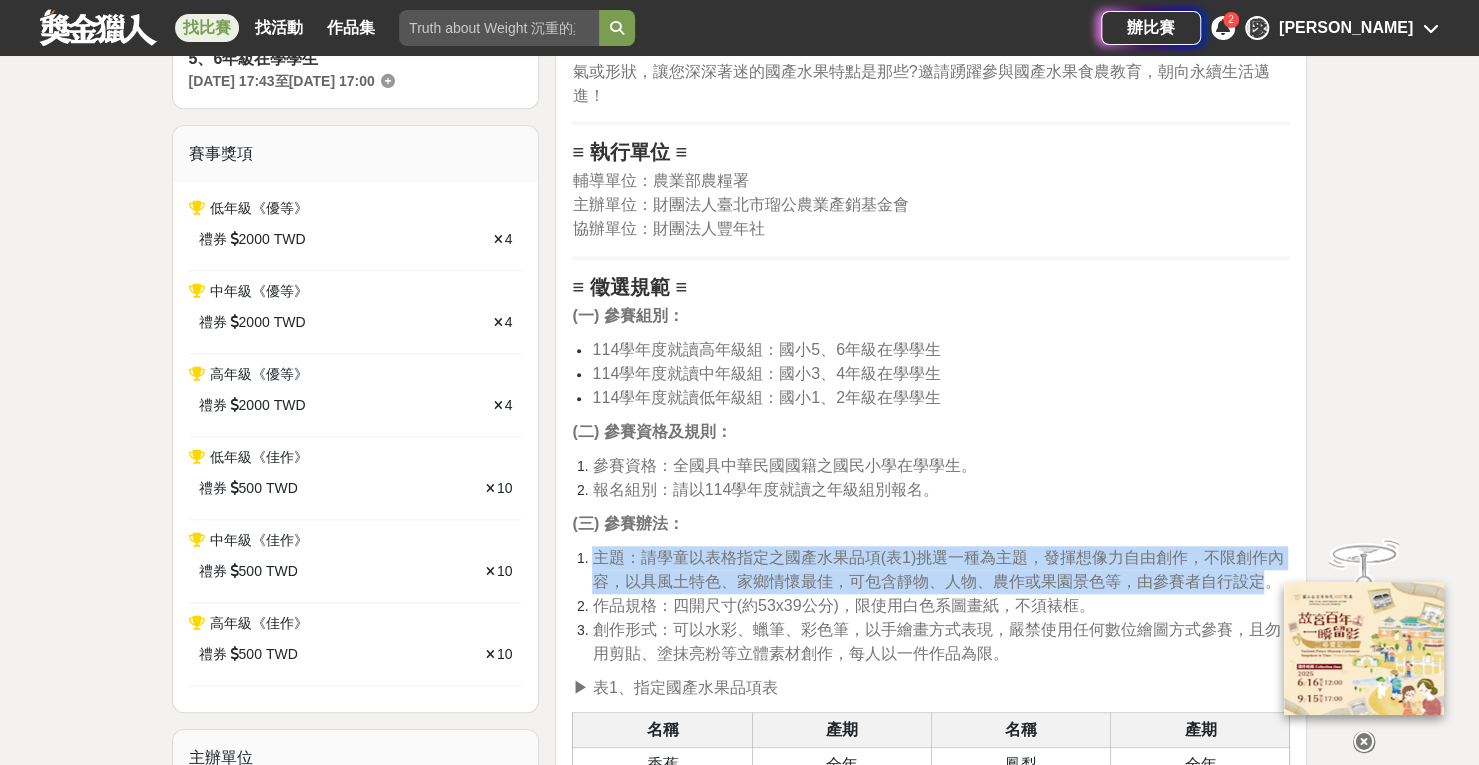 drag, startPoint x: 598, startPoint y: 555, endPoint x: 1257, endPoint y: 569, distance: 659.1487 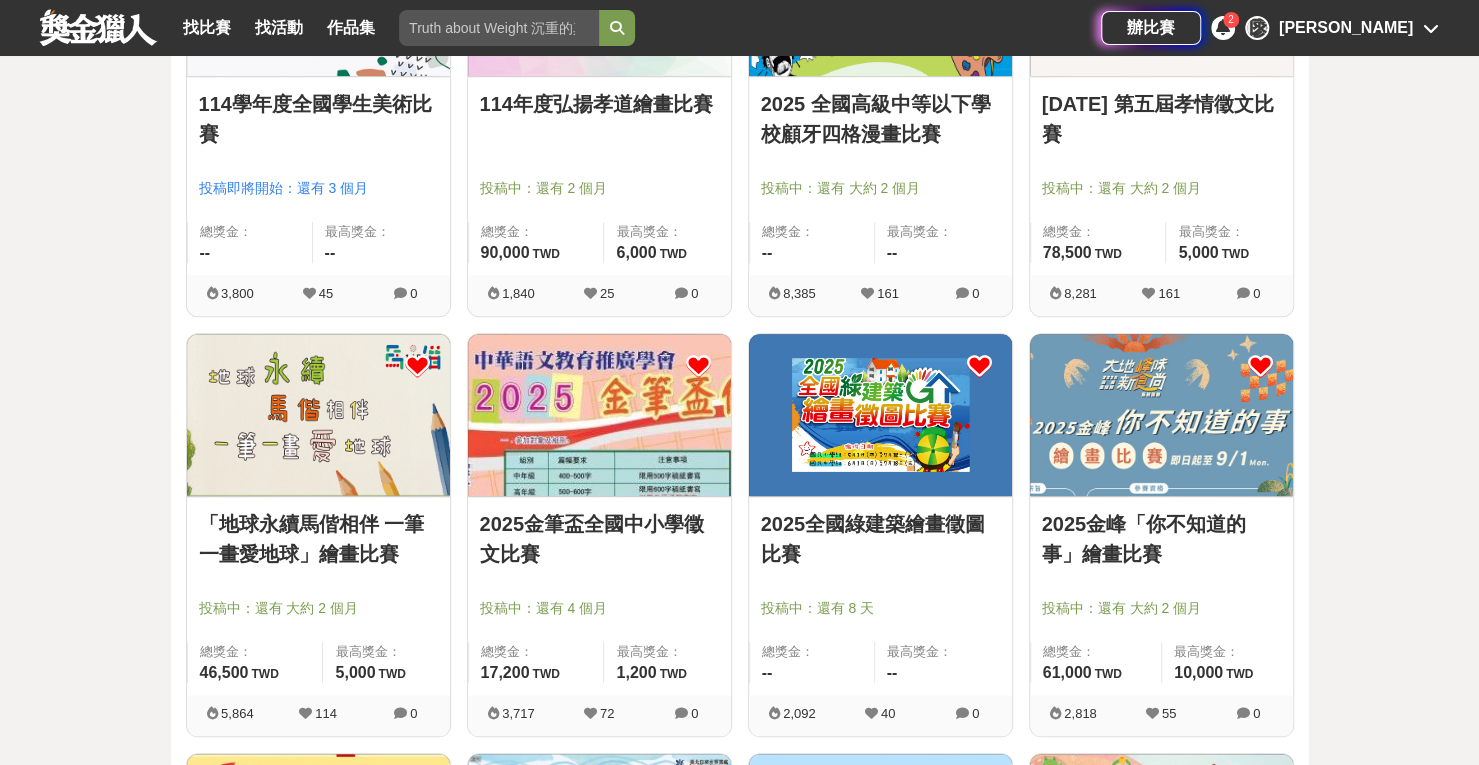 scroll, scrollTop: 1100, scrollLeft: 0, axis: vertical 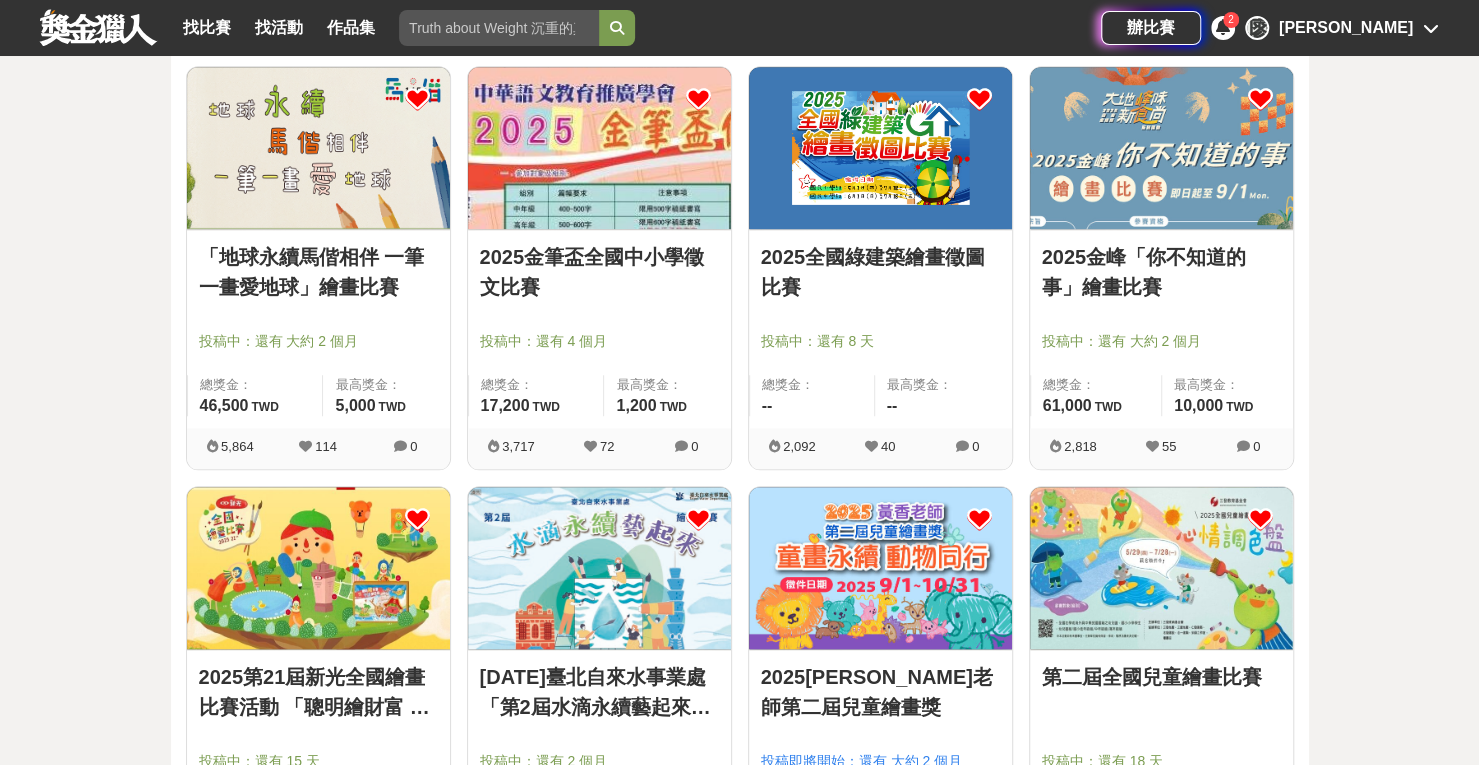 click at bounding box center (599, 568) 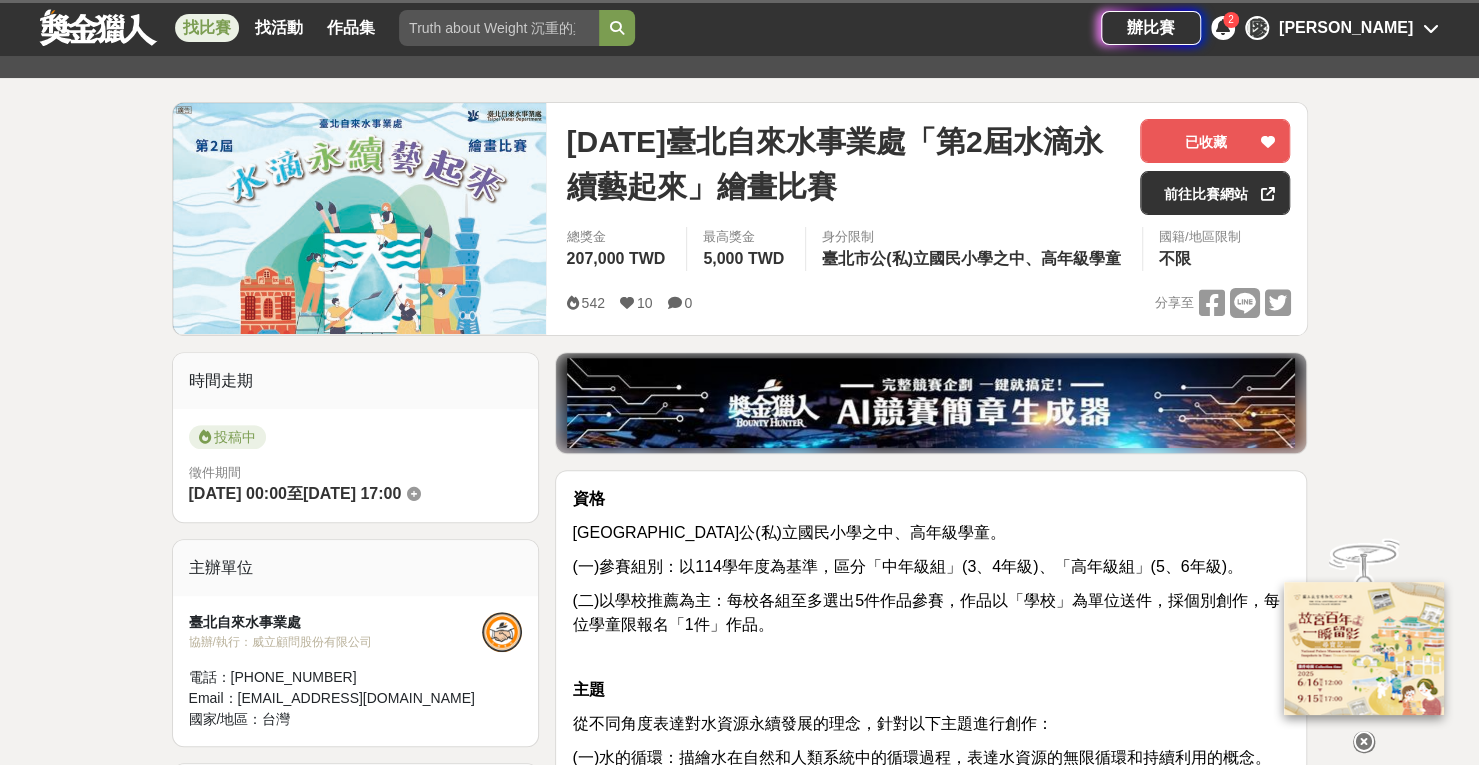 scroll, scrollTop: 500, scrollLeft: 0, axis: vertical 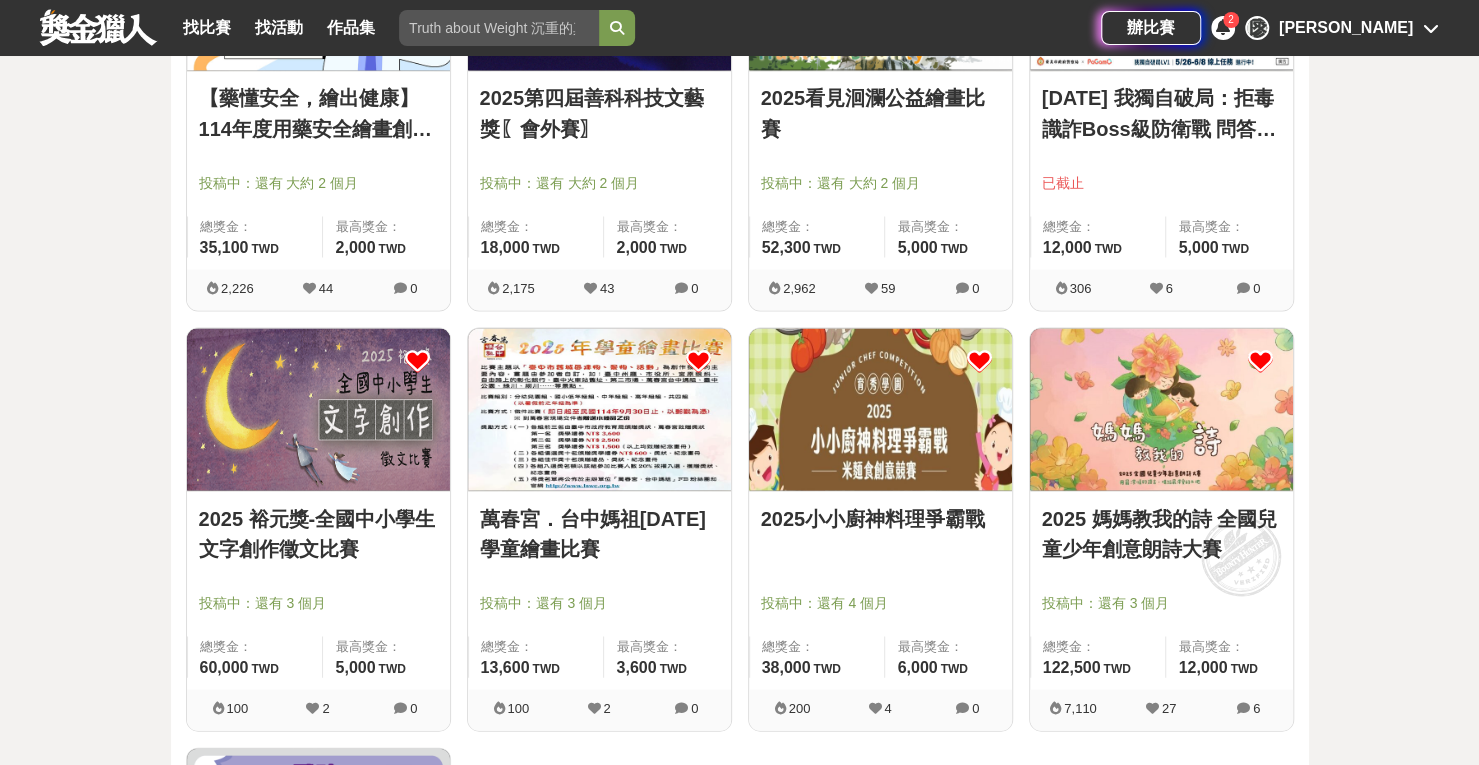 click at bounding box center (318, 409) 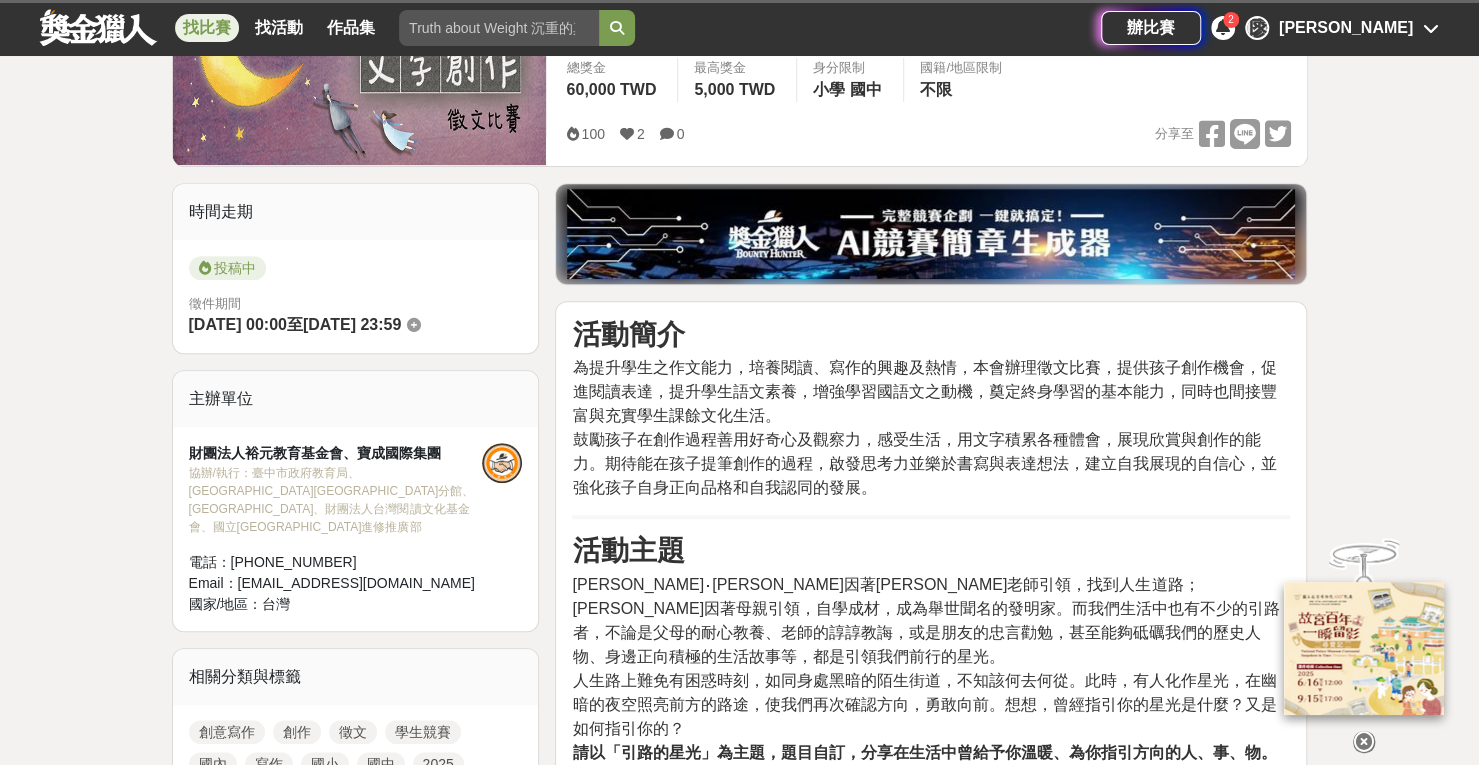 scroll, scrollTop: 600, scrollLeft: 0, axis: vertical 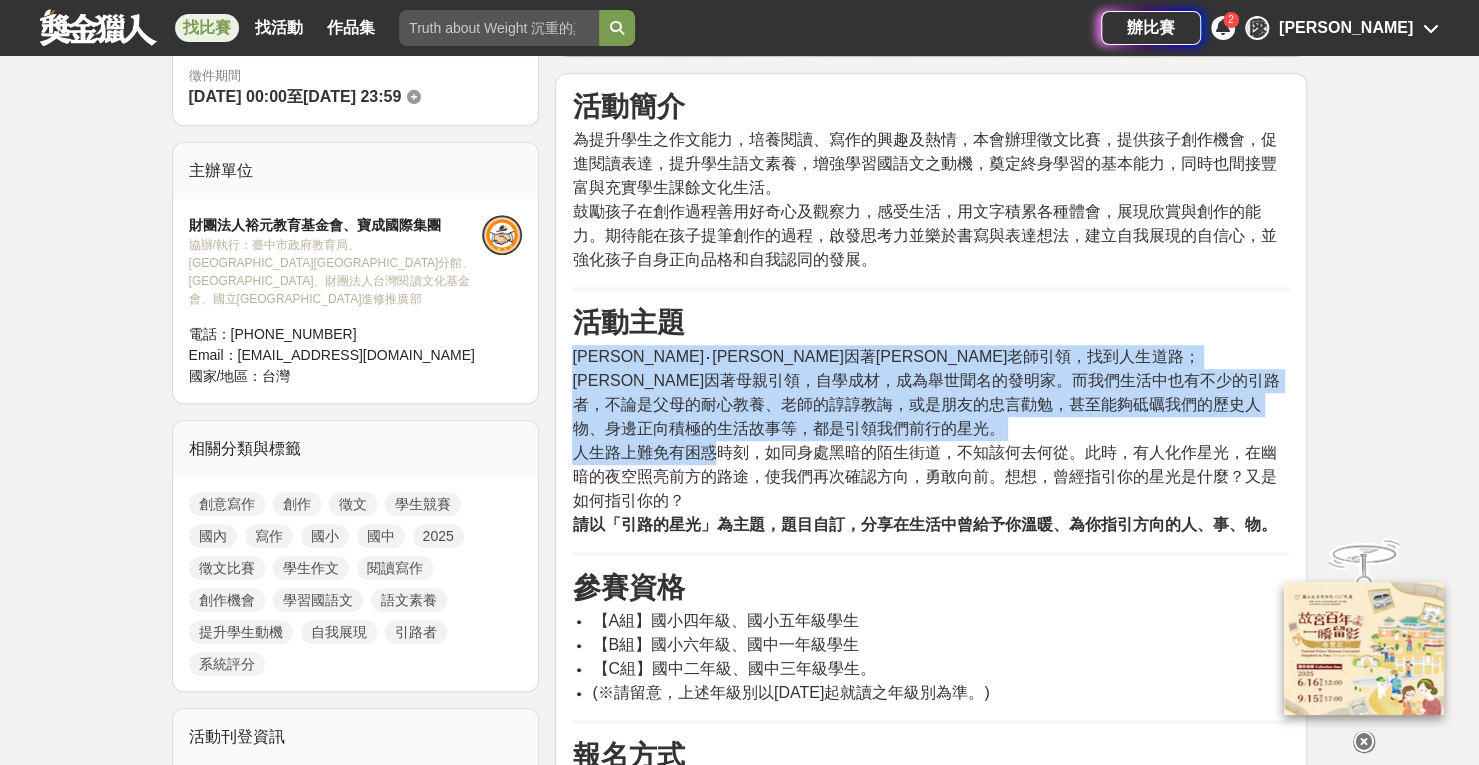 drag, startPoint x: 574, startPoint y: 351, endPoint x: 711, endPoint y: 423, distance: 154.76756 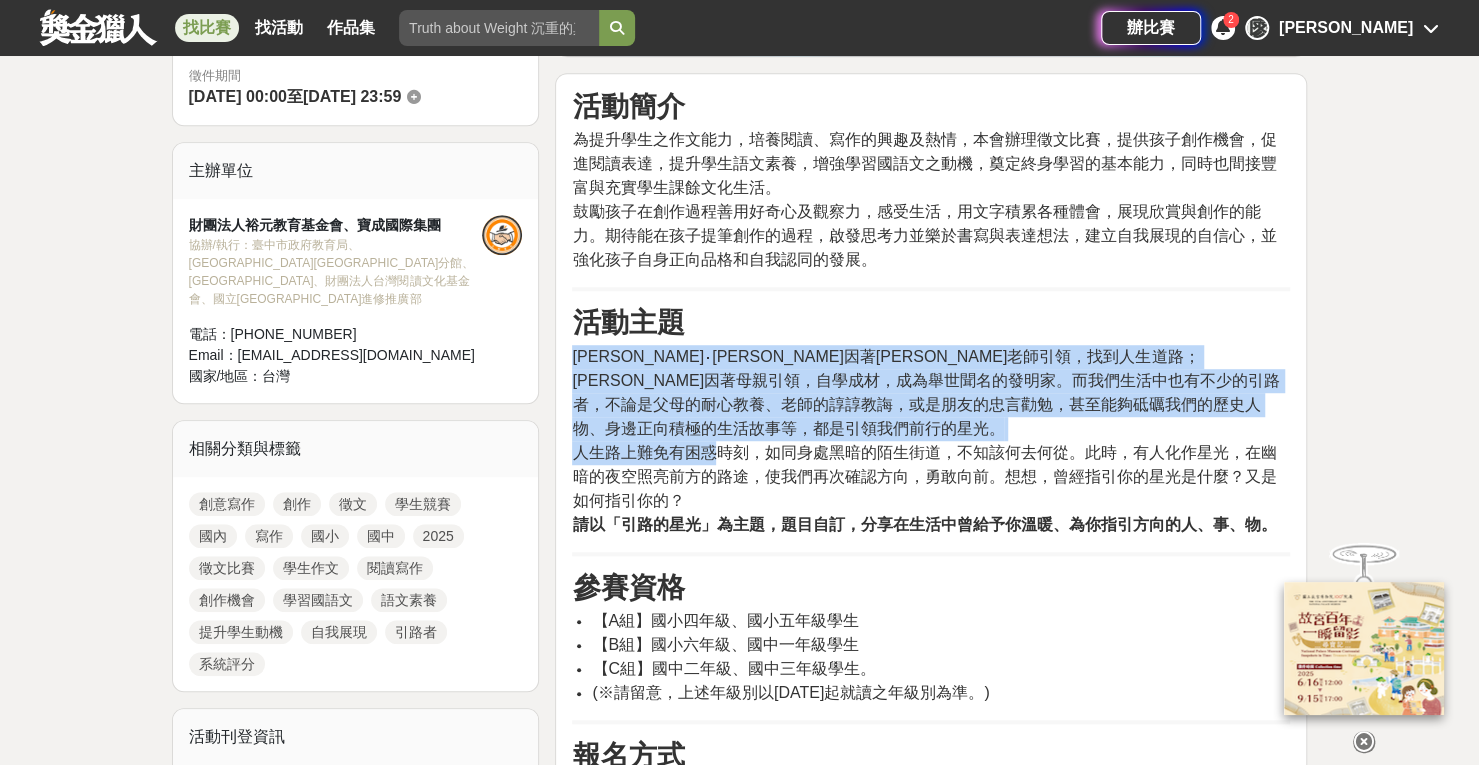 click on "[PERSON_NAME]‧[PERSON_NAME]因著[PERSON_NAME]老師引領，找到人生道路；[PERSON_NAME]因著母親引領，自學成材，成為舉世聞名的發明家。而我們生活中也有不少的引路者，不論是父母的耐心教養、老師的諄諄教誨，或是朋友的忠言勸勉，甚至能夠砥礪我們的歷史人物、身邊正向積極的生活故事等，都是引領我們前行的星光。 人生路上難免有困惑時刻，如同身處黑暗的陌生街道，不知該何去何從。此時，有人化作星光，在幽暗的夜空照亮前方的路途，使我們再次確認方向，勇敢向前。想想，曾經指引你的星光是什麼？又是如何指引你的？ 請以「引路的星光」為主題，題目自訂，分享在生活中曾給予你溫暖、為你指引方向的人、事、物。" at bounding box center (931, 441) 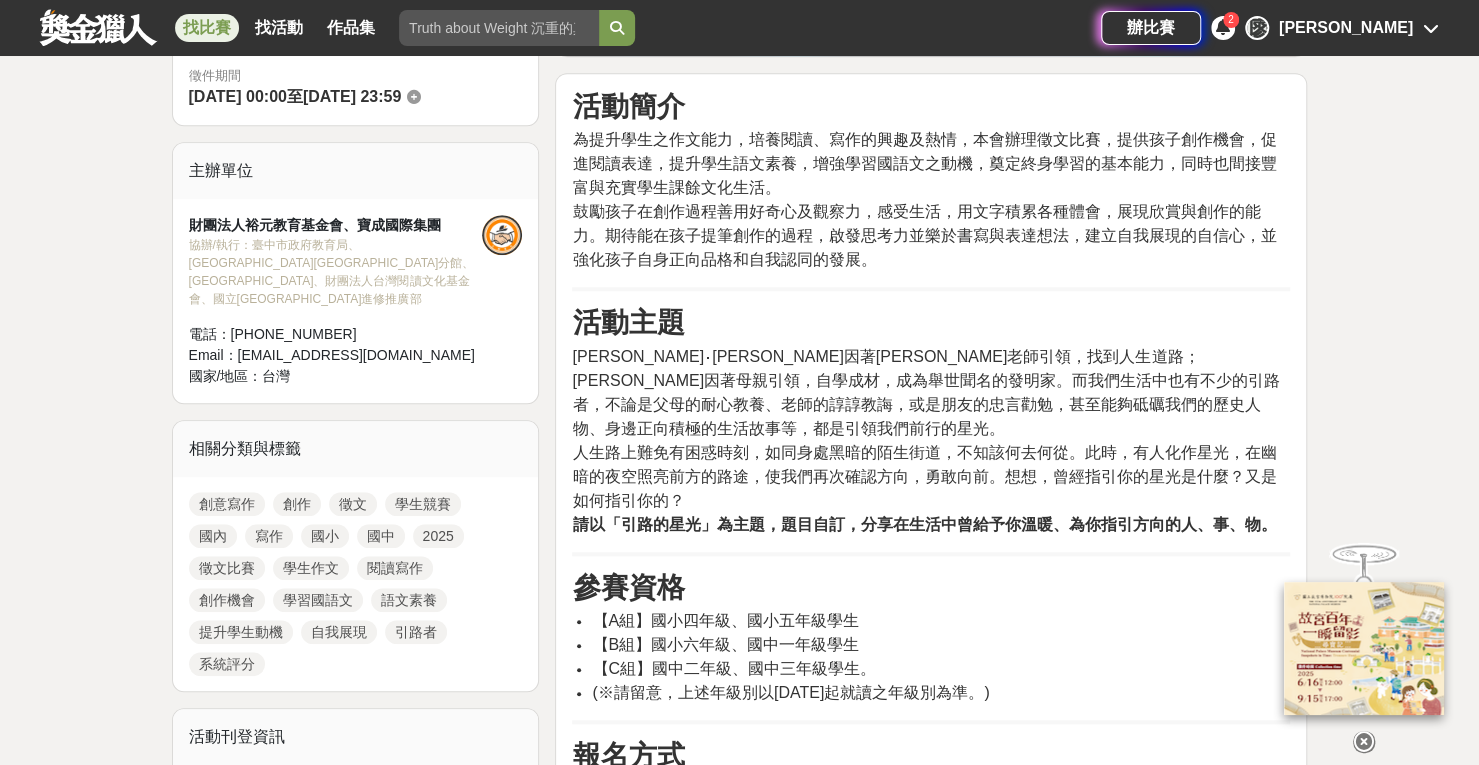 click on "人生路上難免有困惑時刻，如同身處黑暗的陌生街道，不知該何去何從。此時，有人化作星光，在幽暗的夜空照亮前方的路途，使我們再次確認方向，勇敢向前。想想，曾經指引你的星光是什麼？又是如何指引你的？" at bounding box center (924, 476) 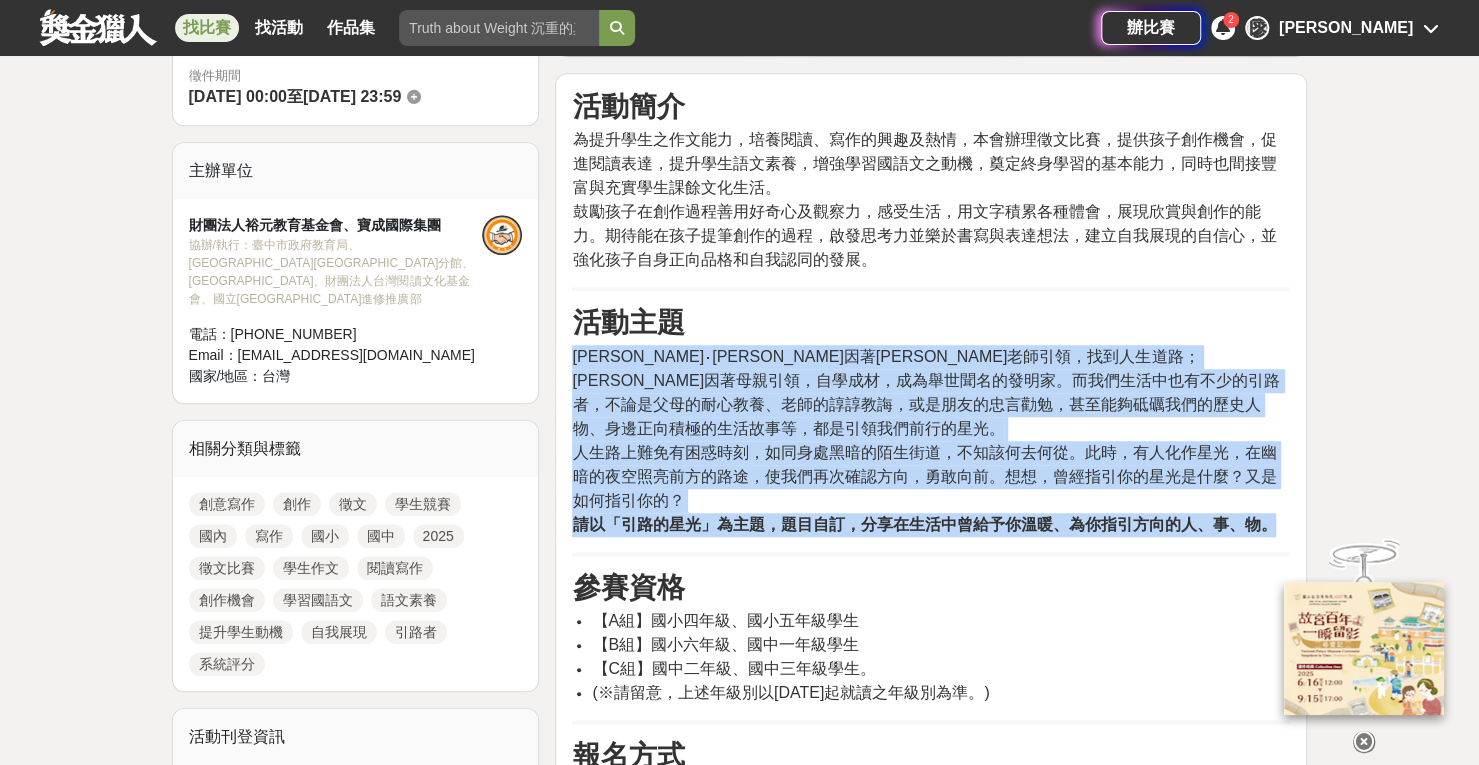 drag, startPoint x: 574, startPoint y: 350, endPoint x: 1165, endPoint y: 457, distance: 600.60803 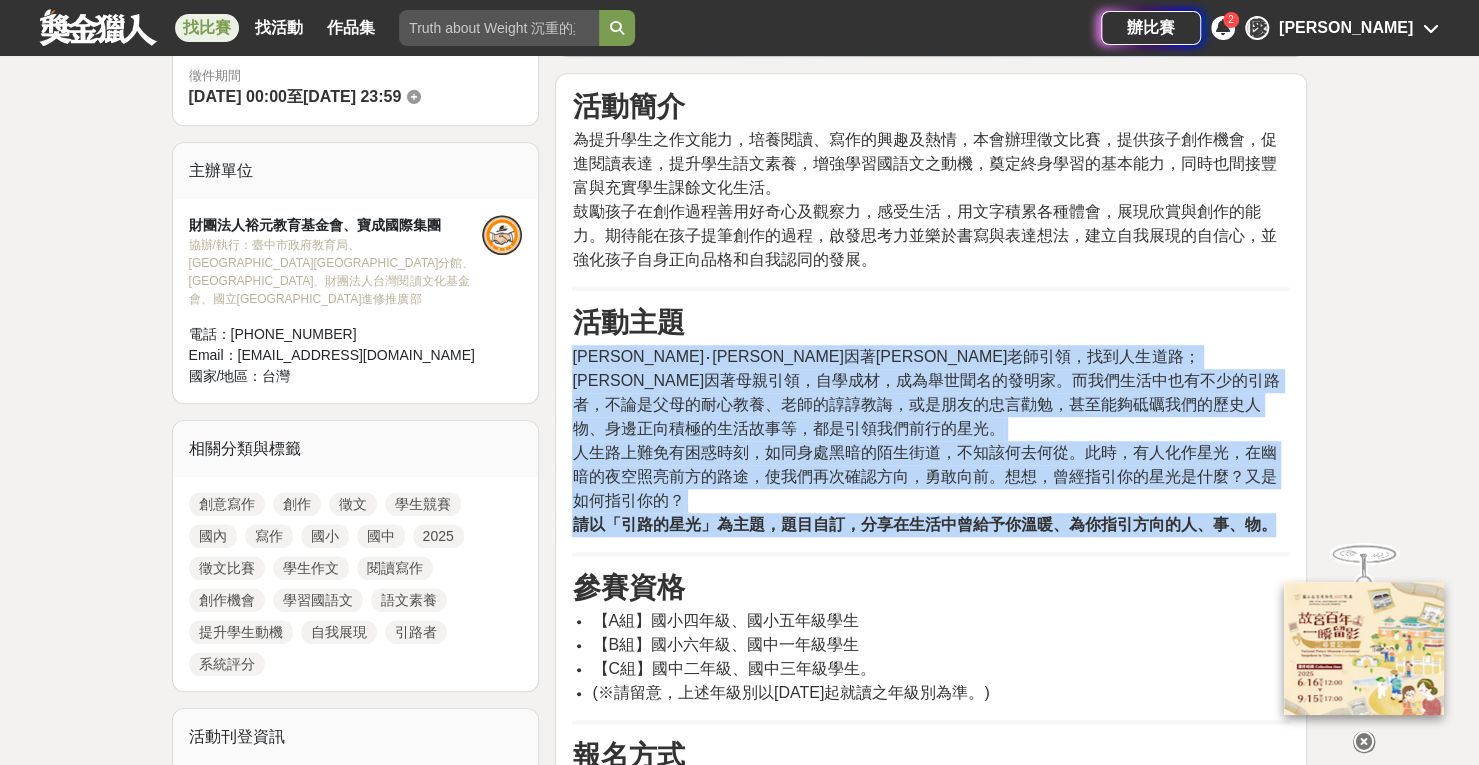 click on "[PERSON_NAME]‧[PERSON_NAME]因著[PERSON_NAME]老師引領，找到人生道路；[PERSON_NAME]因著母親引領，自學成材，成為舉世聞名的發明家。而我們生活中也有不少的引路者，不論是父母的耐心教養、老師的諄諄教誨，或是朋友的忠言勸勉，甚至能夠砥礪我們的歷史人物、身邊正向積極的生活故事等，都是引領我們前行的星光。 人生路上難免有困惑時刻，如同身處黑暗的陌生街道，不知該何去何從。此時，有人化作星光，在幽暗的夜空照亮前方的路途，使我們再次確認方向，勇敢向前。想想，曾經指引你的星光是什麼？又是如何指引你的？ 請以「引路的星光」為主題，題目自訂，分享在生活中曾給予你溫暖、為你指引方向的人、事、物。" at bounding box center (931, 441) 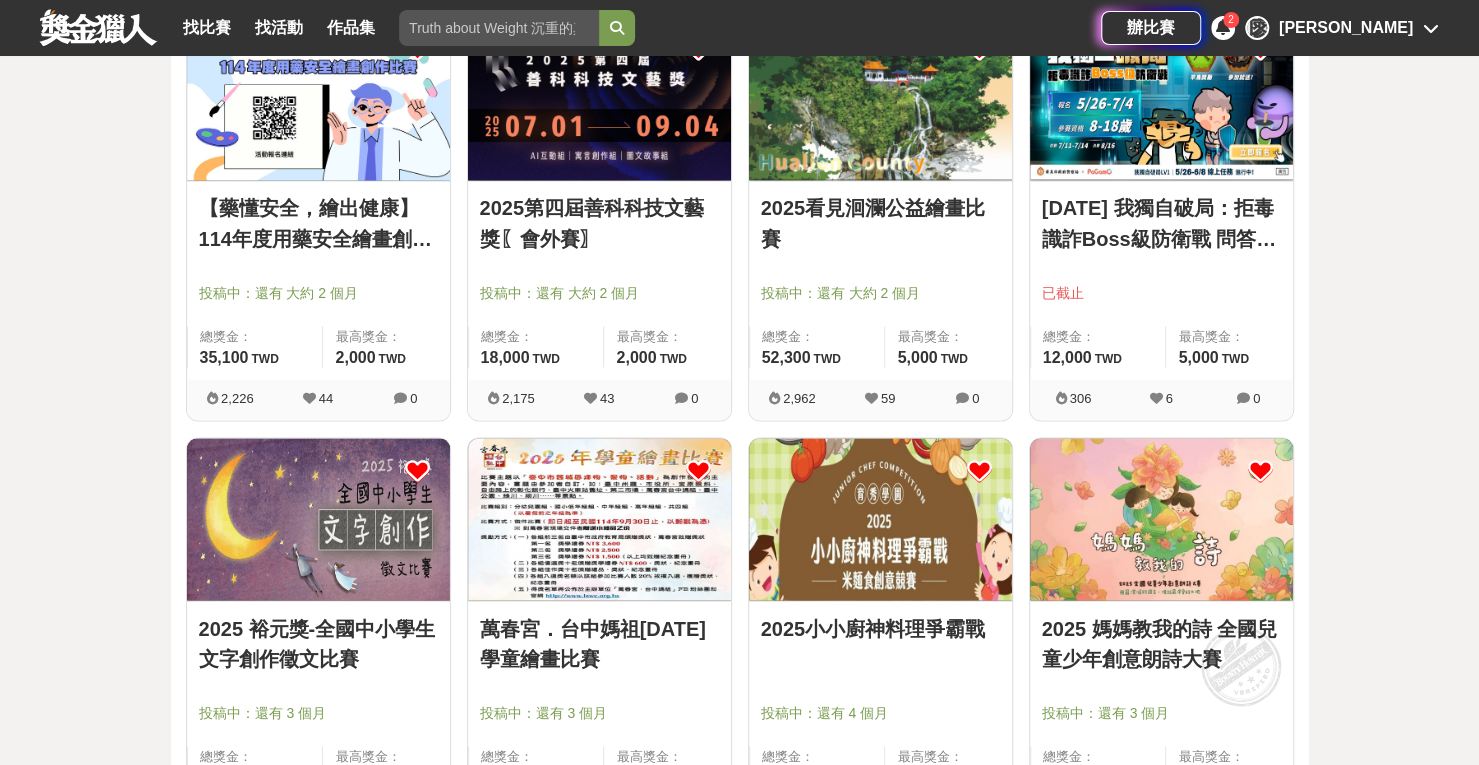 scroll, scrollTop: 2100, scrollLeft: 0, axis: vertical 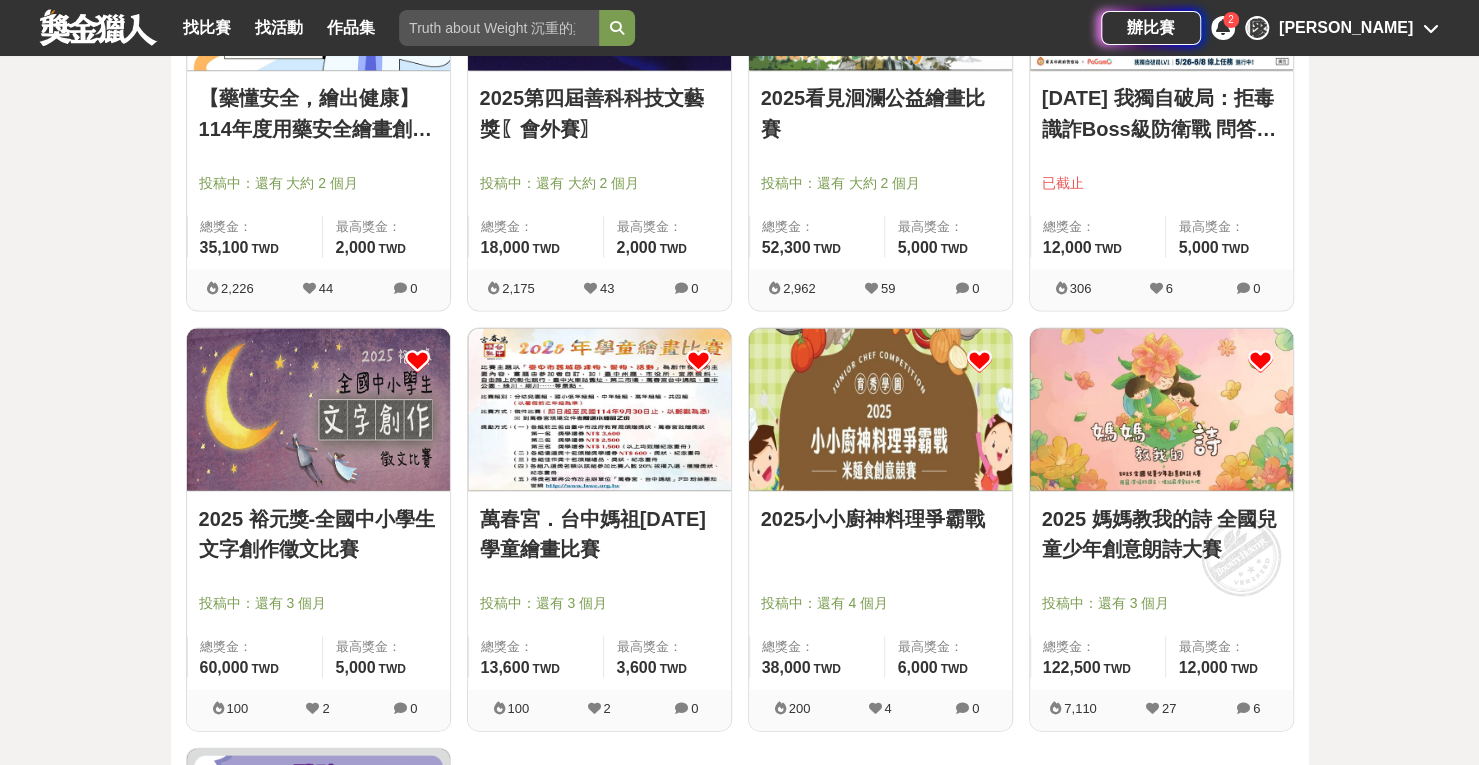 click at bounding box center (599, 409) 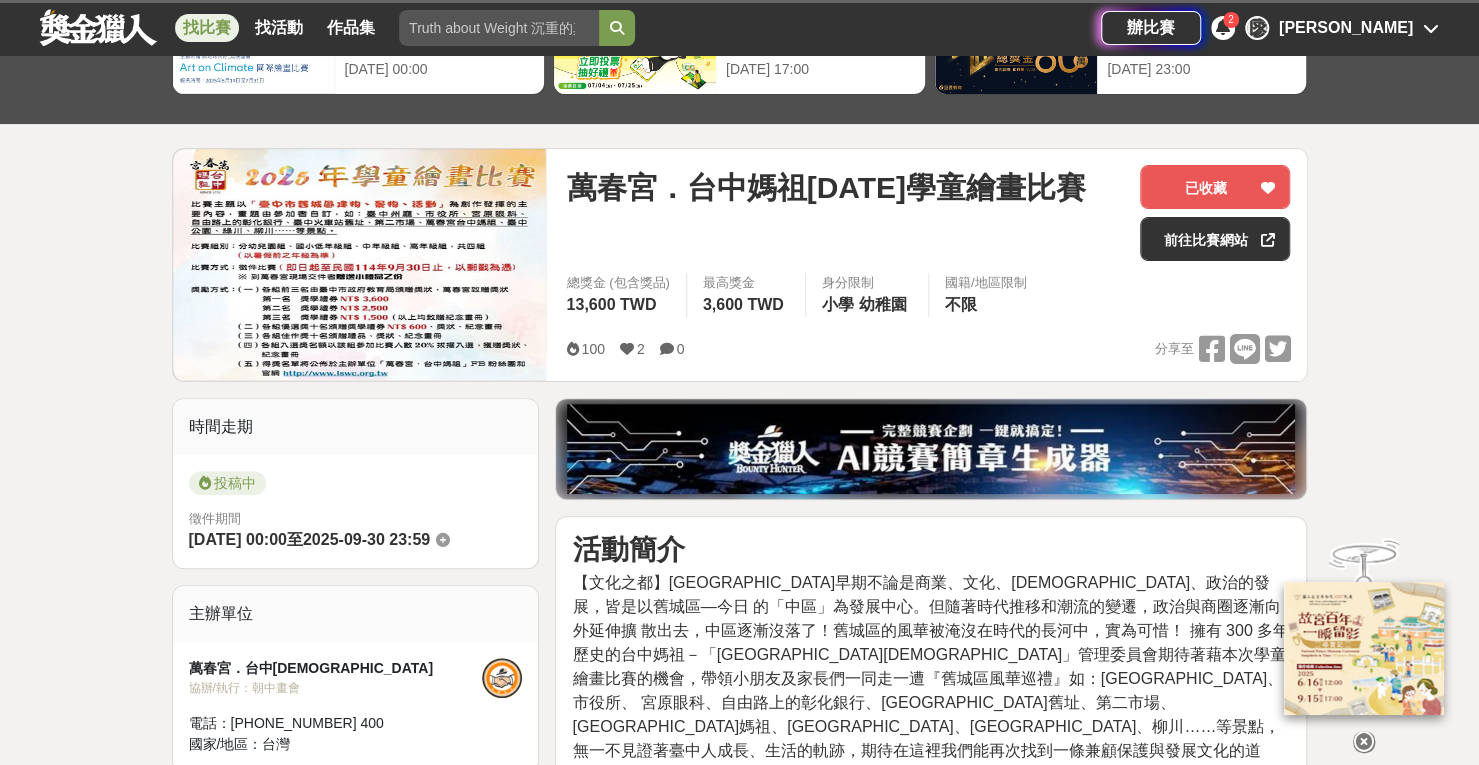 scroll, scrollTop: 400, scrollLeft: 0, axis: vertical 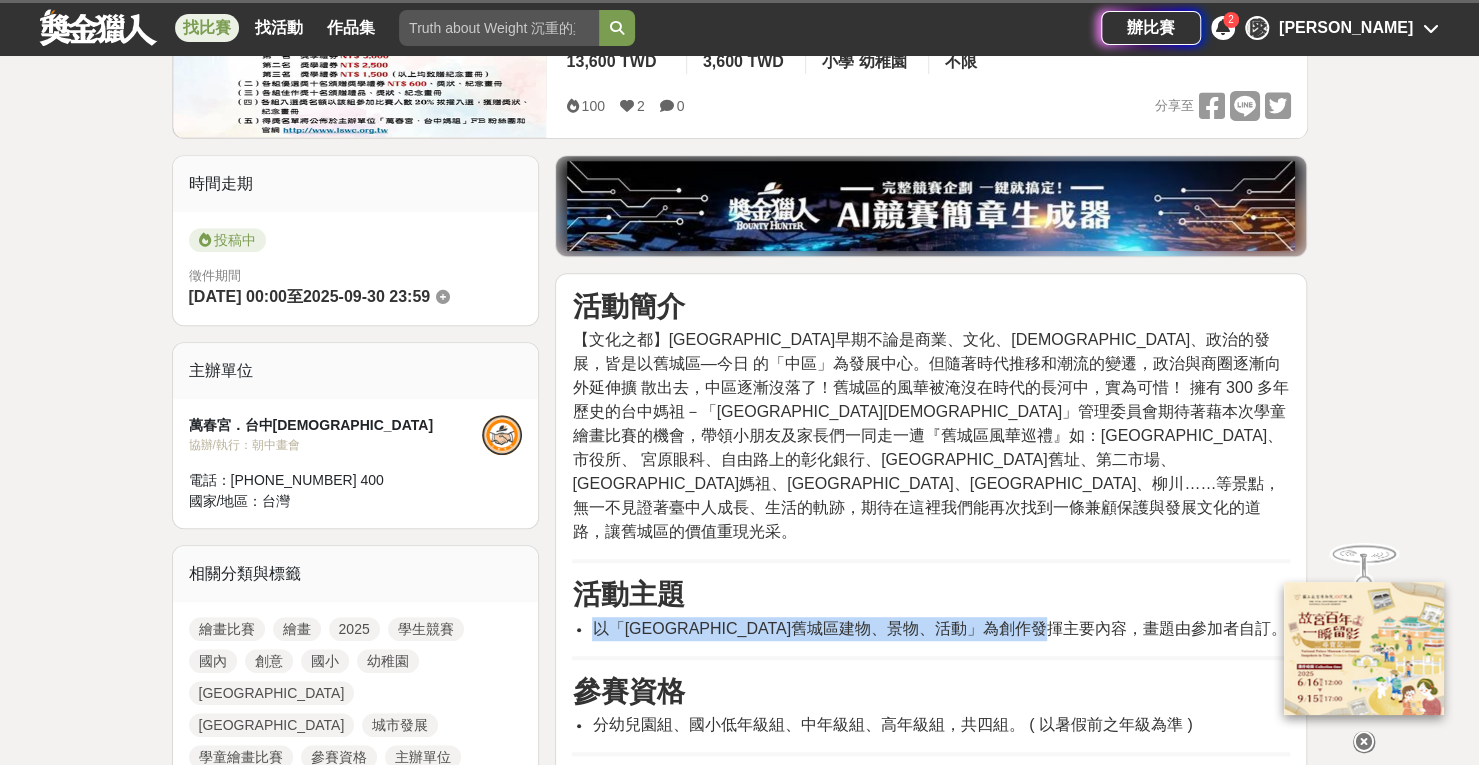 drag, startPoint x: 595, startPoint y: 579, endPoint x: 1156, endPoint y: 585, distance: 561.0321 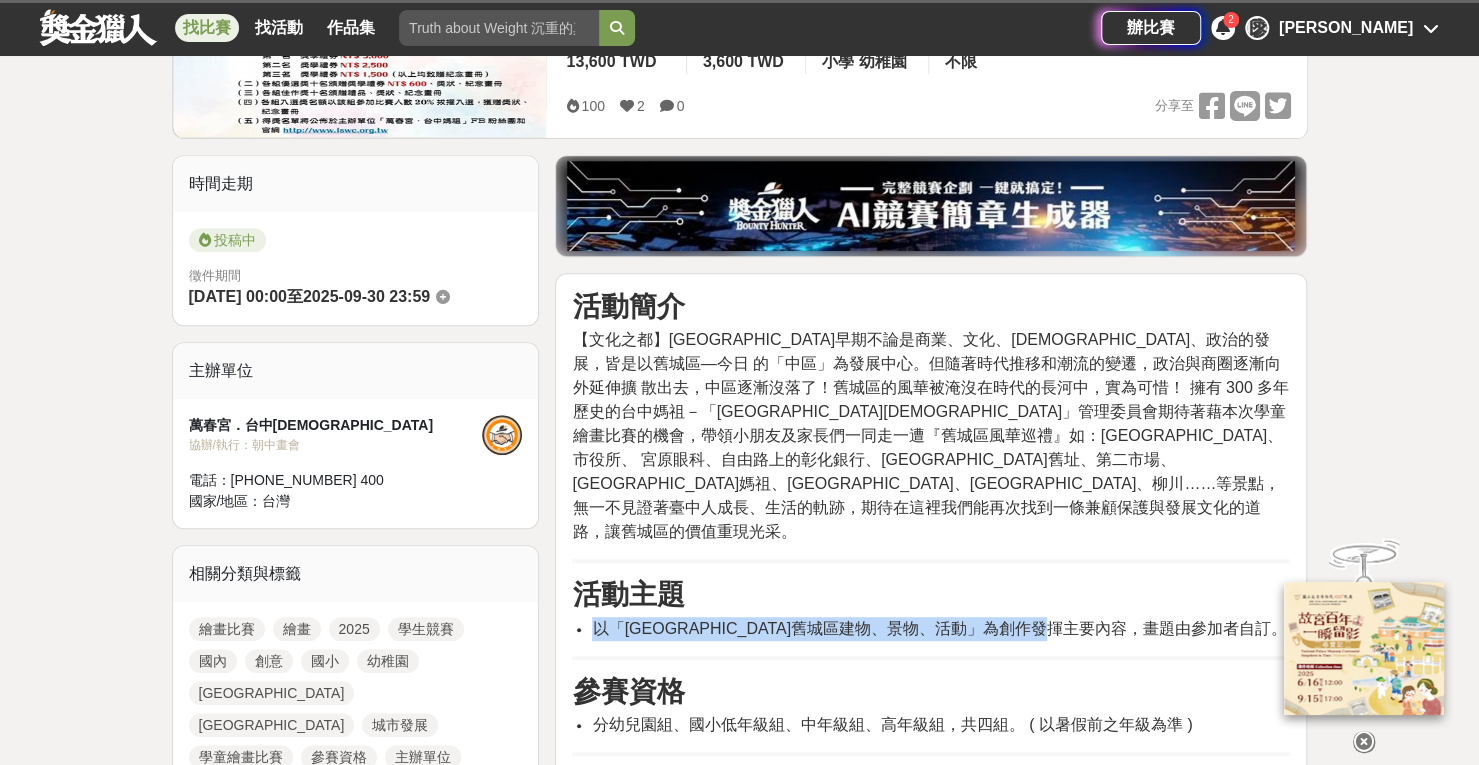 click on "以「[GEOGRAPHIC_DATA]舊城區建物、景物、活動」為創作發揮主要內容，畫題由參加者自訂。" at bounding box center [939, 628] 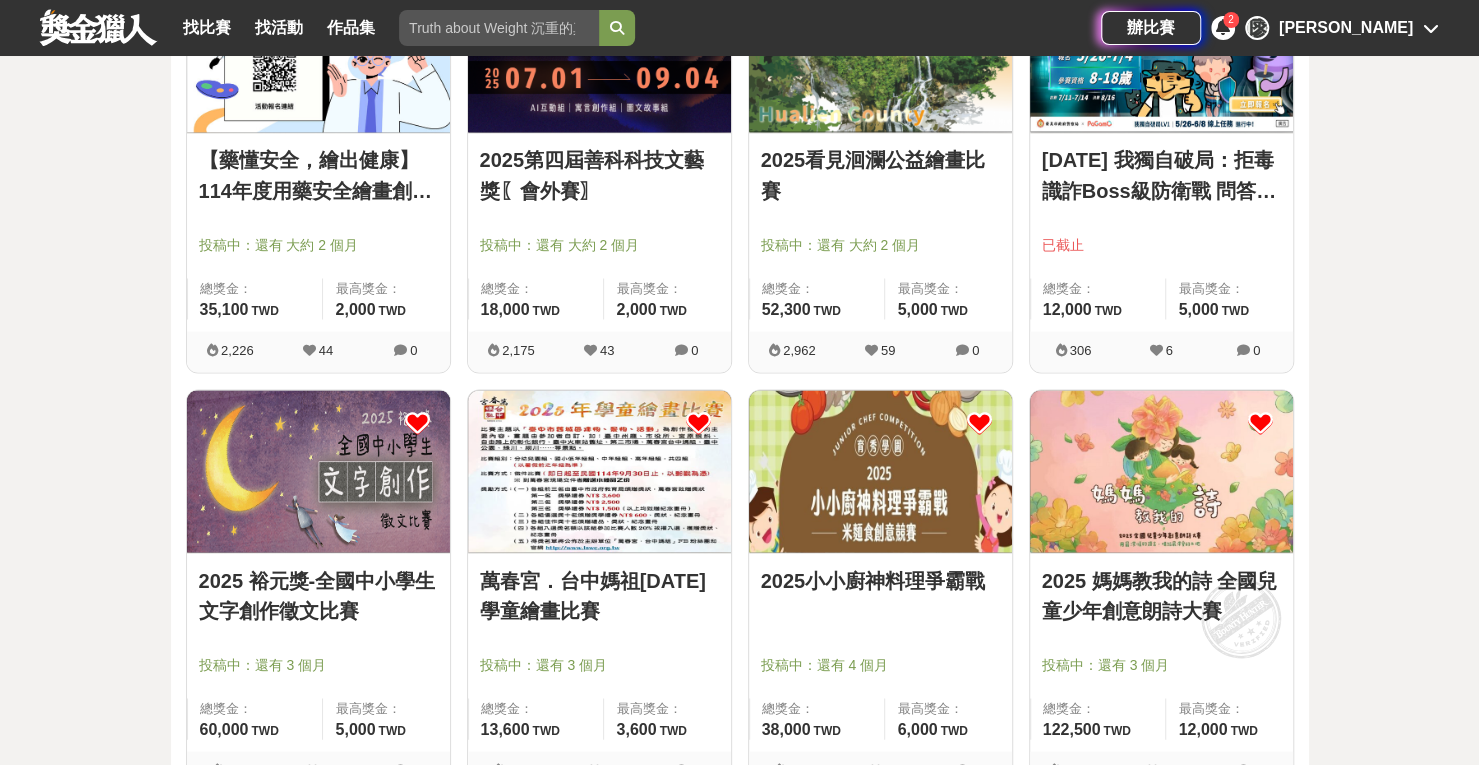 scroll, scrollTop: 2100, scrollLeft: 0, axis: vertical 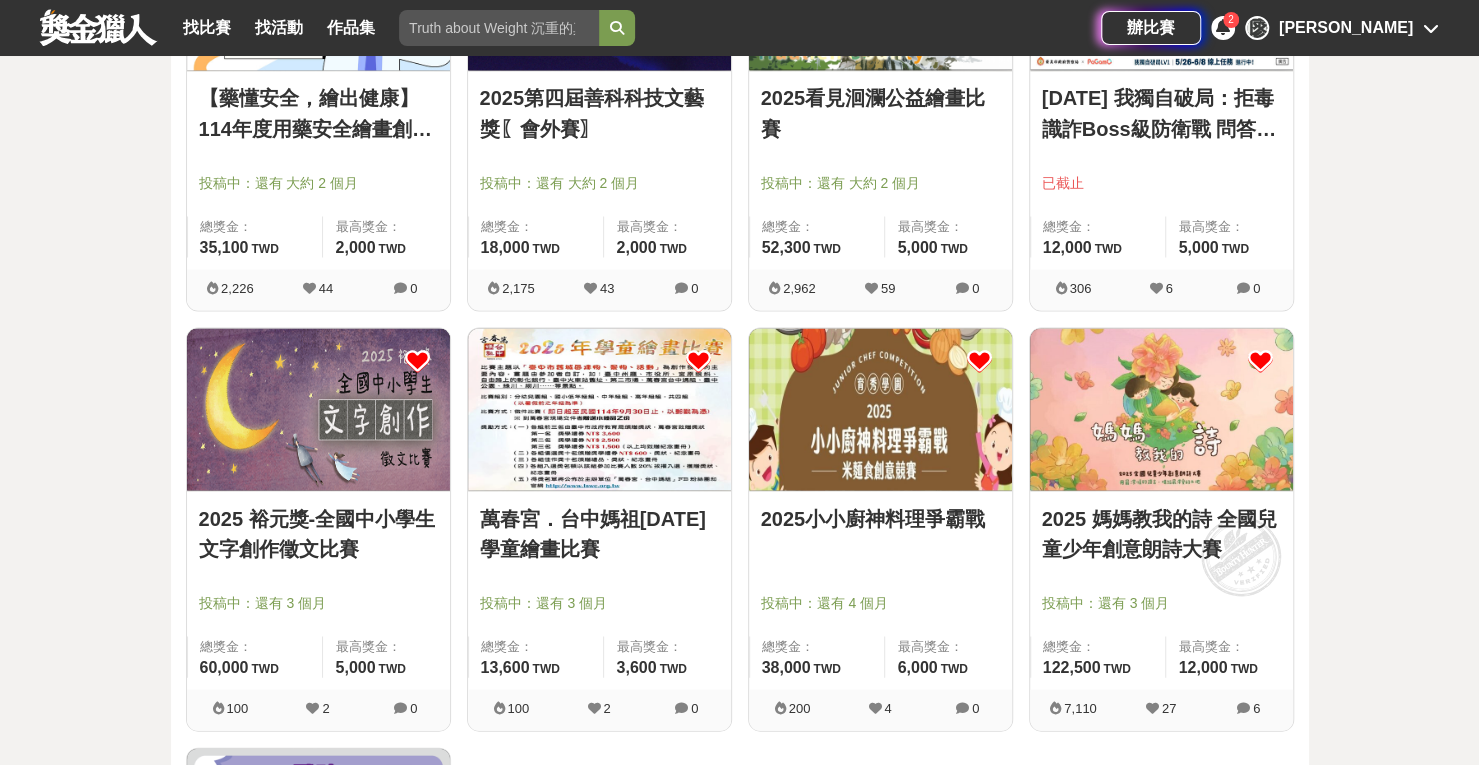 click at bounding box center (1161, 409) 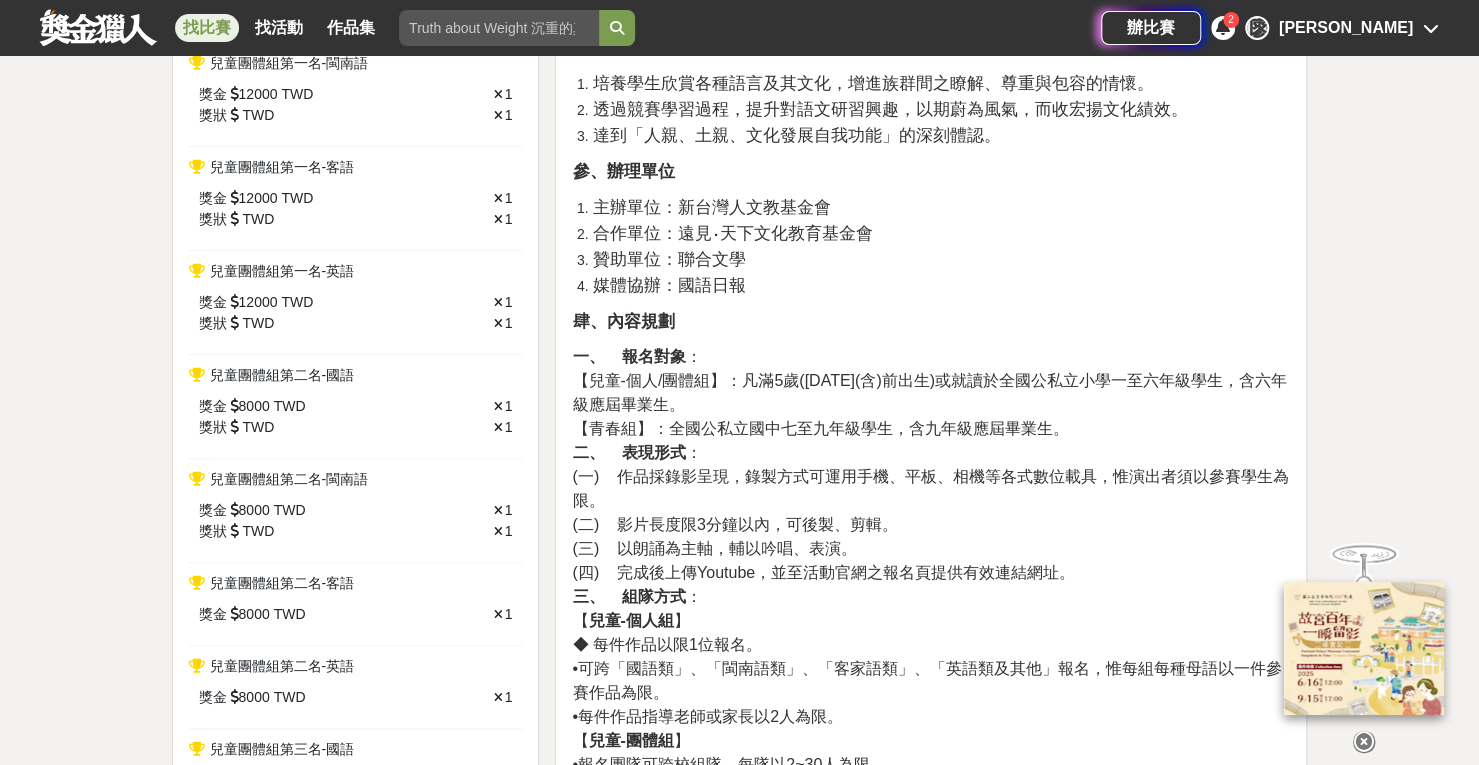 scroll, scrollTop: 900, scrollLeft: 0, axis: vertical 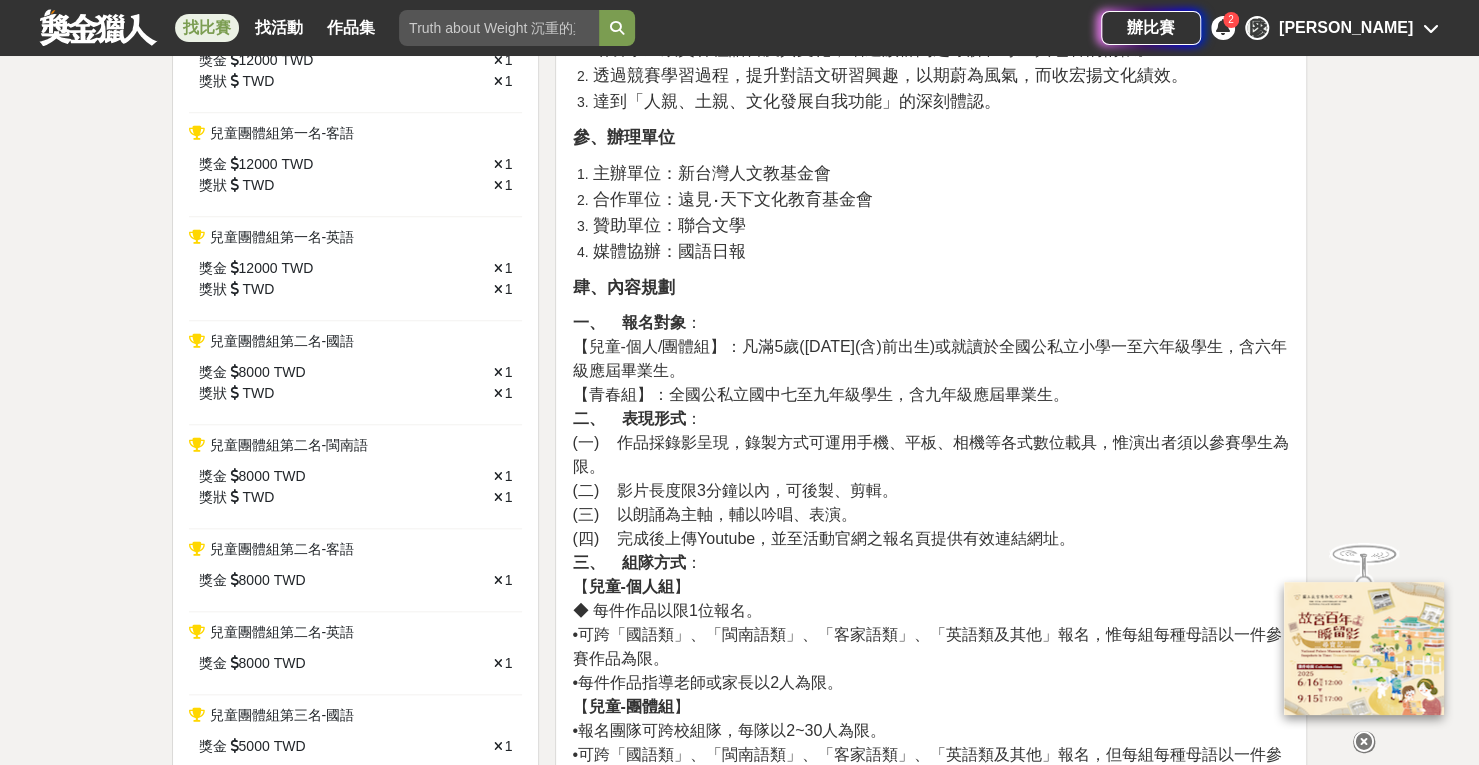 drag, startPoint x: 1085, startPoint y: 539, endPoint x: 572, endPoint y: 428, distance: 524.8714 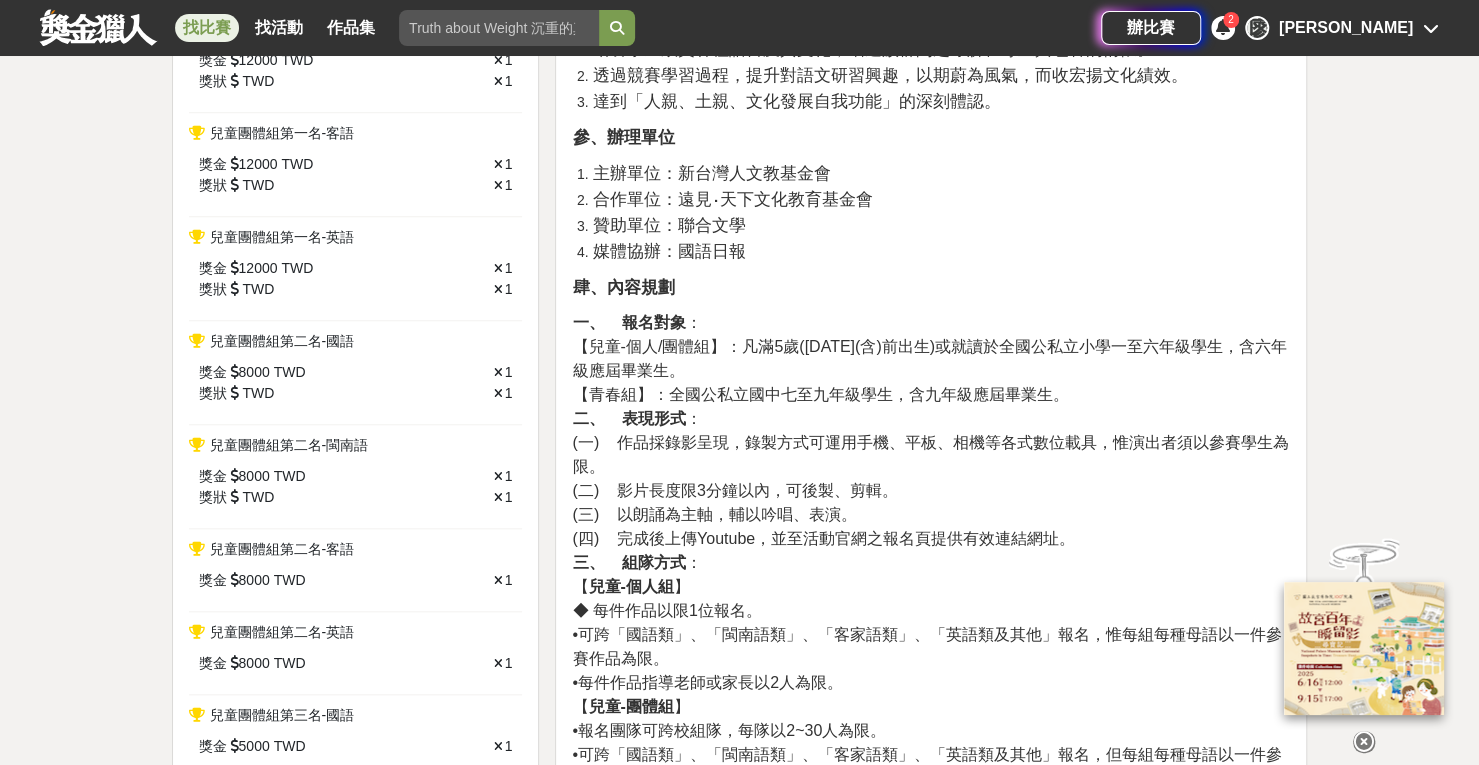 click on "一、    報名對象 ： 【兒童-個人/團體組】：凡滿5歲([DATE](含)前出生)或就讀於全國公私立小學一至六年級學生，含六年級應屆畢業生。 【青春組】：全國公私立國中七至九年級學生，含九年級應屆畢業生。 二、    表現形式 ：     (一)    作品採錄影呈現，錄製方式可運用手機、平板、相機等各式數位載具，惟演出者須以參賽學生為限。     (二)    影片長度限3分鐘以內，可後製、剪輯。     (三)    以朗誦為主軸，輔以吟唱、表演。     (四)    完成後上傳Youtube，並至活動官網之報名頁提供有效連結網址。 三、    組隊方式 ： 【 兒童-個人組 】    ◆ 每件作品以限1位報名。    •可跨「國語類」、「閩南語類」、「客家語類」、「英語類及其他」報名，惟每組每種母語以一件參賽作品為限。    •每件作品指導老師或家長以2人為限。 【" at bounding box center [931, 611] 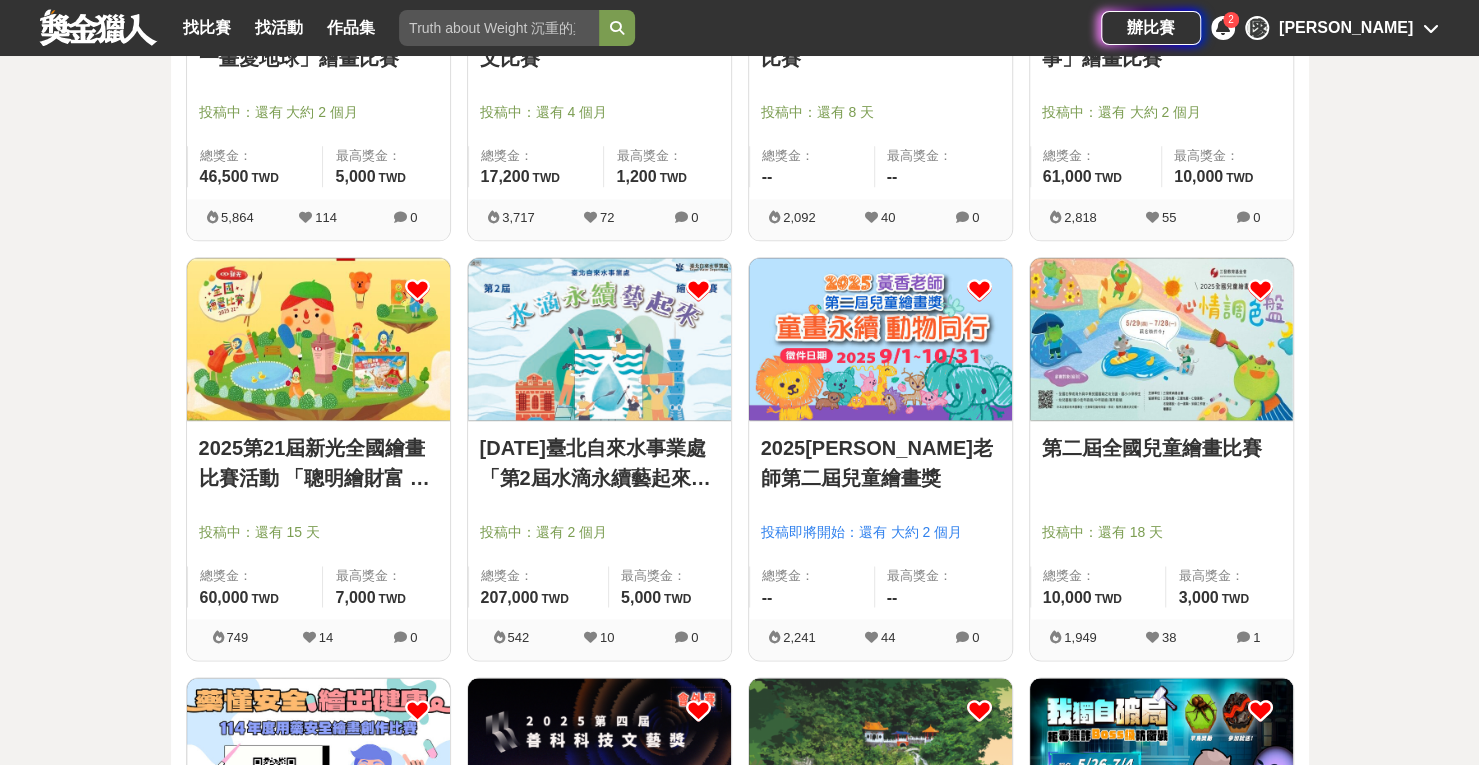scroll, scrollTop: 1300, scrollLeft: 0, axis: vertical 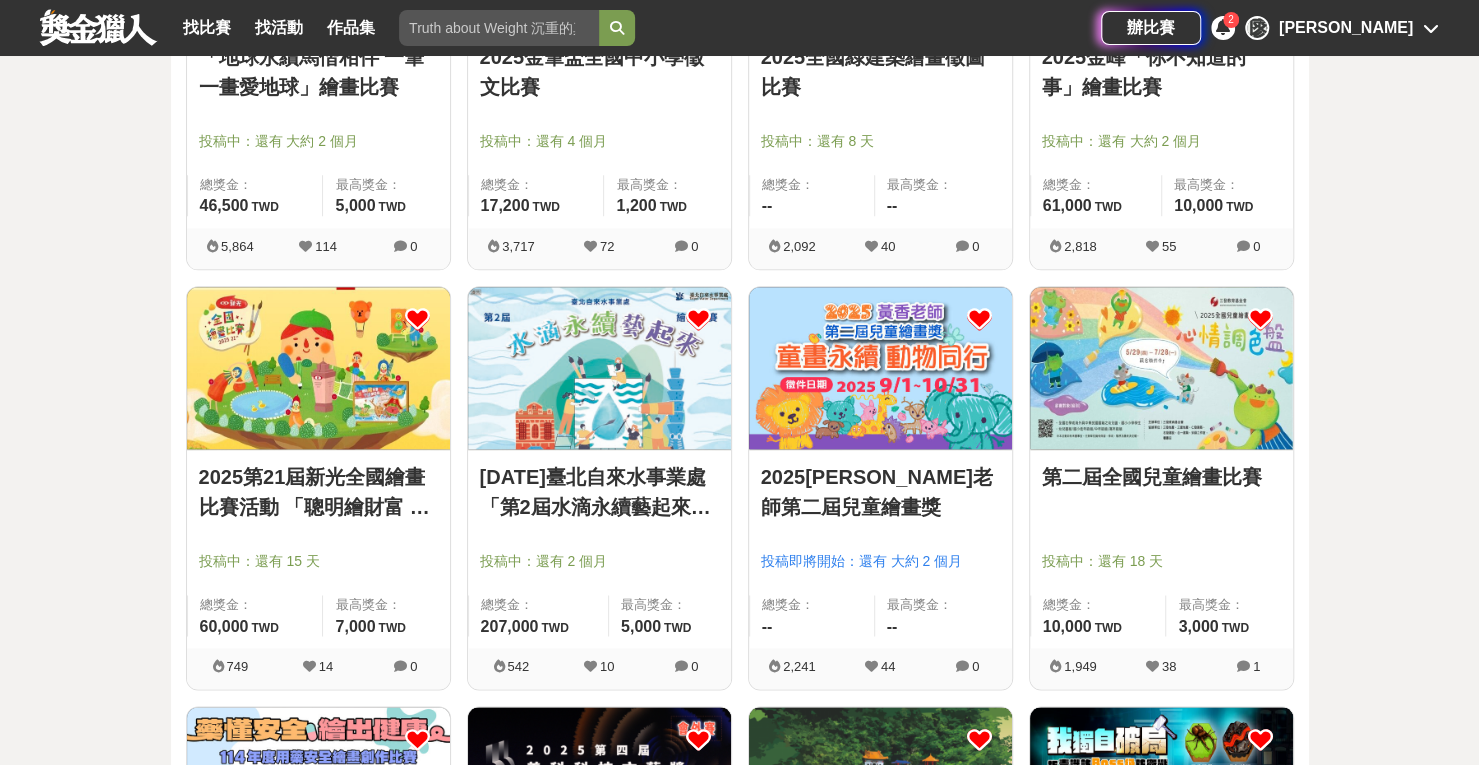 click at bounding box center (880, 368) 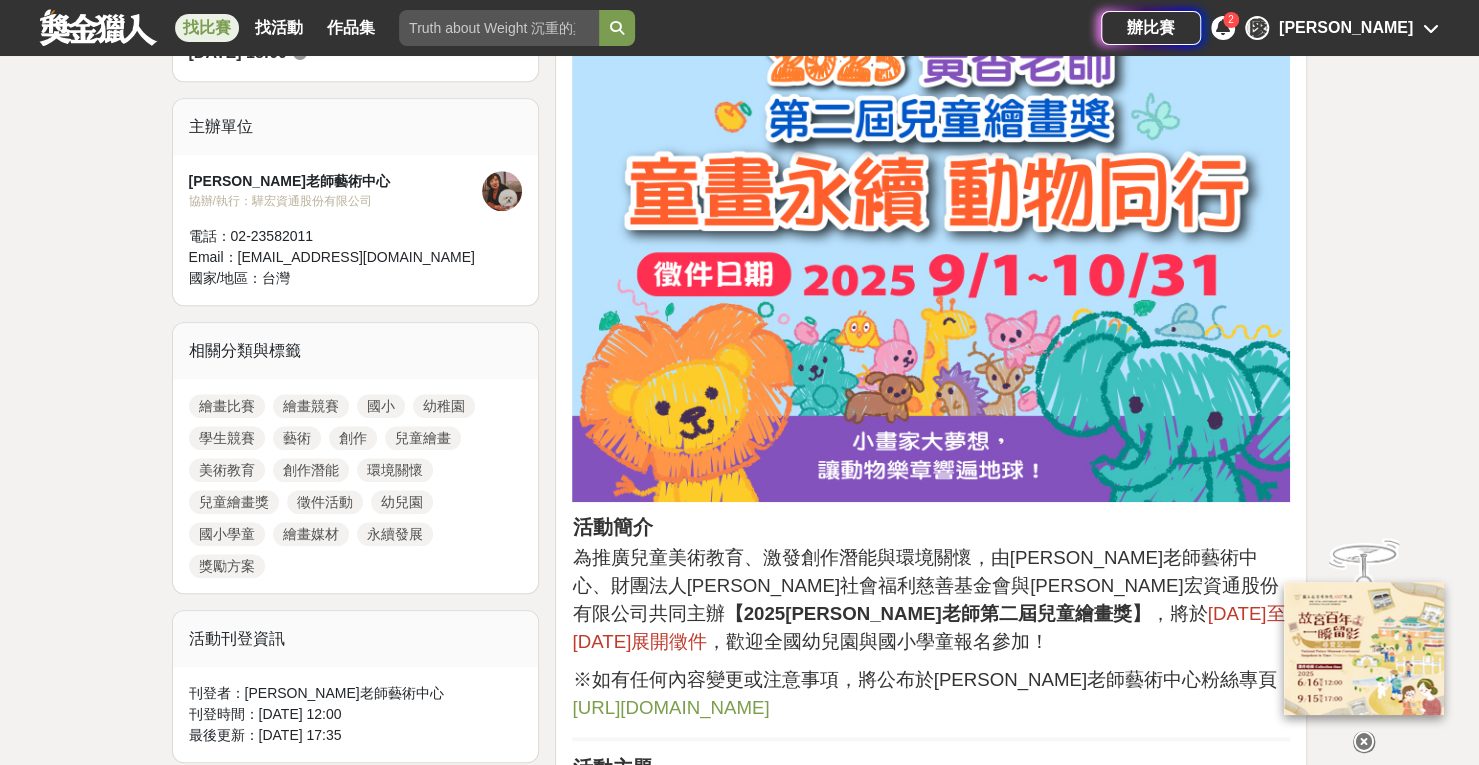 scroll, scrollTop: 1000, scrollLeft: 0, axis: vertical 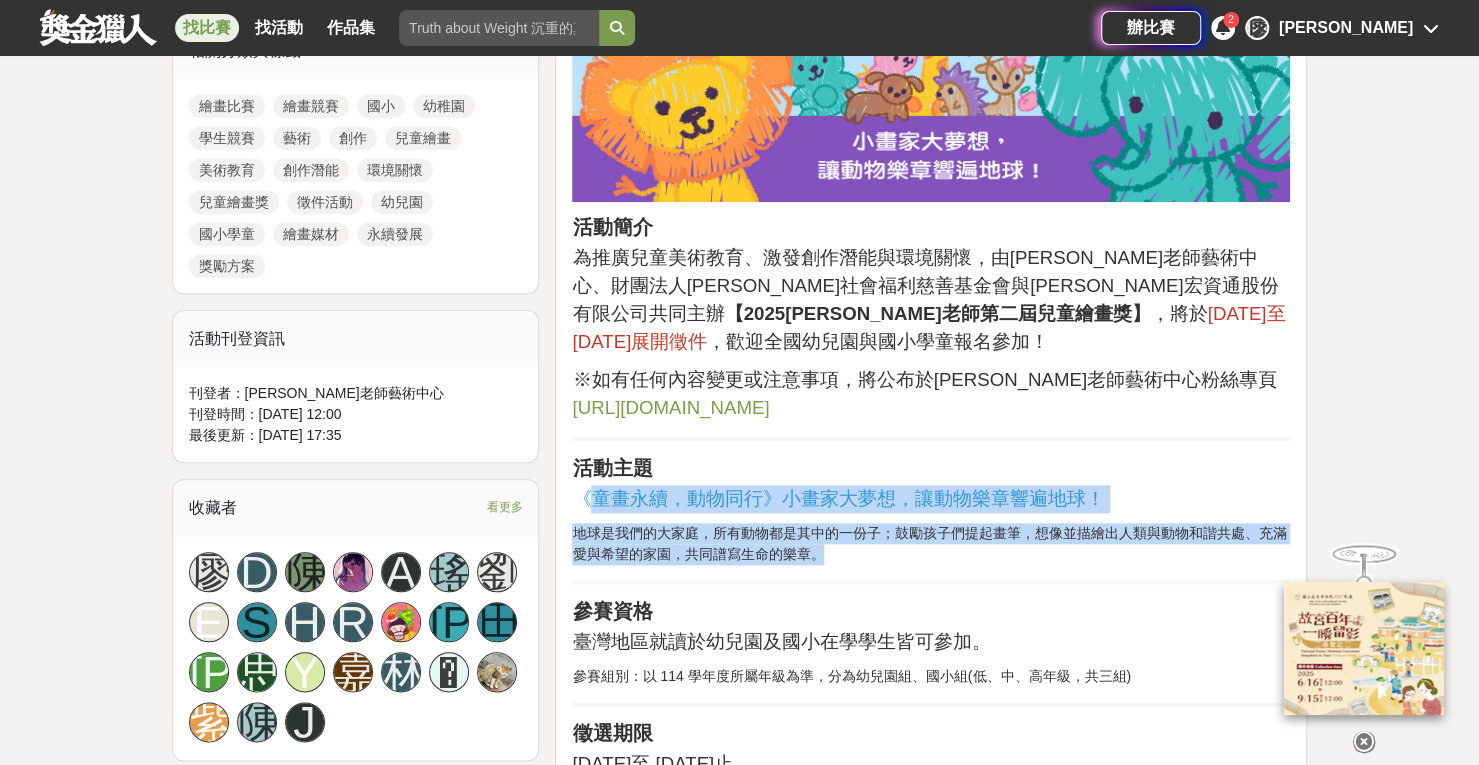 drag, startPoint x: 582, startPoint y: 468, endPoint x: 807, endPoint y: 514, distance: 229.65408 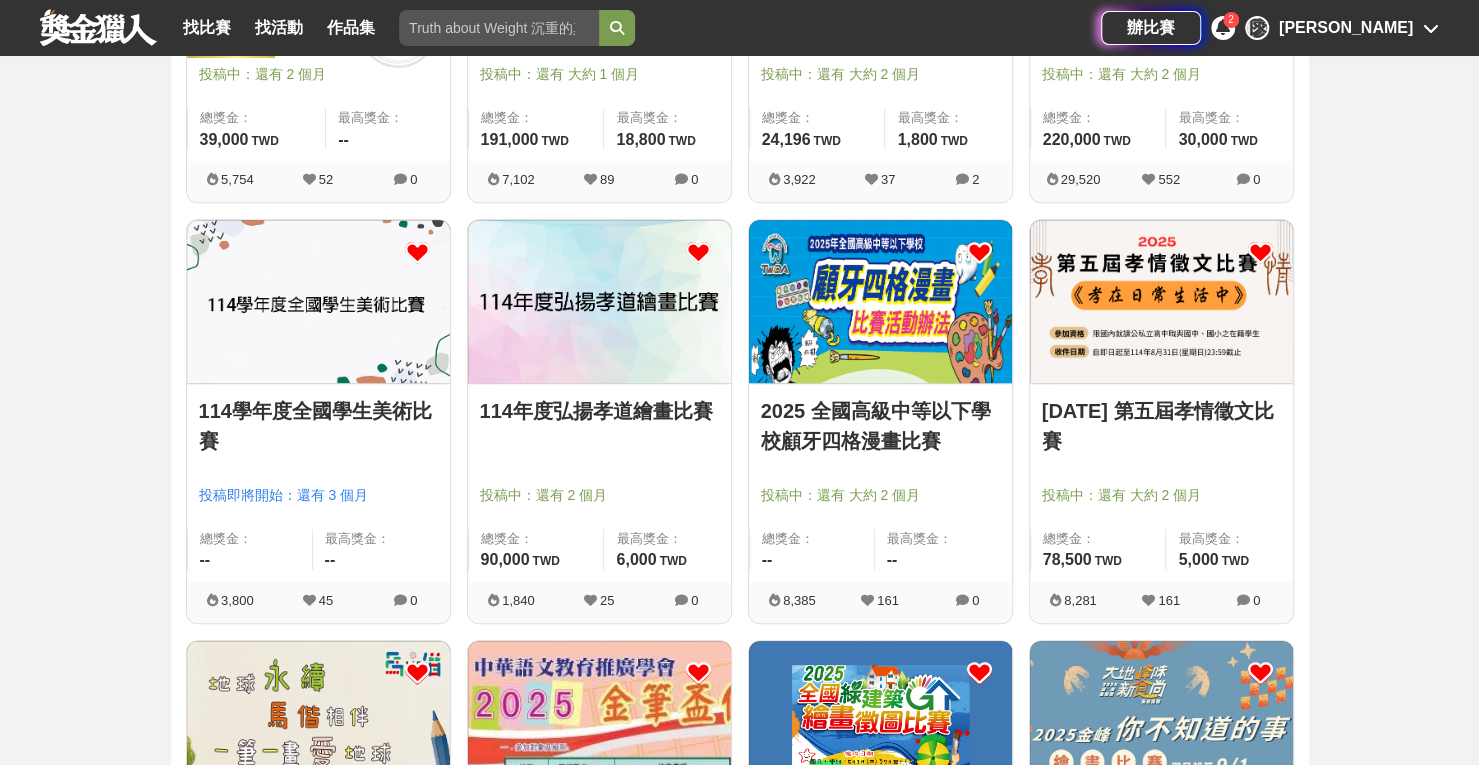 scroll, scrollTop: 700, scrollLeft: 0, axis: vertical 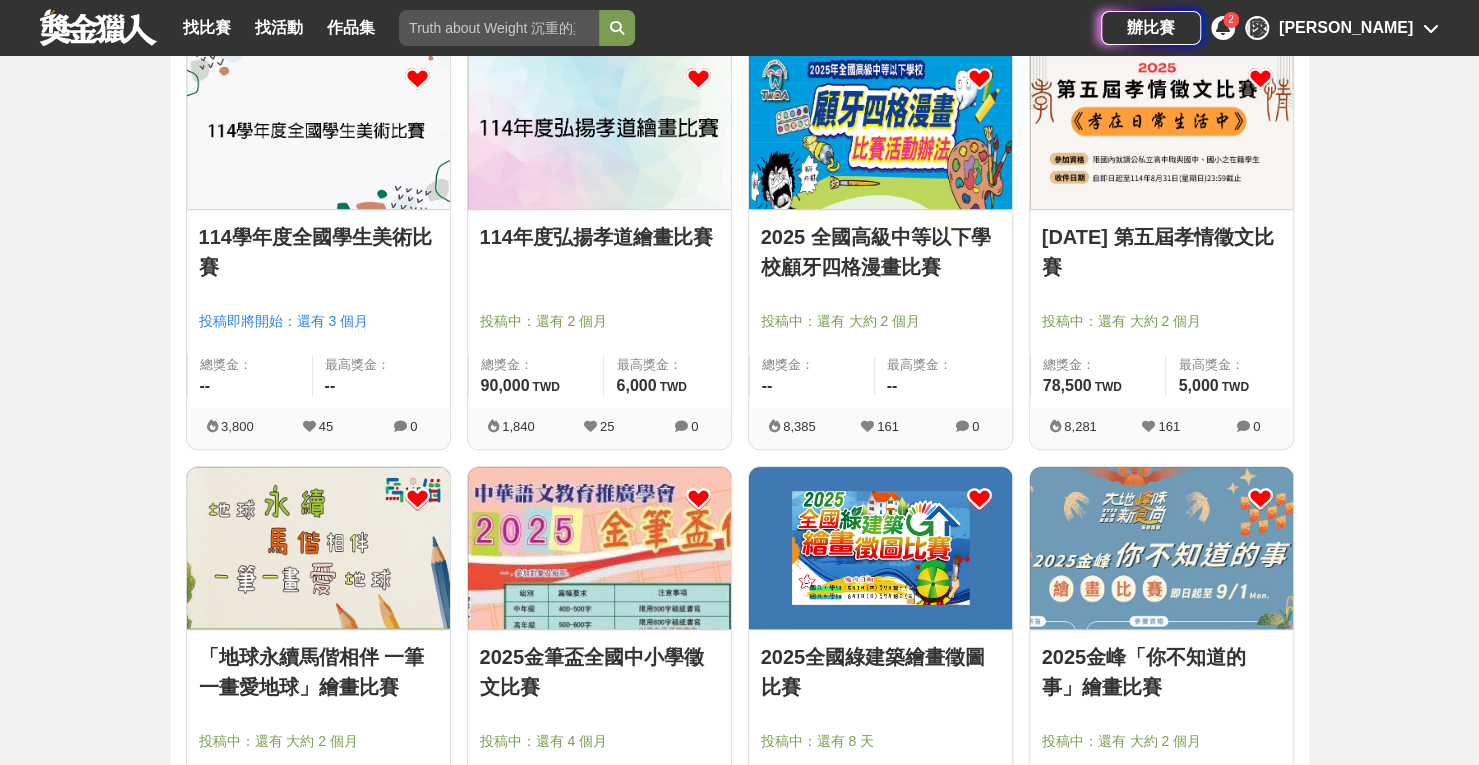 click at bounding box center [599, 548] 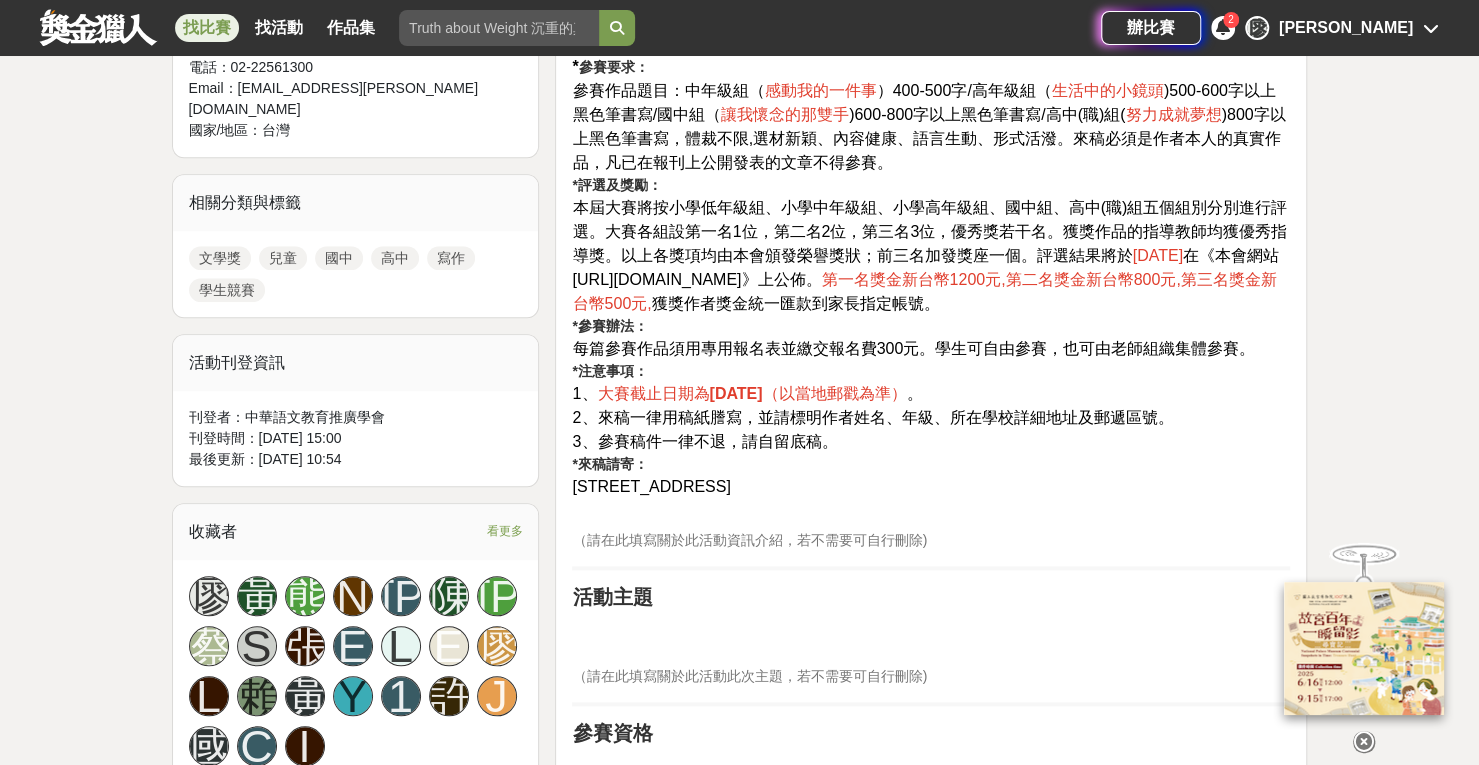 scroll, scrollTop: 700, scrollLeft: 0, axis: vertical 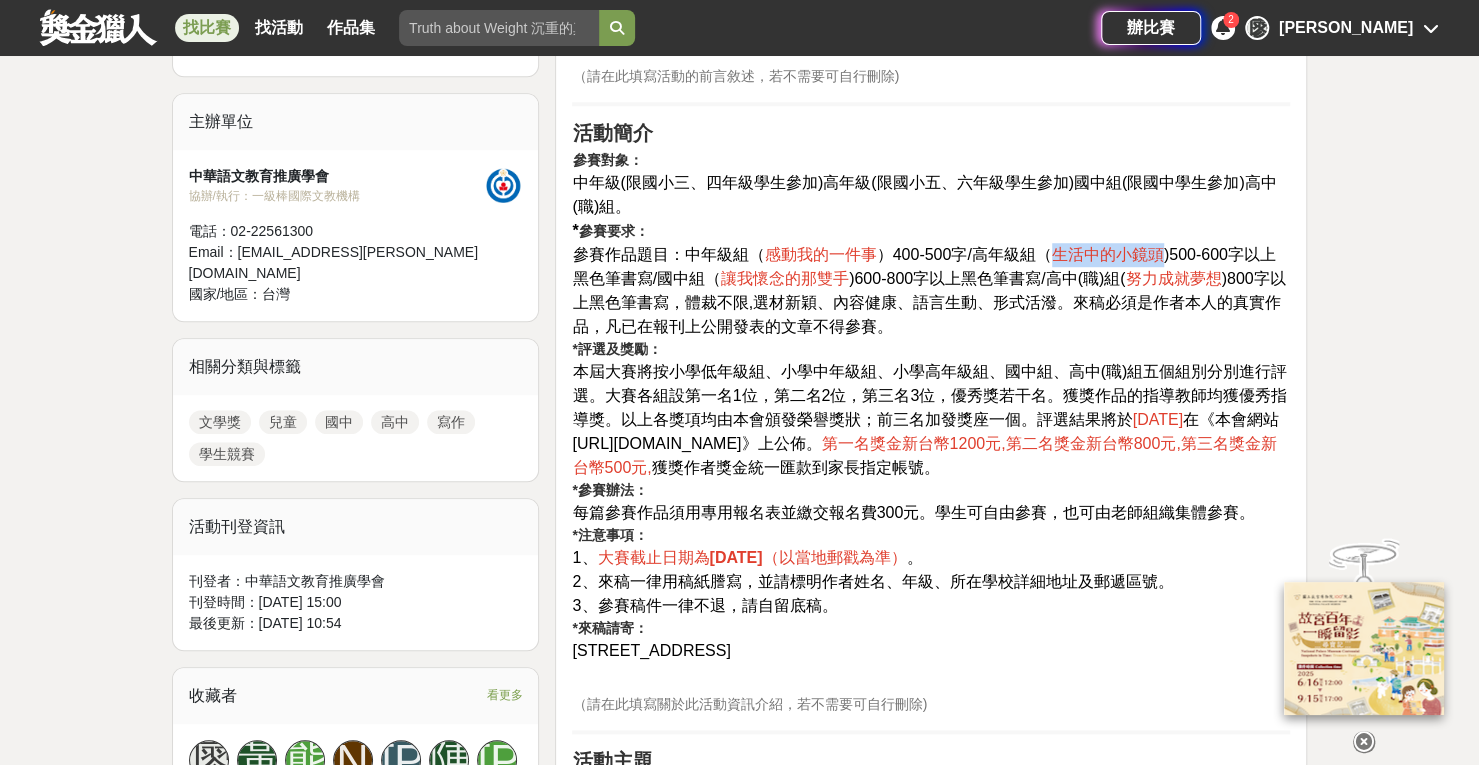 drag, startPoint x: 1056, startPoint y: 251, endPoint x: 1164, endPoint y: 252, distance: 108.00463 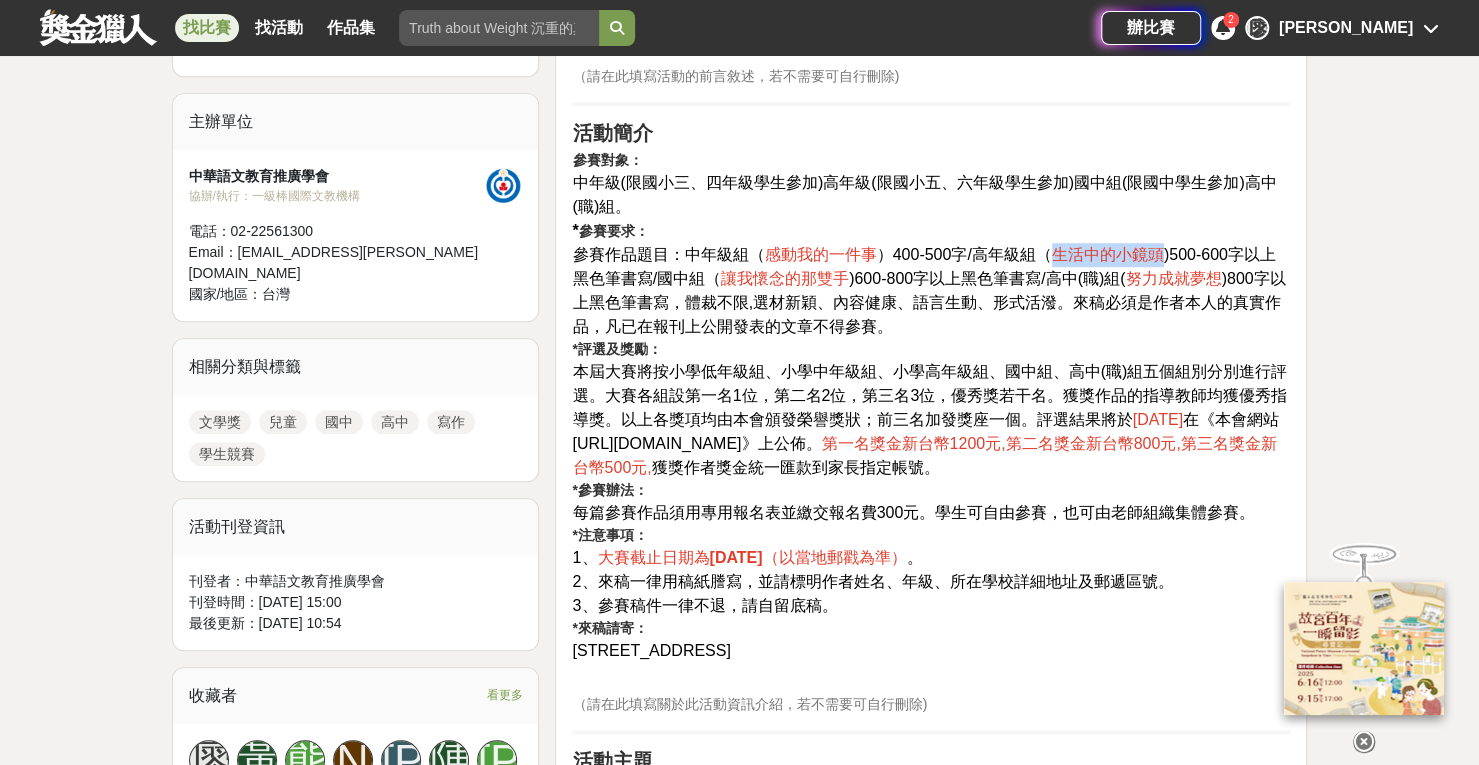 click on "生活中的小鏡頭" at bounding box center (1108, 254) 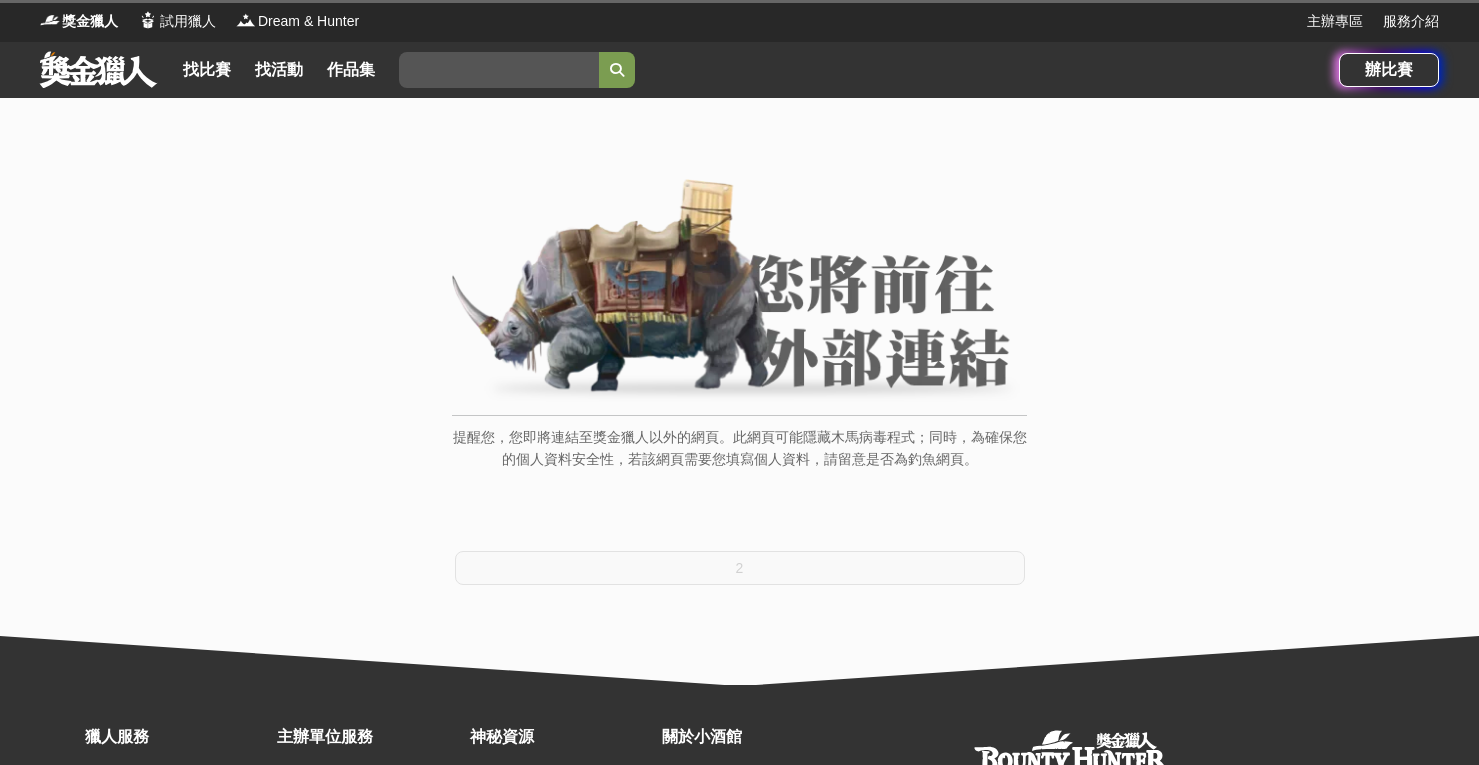 scroll, scrollTop: 0, scrollLeft: 0, axis: both 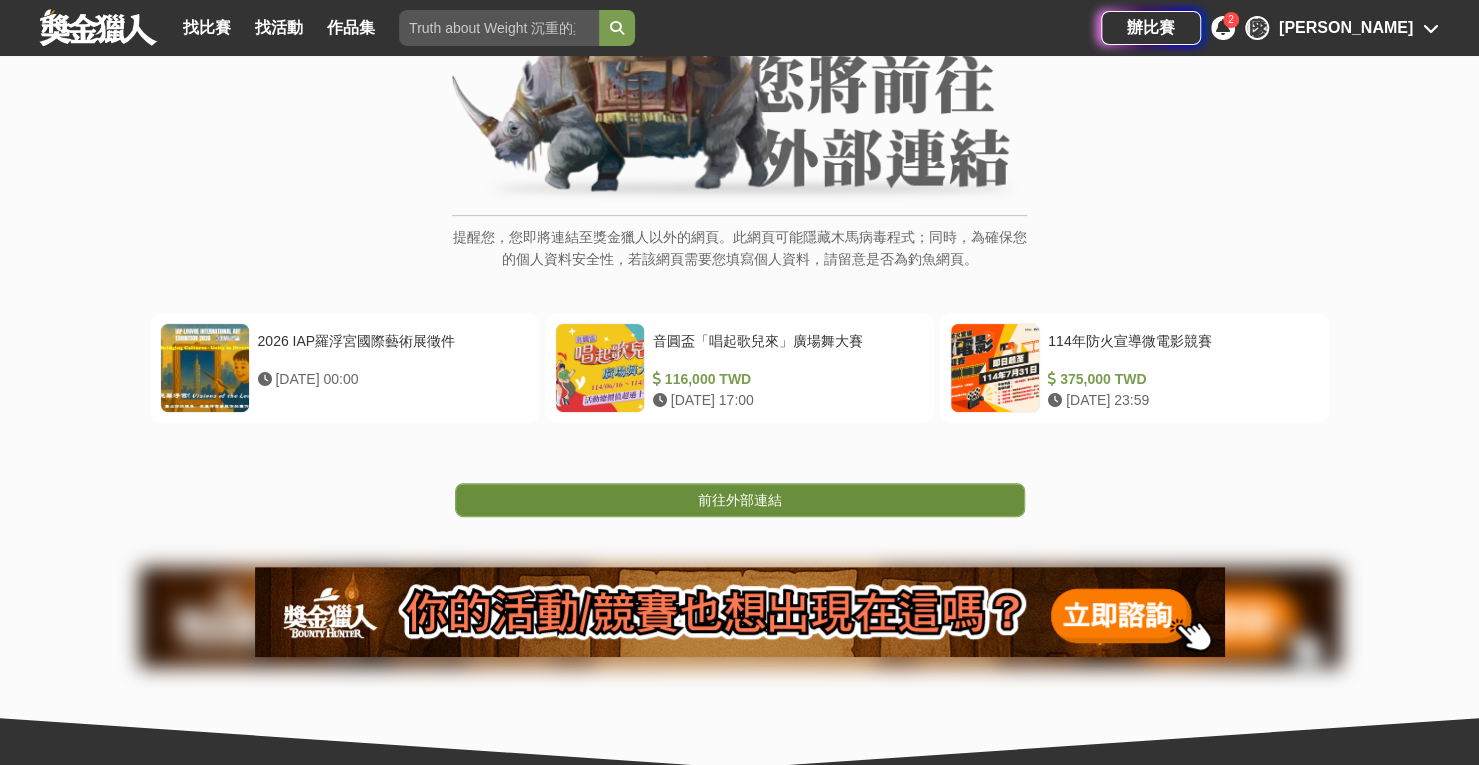 click on "前往外部連結" at bounding box center [740, 500] 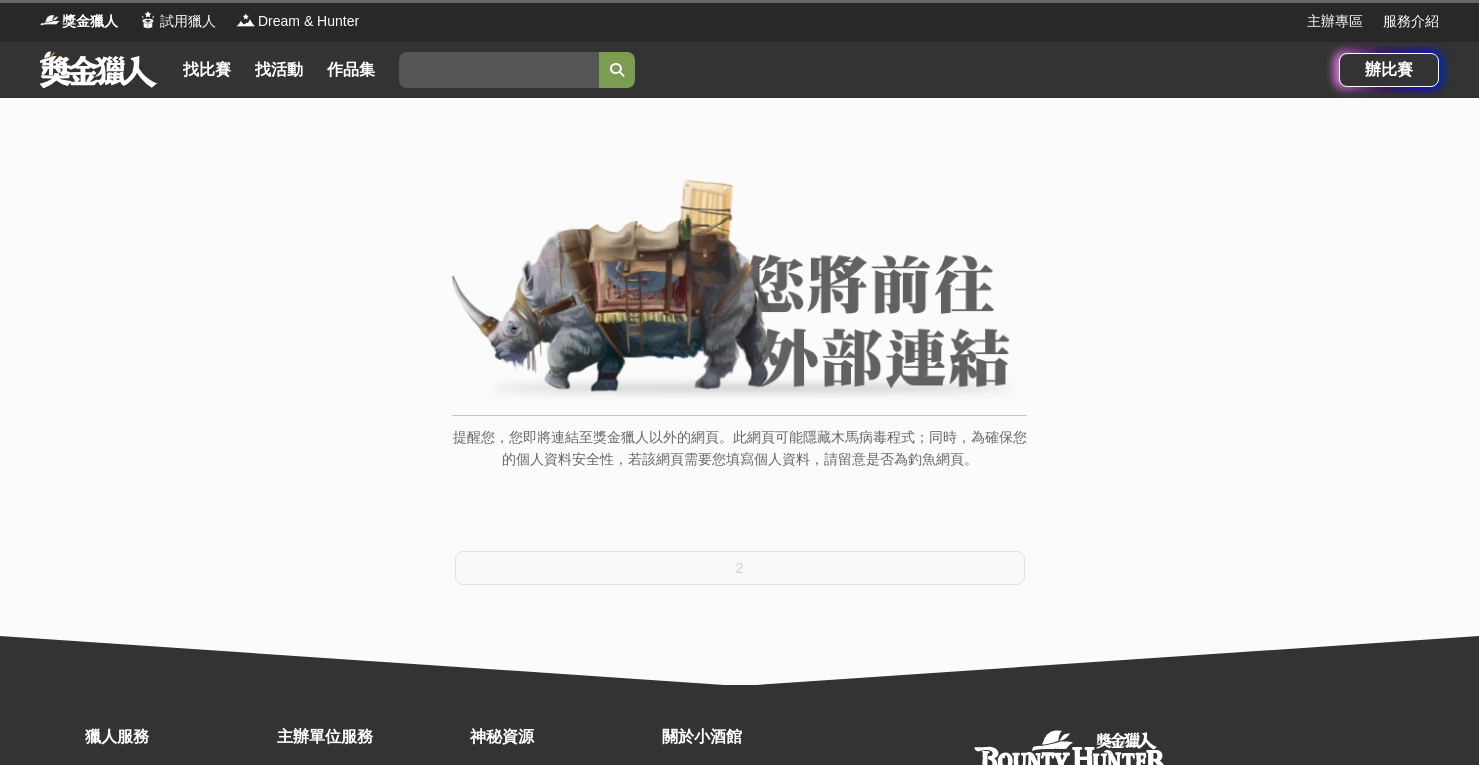 scroll, scrollTop: 0, scrollLeft: 0, axis: both 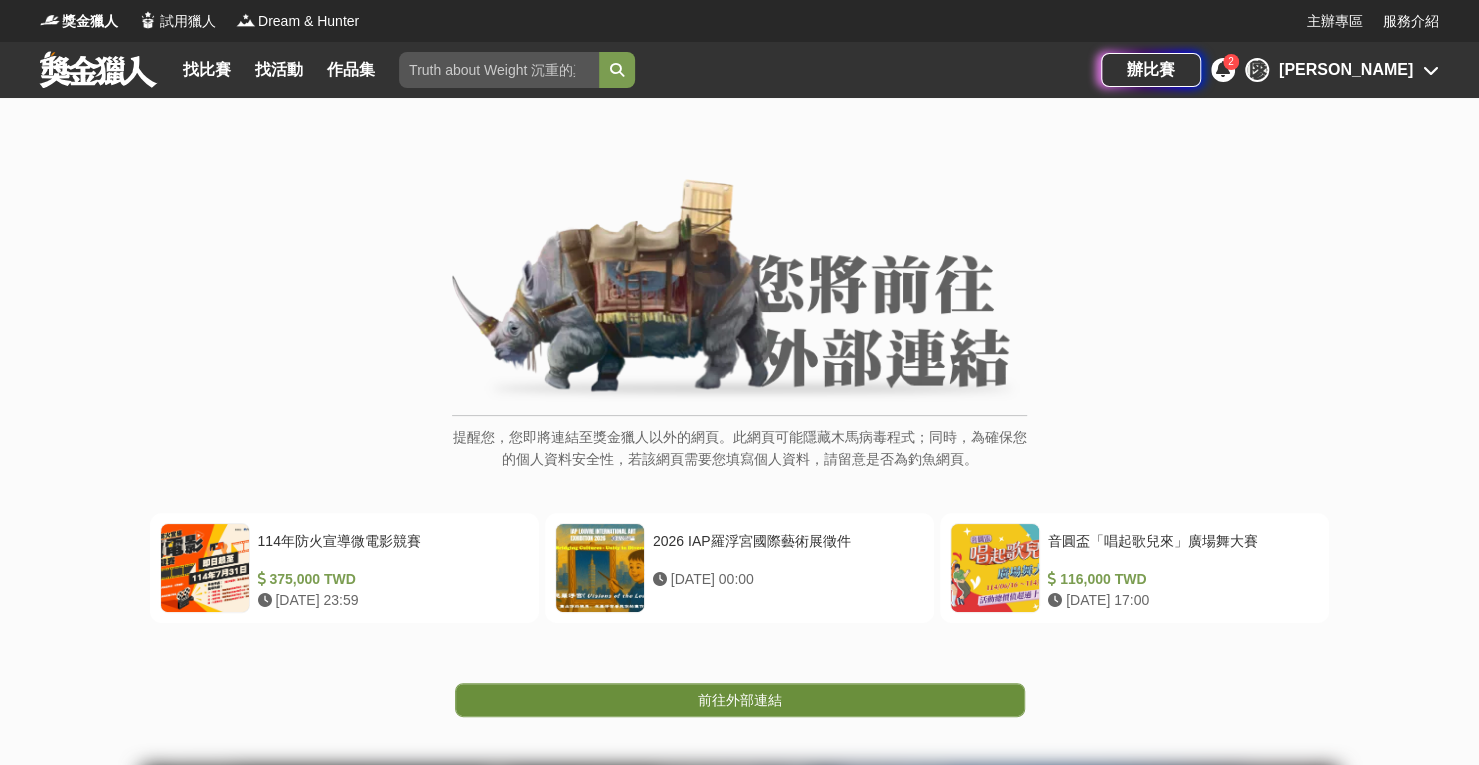 click on "前往外部連結" at bounding box center (740, 700) 